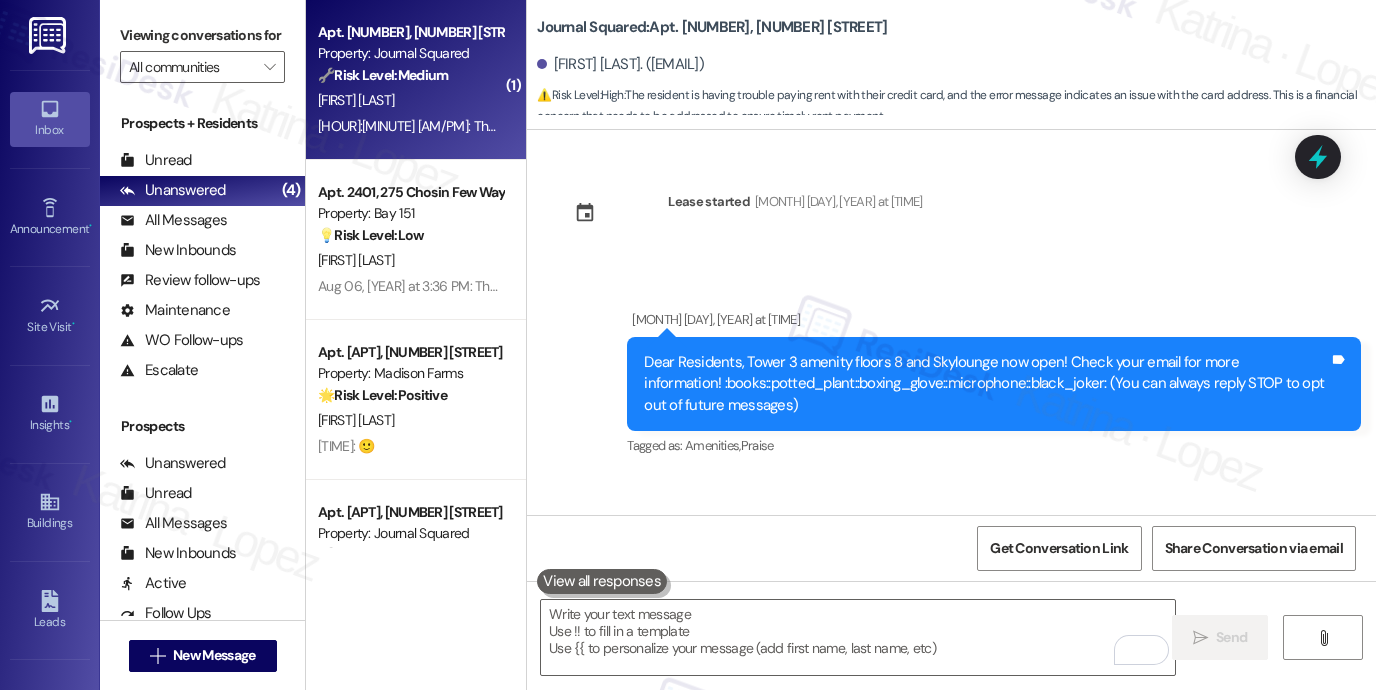 scroll, scrollTop: 0, scrollLeft: 0, axis: both 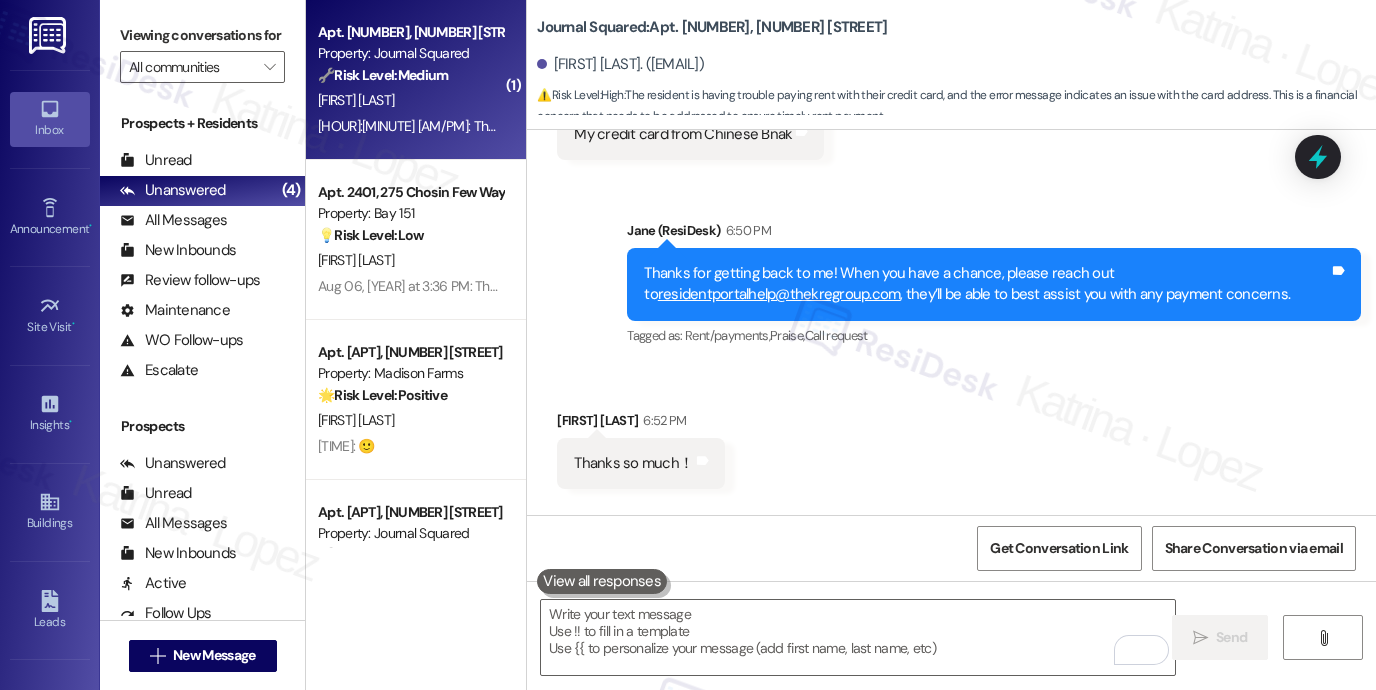 click on "Apt. [NUMBER], [NUMBER] [STREET] Property: Journal Squared 🔧  Risk Level:  Medium The resident is having trouble with their credit card payment, specifically related to the card address. The resident was directed to [EMAIL] for assistance. This is a financial concern, but not urgent as it's being addressed. [PERSON] [TIME]: Thanks so much！ [TIME]: Thanks so much！" at bounding box center (416, 80) 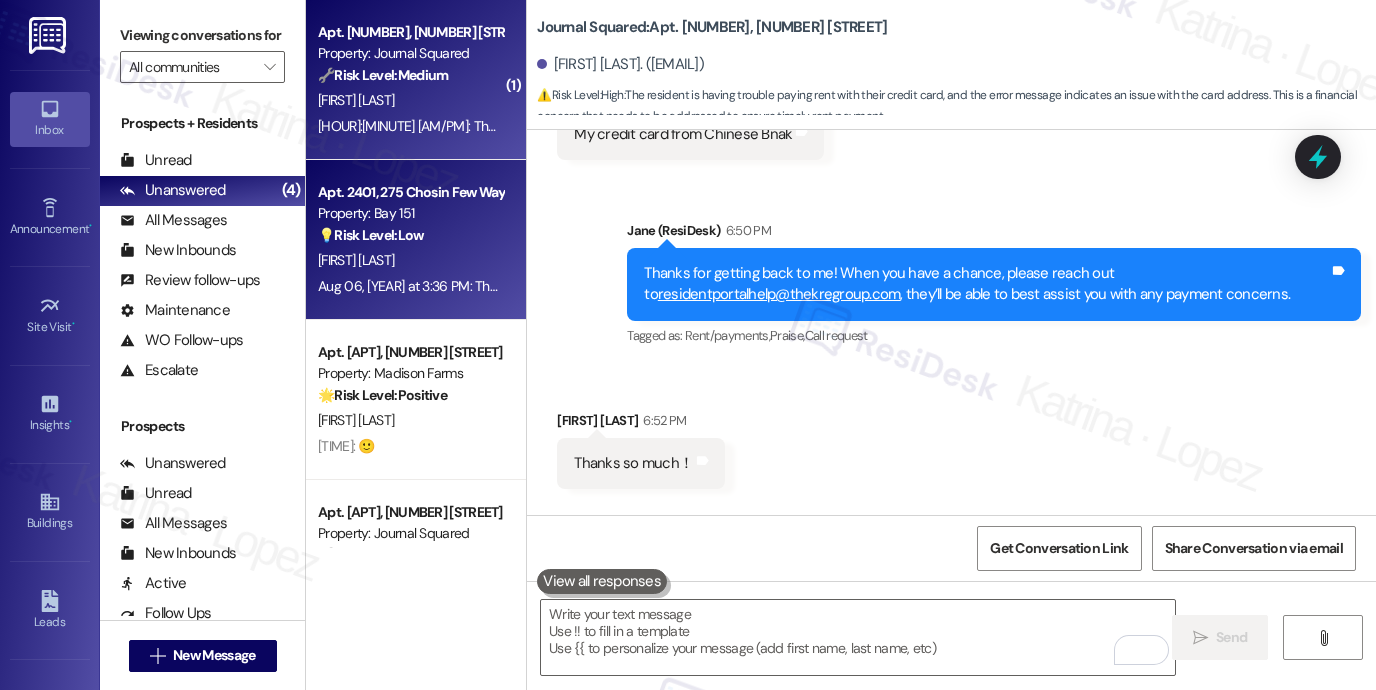 click on "[FIRST] [LAST]" at bounding box center [410, 260] 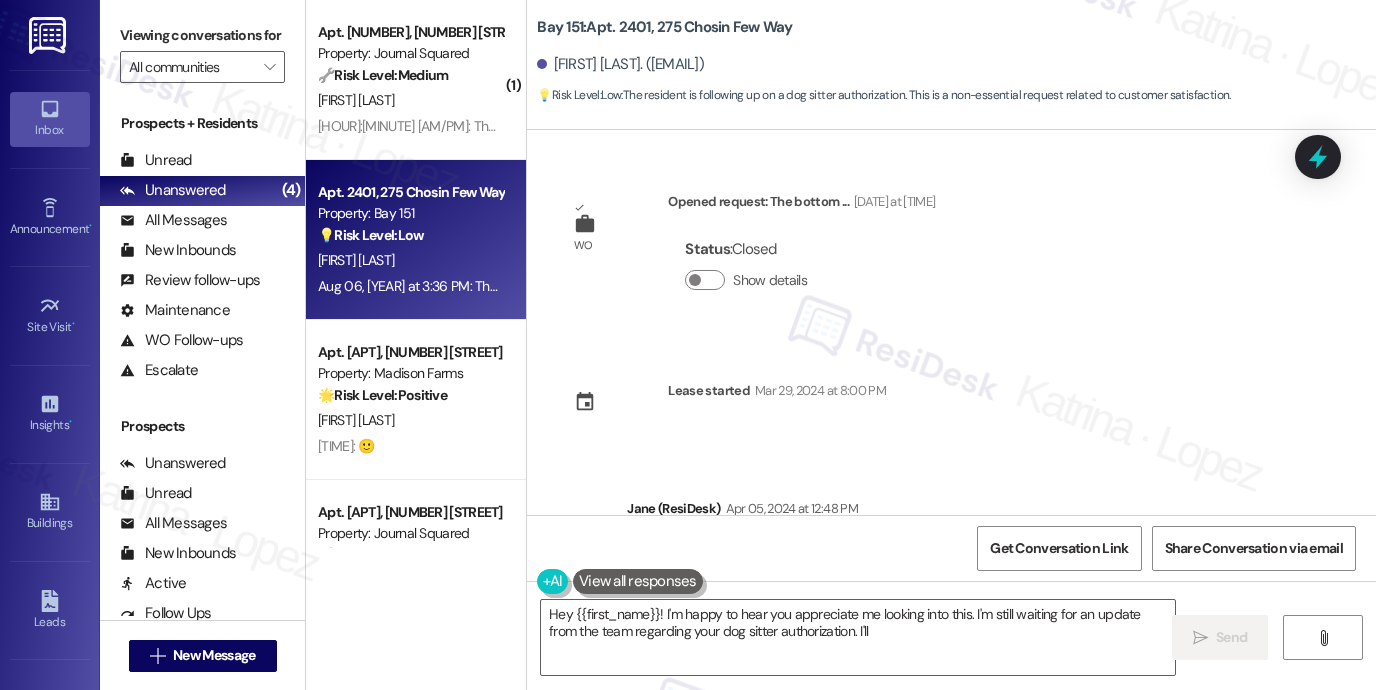 type on "Hey {{first_name}}! I'm happy to hear you appreciate me looking into this. I'm still waiting for an update from the team regarding your dog sitter authorization. I'll" 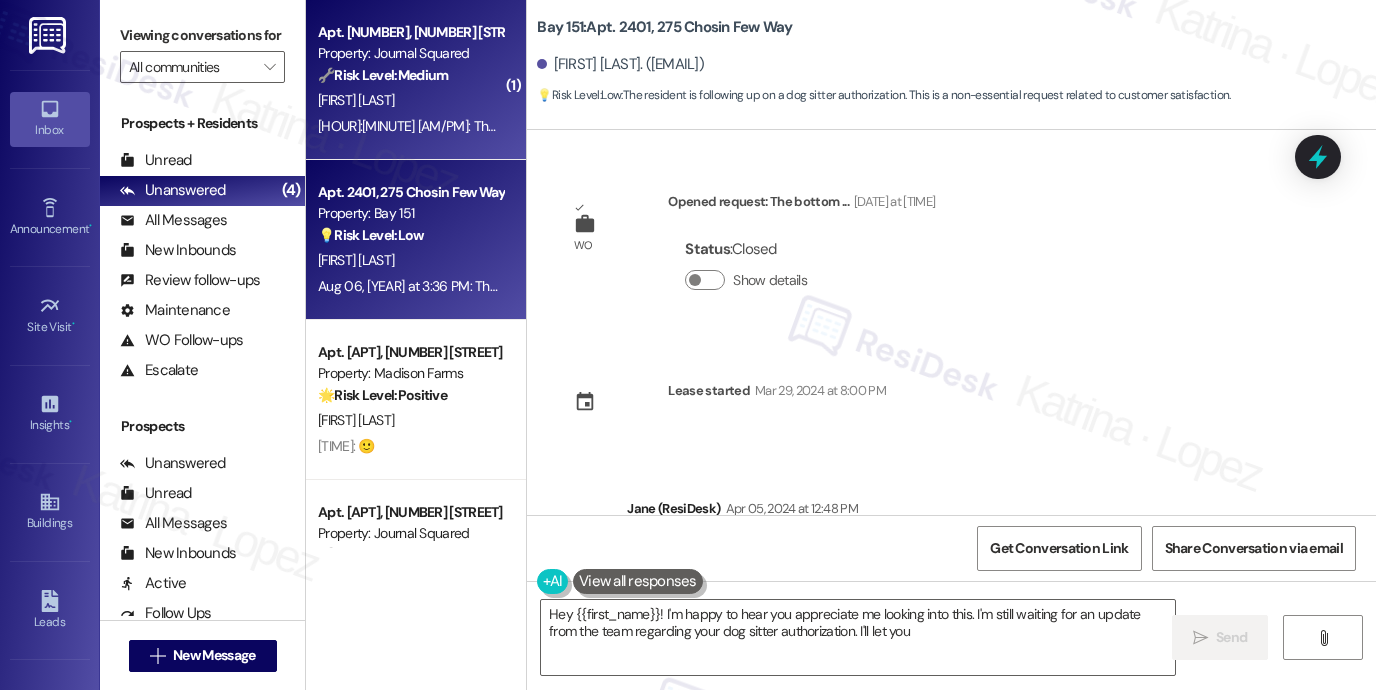 click on "[FIRST] [LAST]" at bounding box center (410, 100) 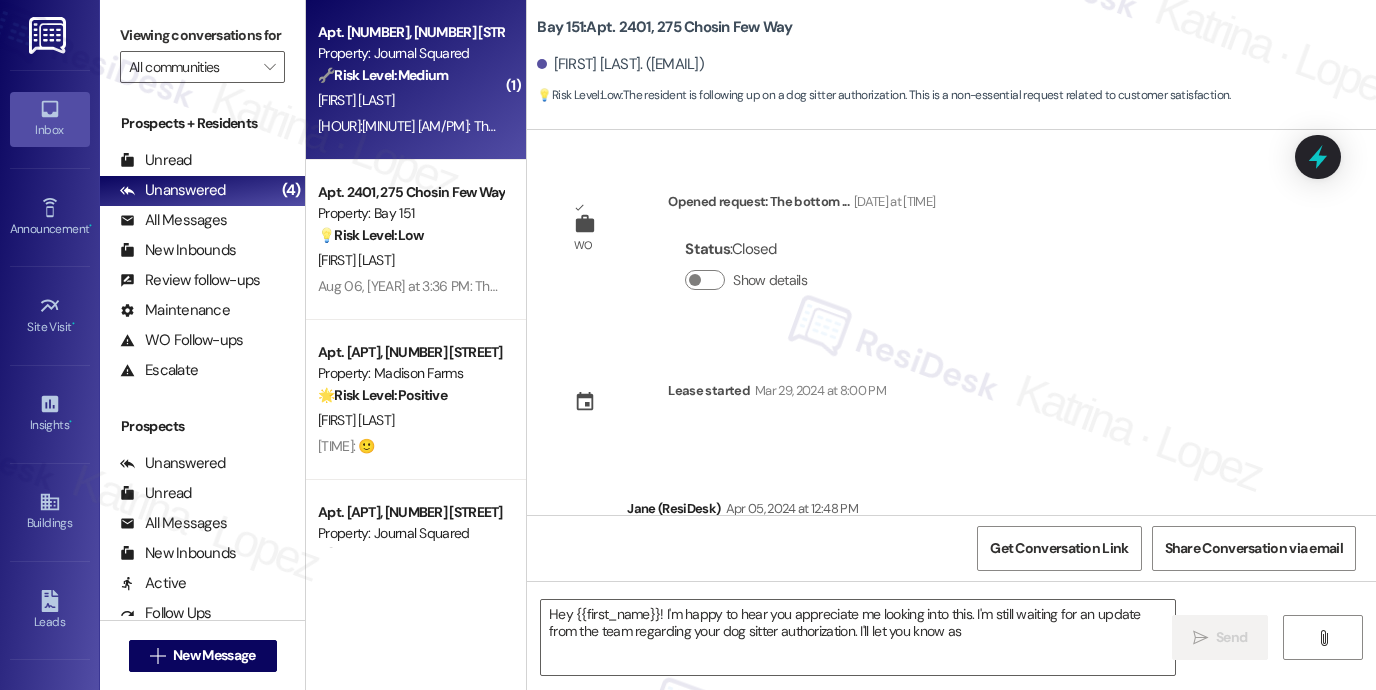 scroll, scrollTop: 57088, scrollLeft: 0, axis: vertical 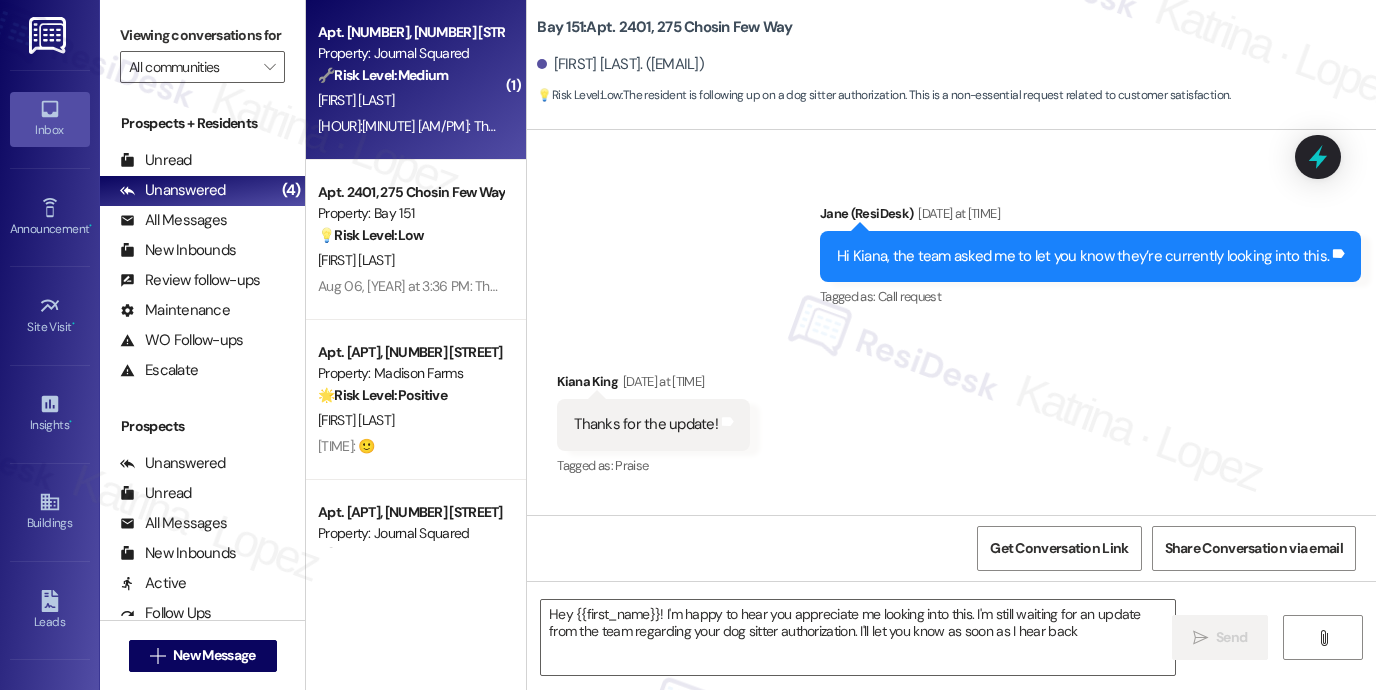 type on "Hey {{first_name}}! I'm happy to hear you appreciate me looking into this. I'm still waiting for an update from the team regarding your dog sitter authorization. I'll let you know as soon as I hear back!" 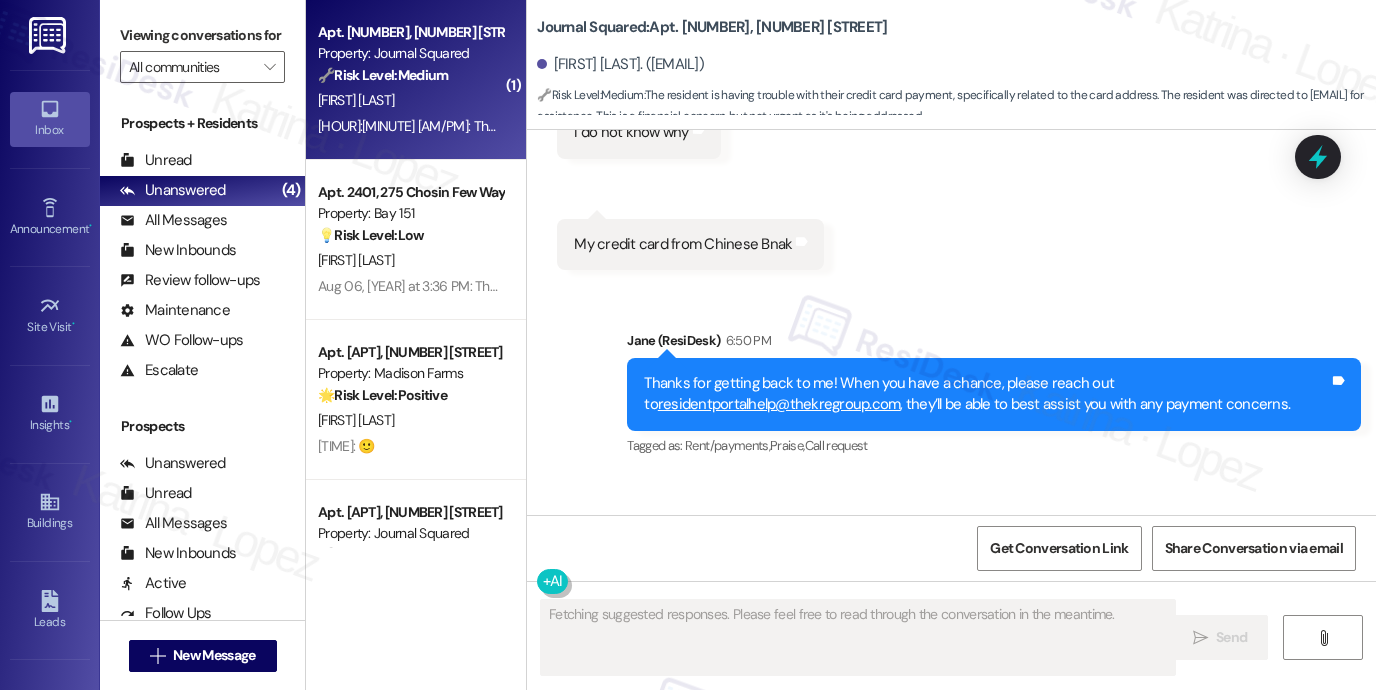 scroll, scrollTop: 12204, scrollLeft: 0, axis: vertical 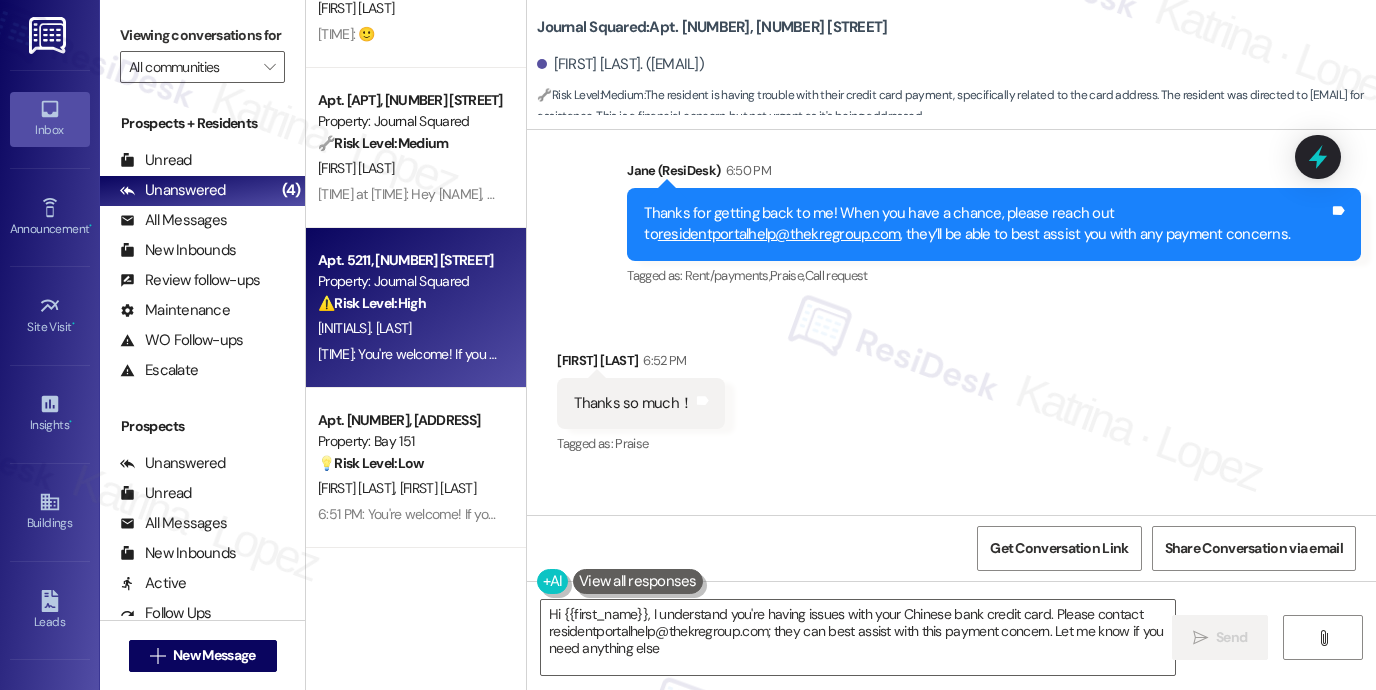 type on "Hi {{first_name}}, I understand you're having issues with your Chinese bank credit card. Please contact residentportalhelp@thekregroup.com; they can best assist with this payment concern. Let me know if you need anything else!" 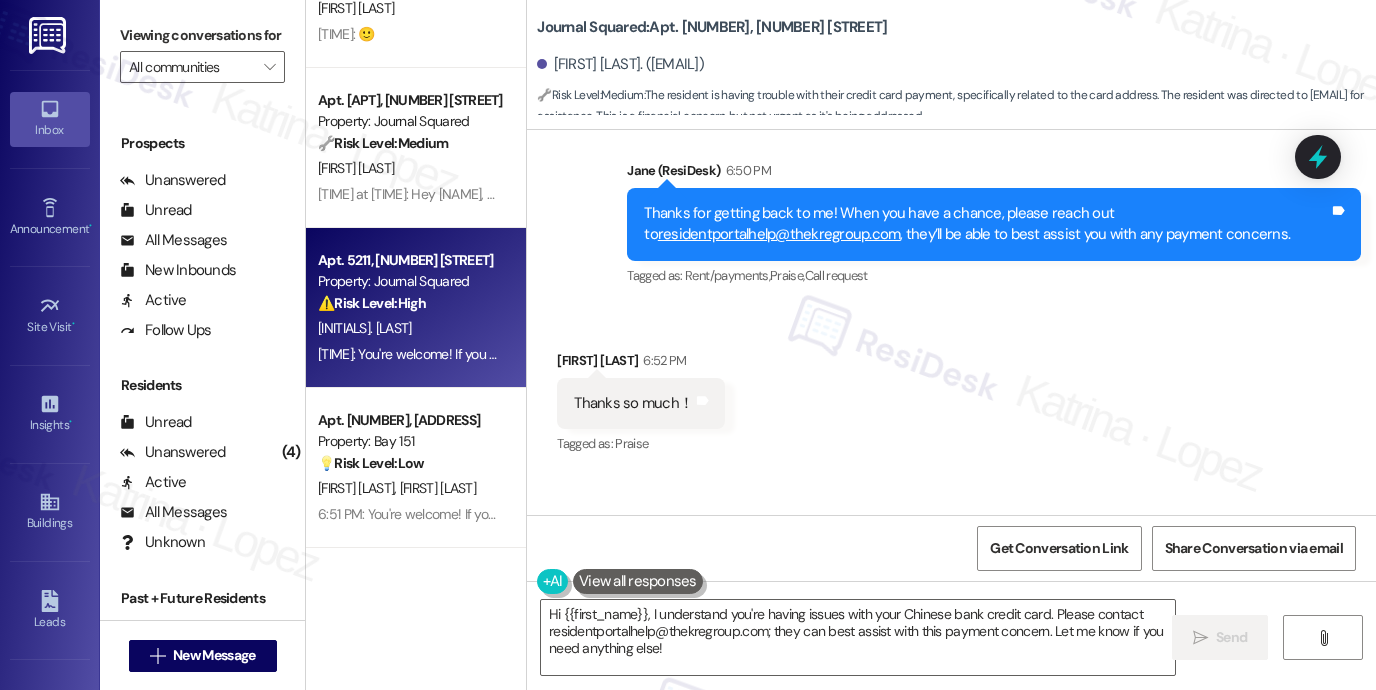 scroll, scrollTop: 337, scrollLeft: 0, axis: vertical 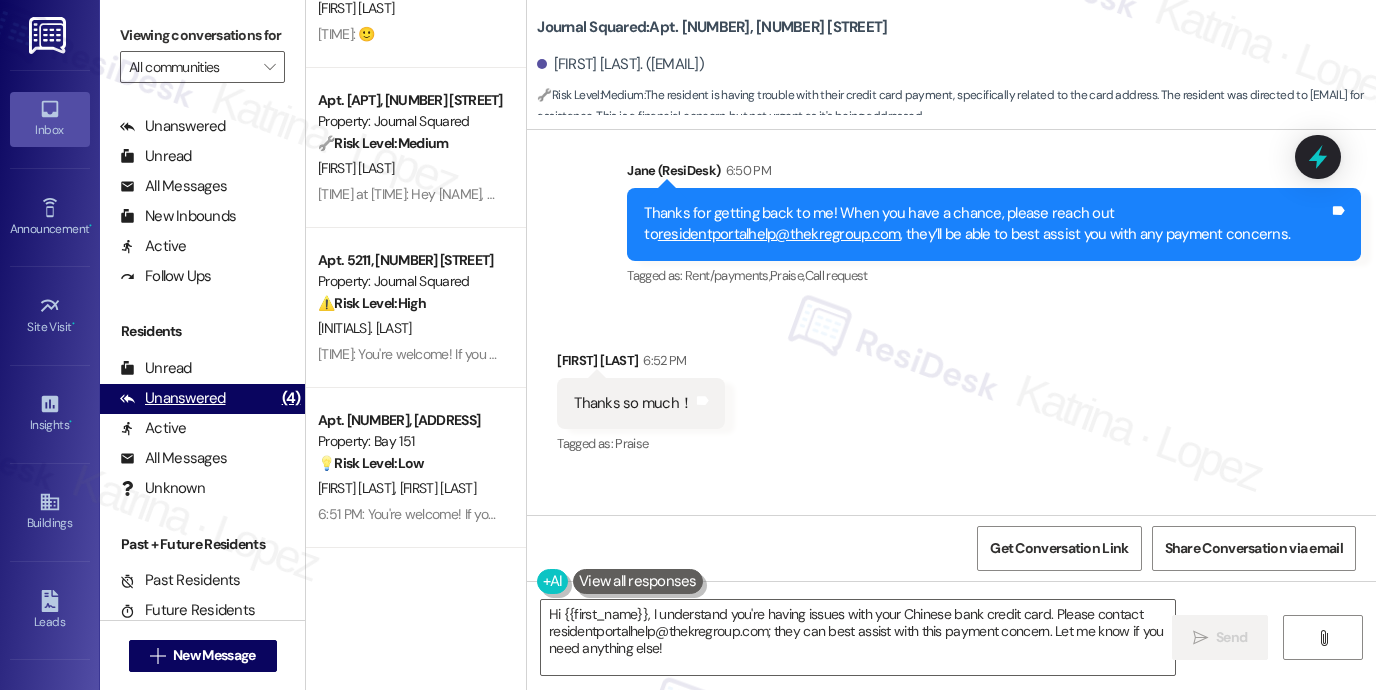 click on "Unanswered" at bounding box center (173, 398) 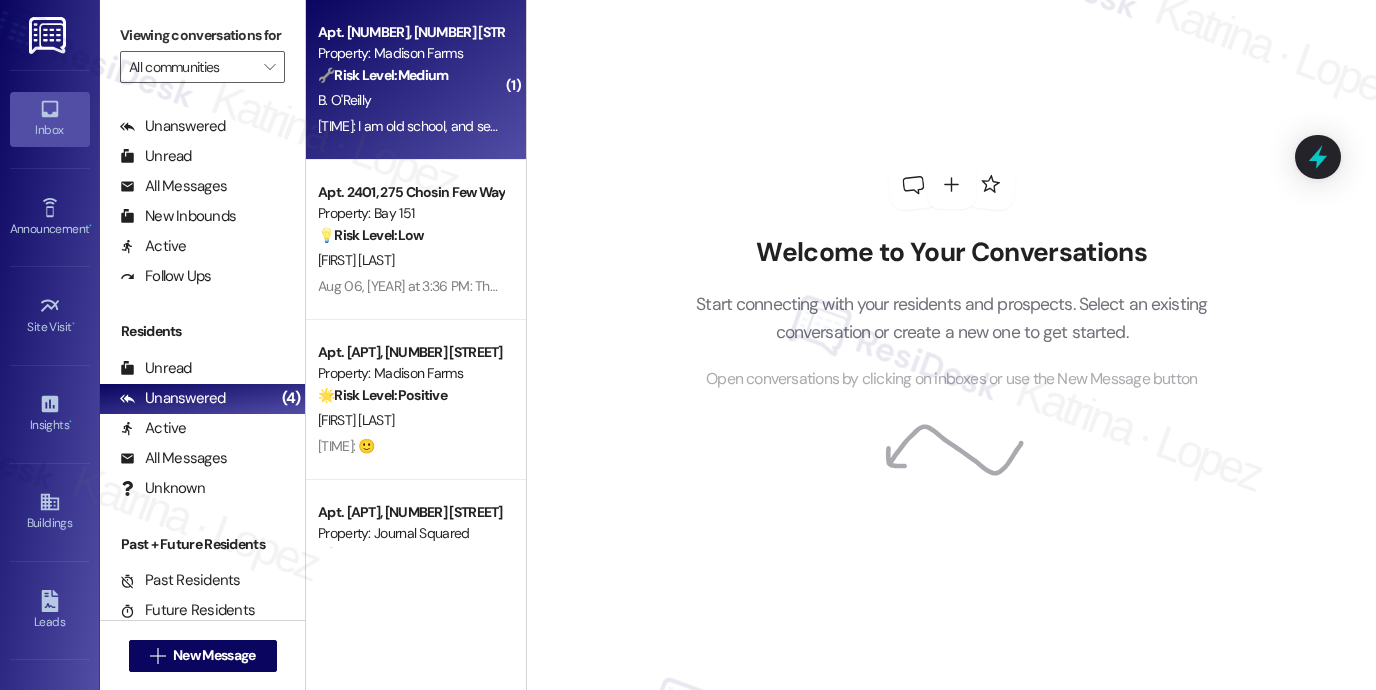 click on "[HOUR]:[MINUTE] [AM/PM]: I am old school, and send a check... [HOUR]:[MINUTE] [AM/PM]: I am old school, and send a check..." at bounding box center (440, 126) 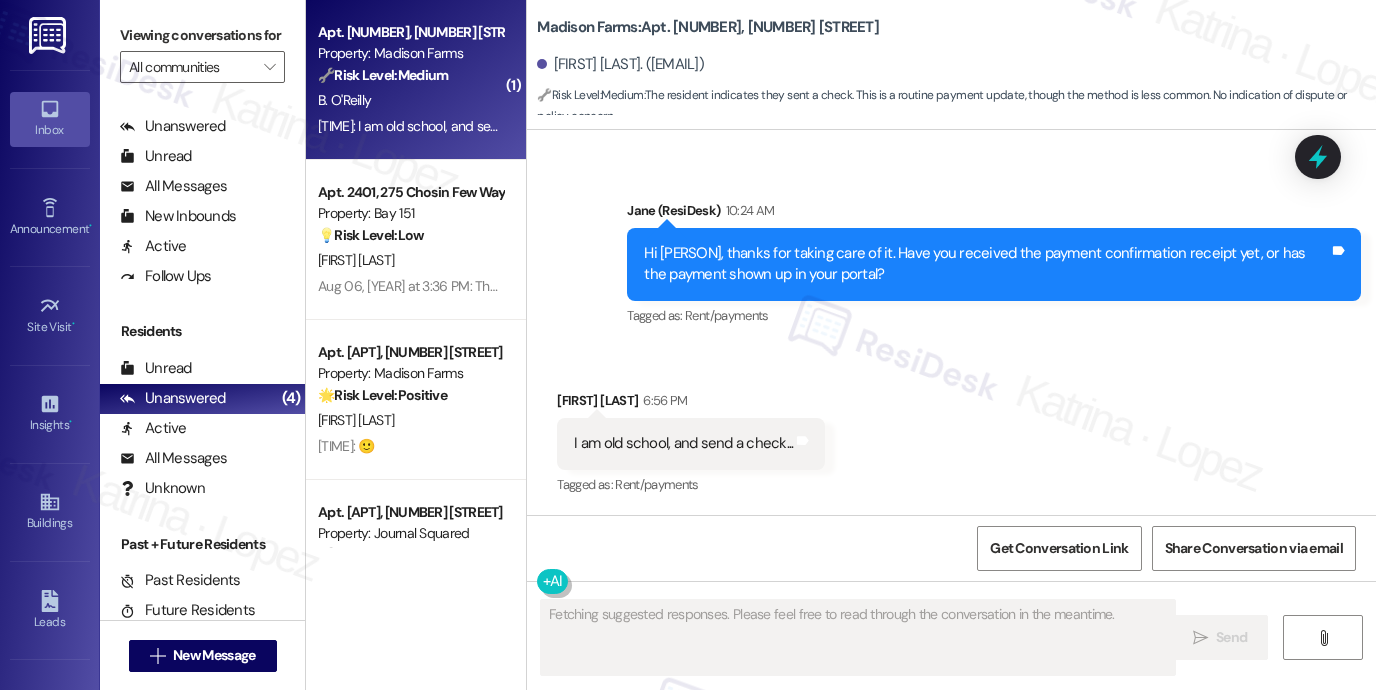 scroll, scrollTop: 2656, scrollLeft: 0, axis: vertical 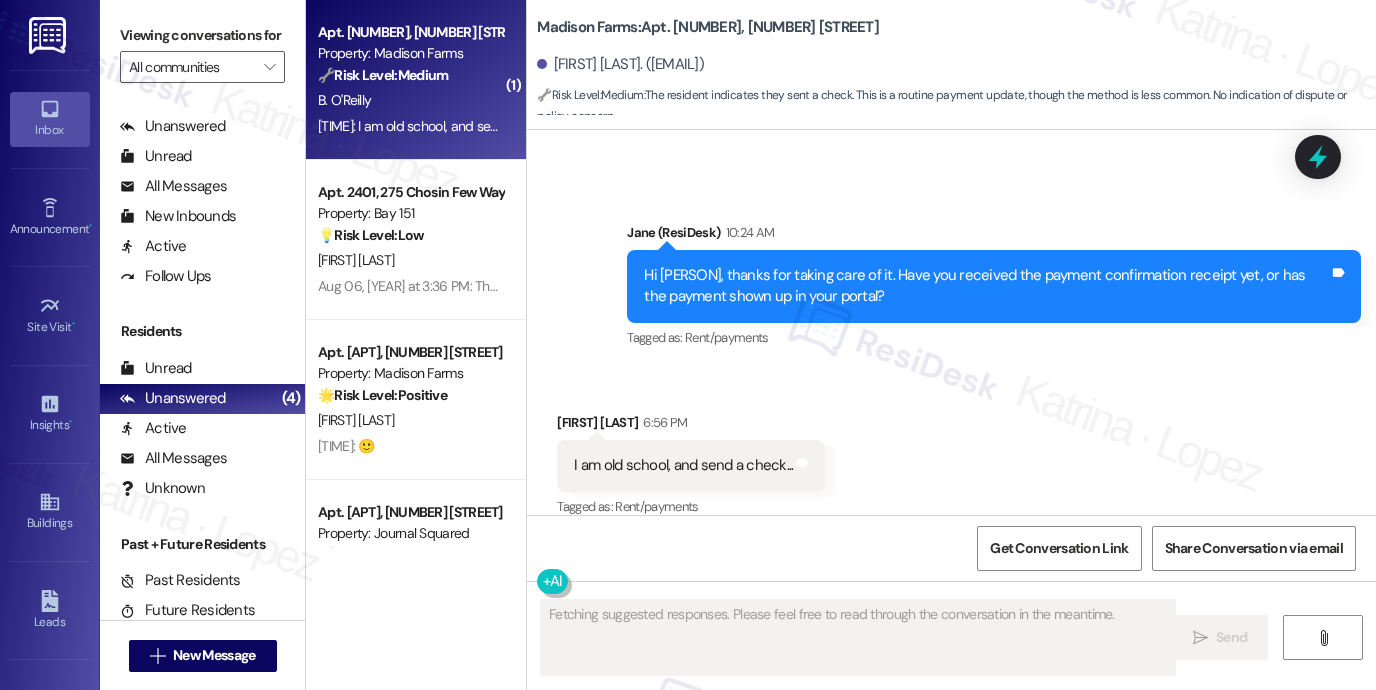 click on "I am old school, and send a check..." at bounding box center [683, 465] 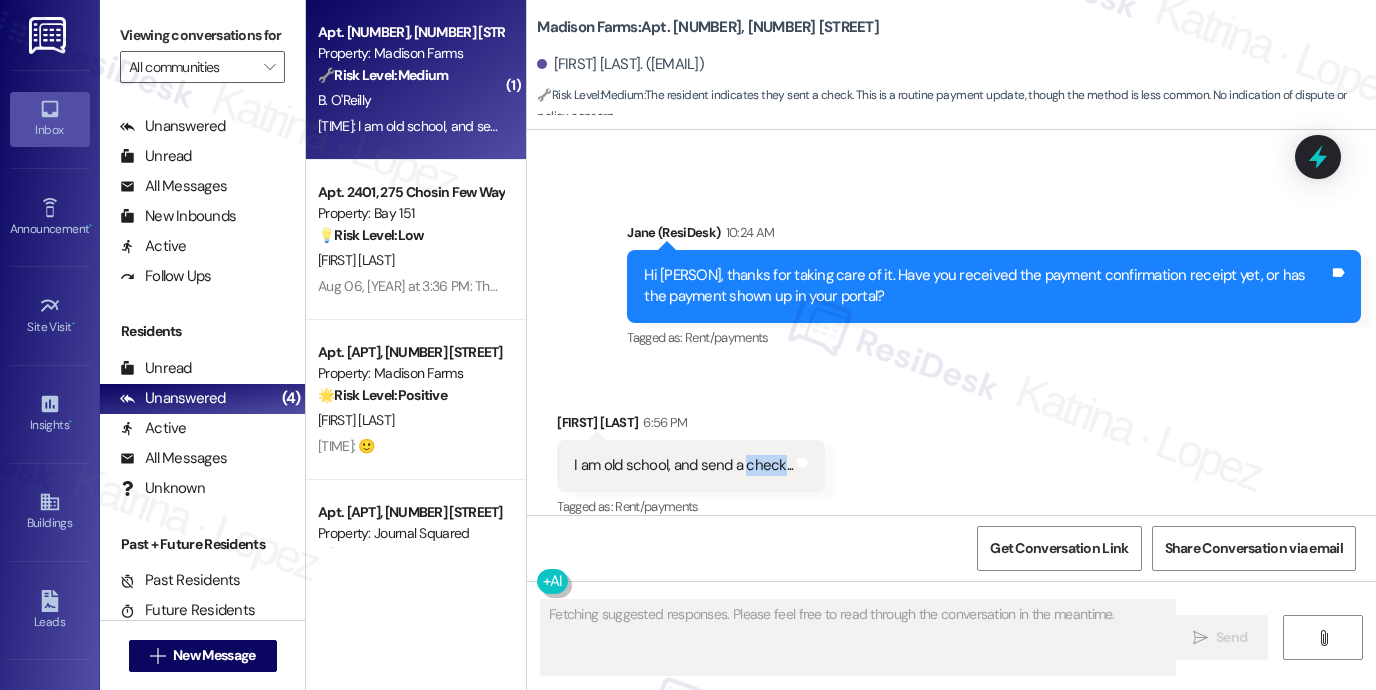 click on "I am old school, and send a check..." at bounding box center [683, 465] 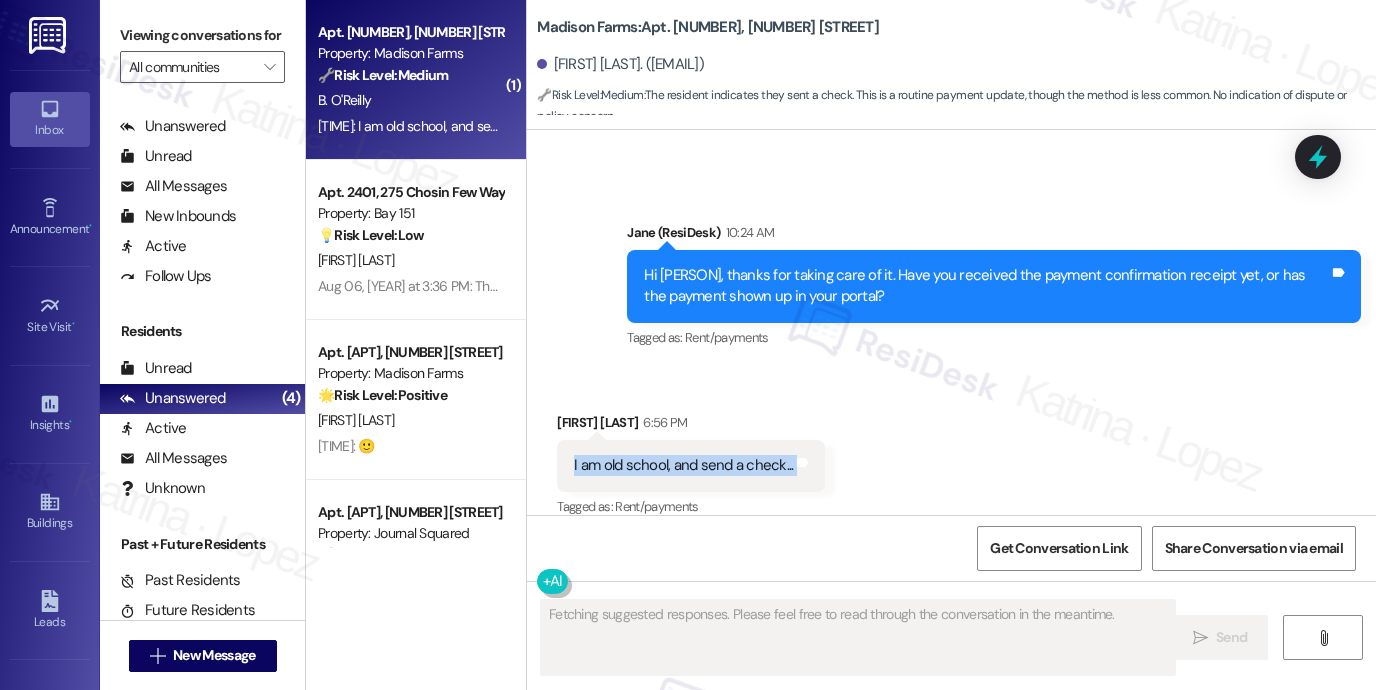 click on "I am old school, and send a check..." at bounding box center [683, 465] 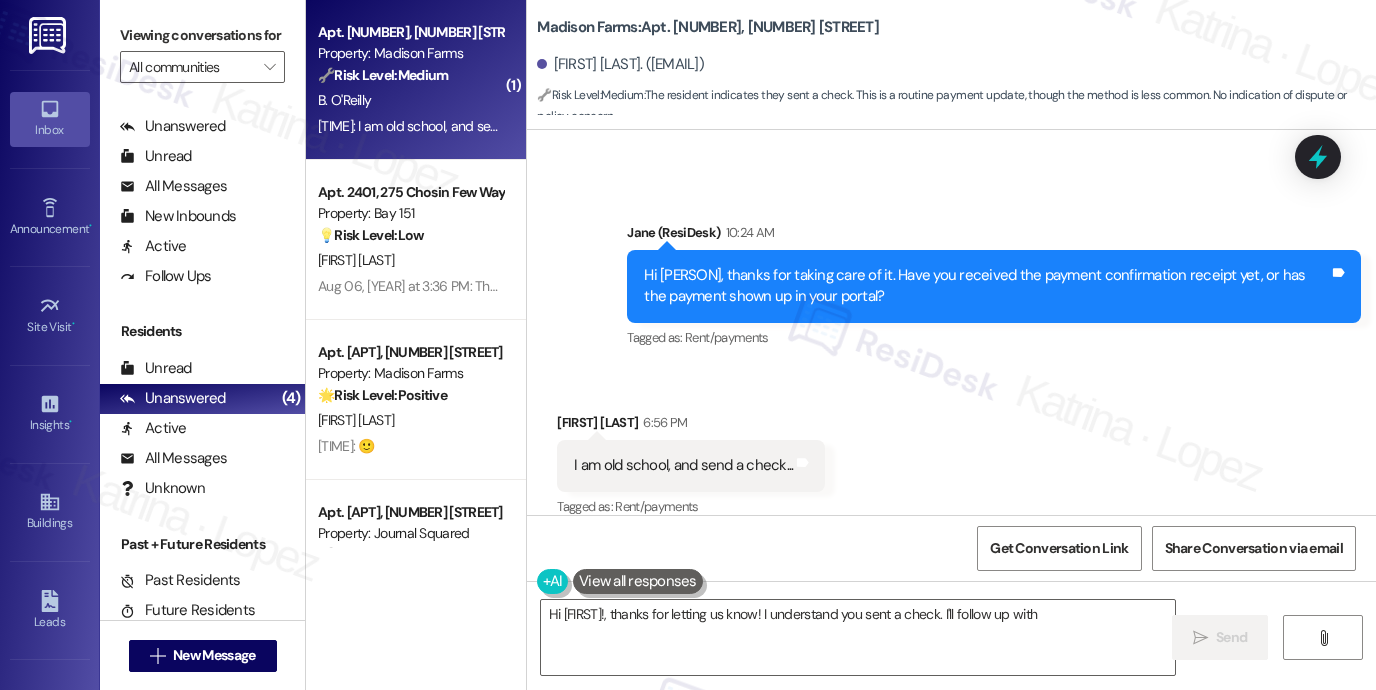click on "Hi [PERSON], thanks for taking care of it. Have you received the payment confirmation receipt yet, or has the payment shown up in your portal?" at bounding box center [986, 286] 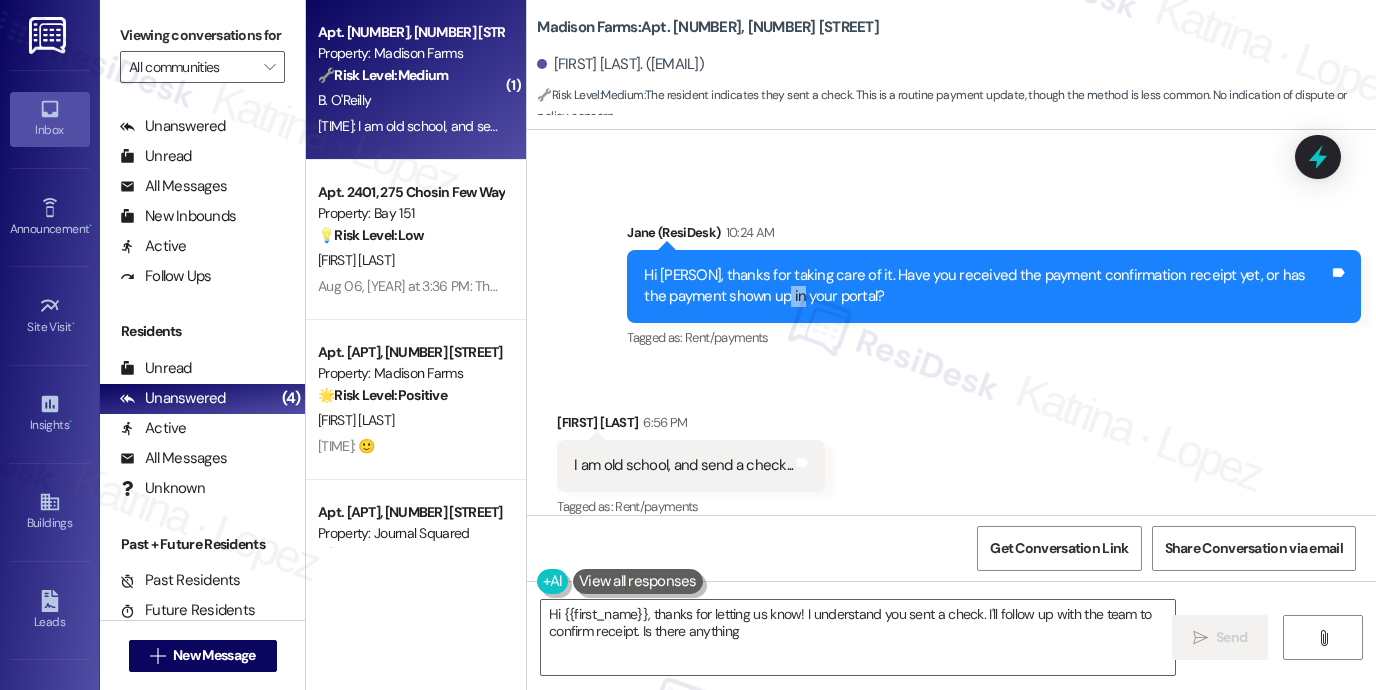 click on "Hi [PERSON], thanks for taking care of it. Have you received the payment confirmation receipt yet, or has the payment shown up in your portal?" at bounding box center [986, 286] 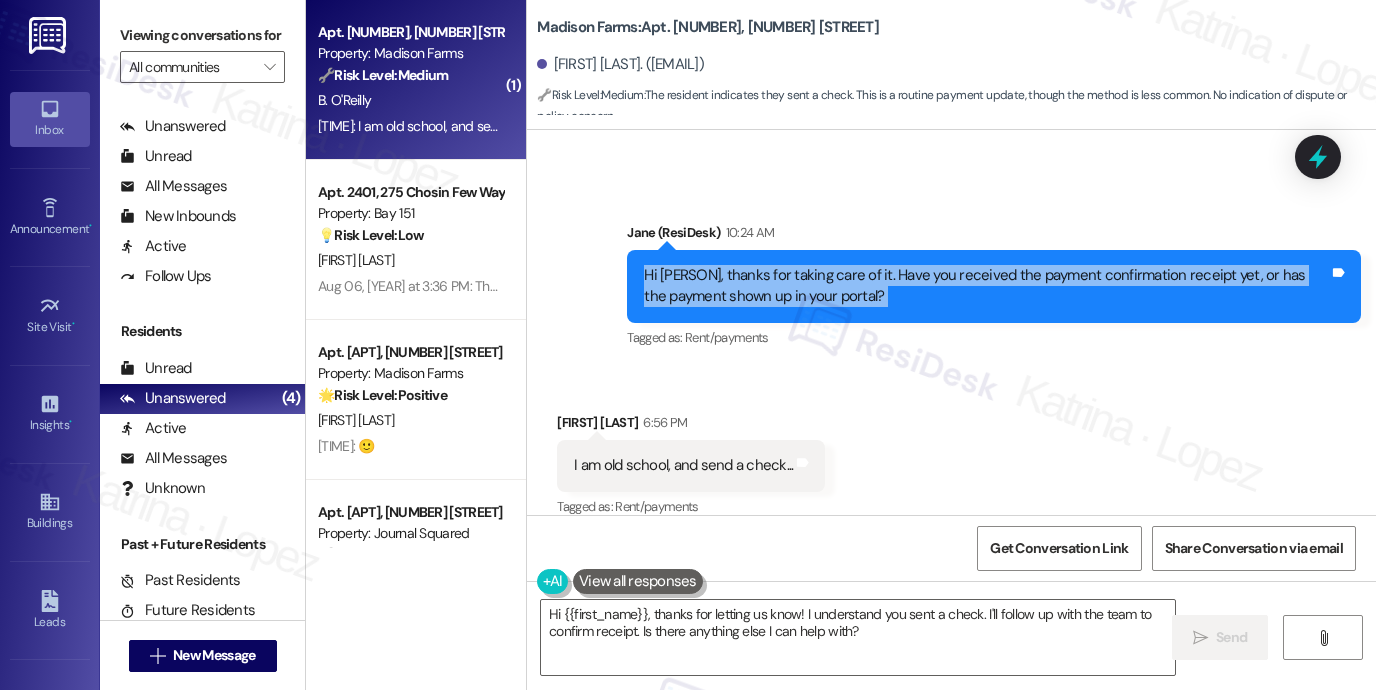 click on "Hi [PERSON], thanks for taking care of it. Have you received the payment confirmation receipt yet, or has the payment shown up in your portal?" at bounding box center (986, 286) 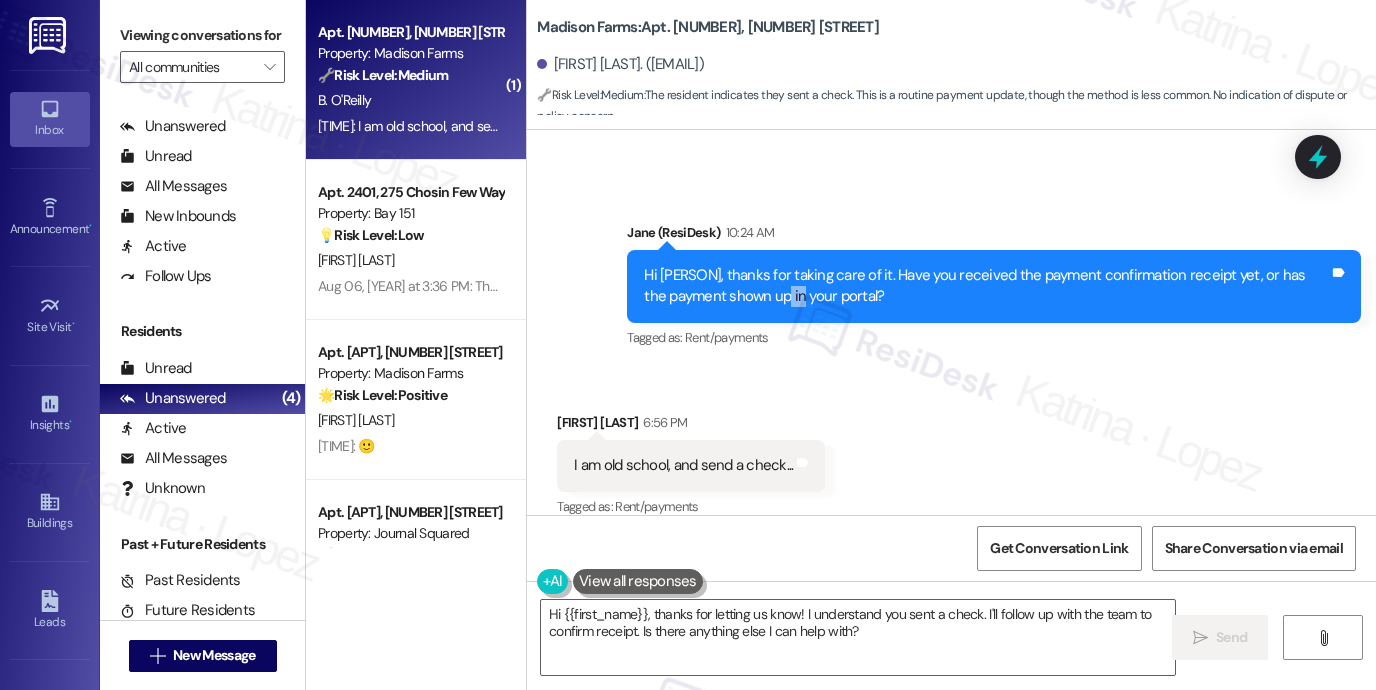click on "Hi [PERSON], thanks for taking care of it. Have you received the payment confirmation receipt yet, or has the payment shown up in your portal?" at bounding box center [986, 286] 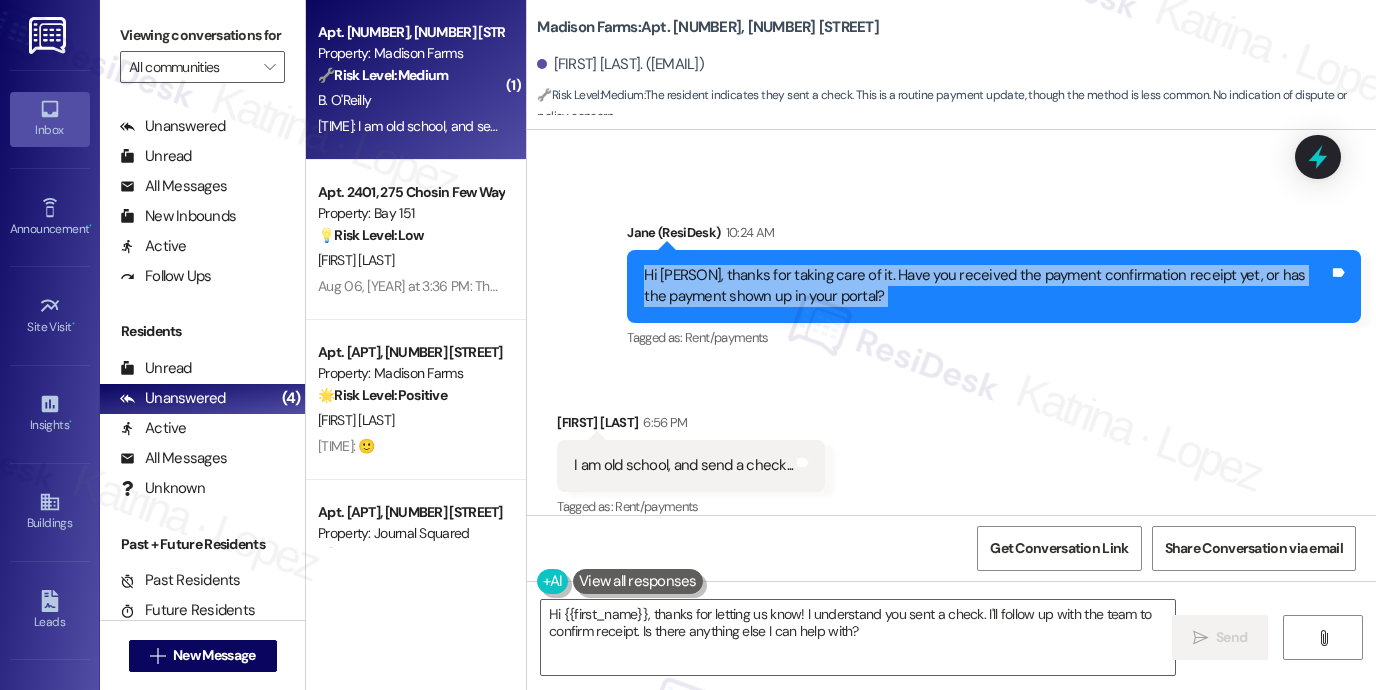 click on "Hi [PERSON], thanks for taking care of it. Have you received the payment confirmation receipt yet, or has the payment shown up in your portal?" at bounding box center [986, 286] 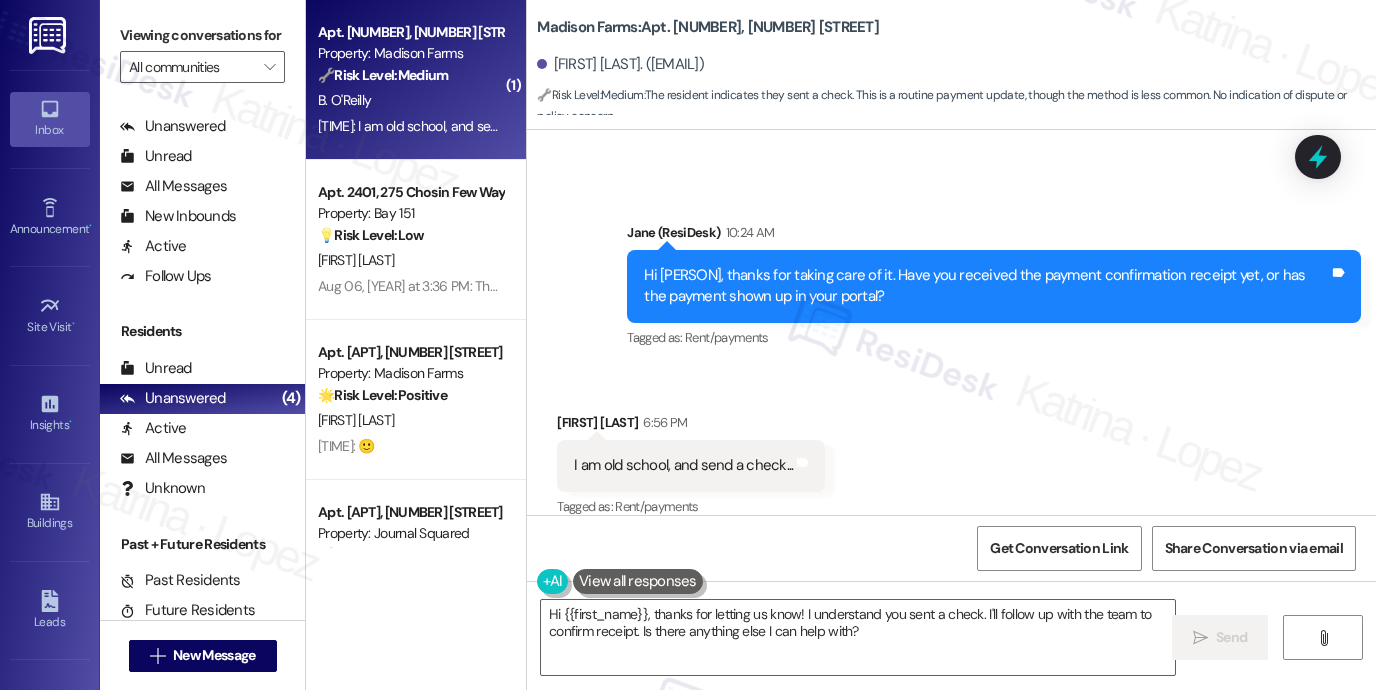 click on "Sent via SMS [FIRST] (ResiDesk) [TIME] Hi [FIRST], thanks for taking care of it. Have you received the payment confirmation receipt yet, or has the payment shown up in your portal? Tags and notes Tagged as: Rent/payments Click to highlight conversations about Rent/payments" at bounding box center (994, 287) 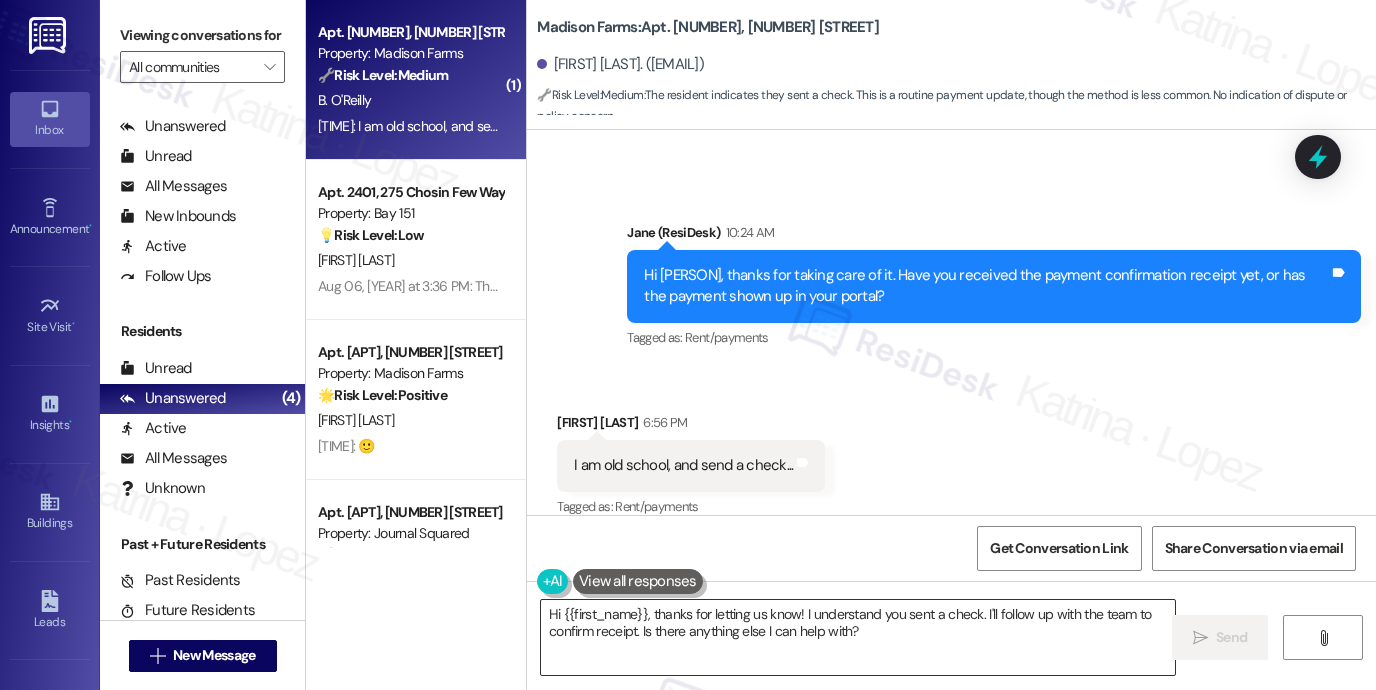click on "Hi {{first_name}}, thanks for letting us know! I understand you sent a check. I'll follow up with the team to confirm receipt. Is there anything else I can help with?" at bounding box center [858, 637] 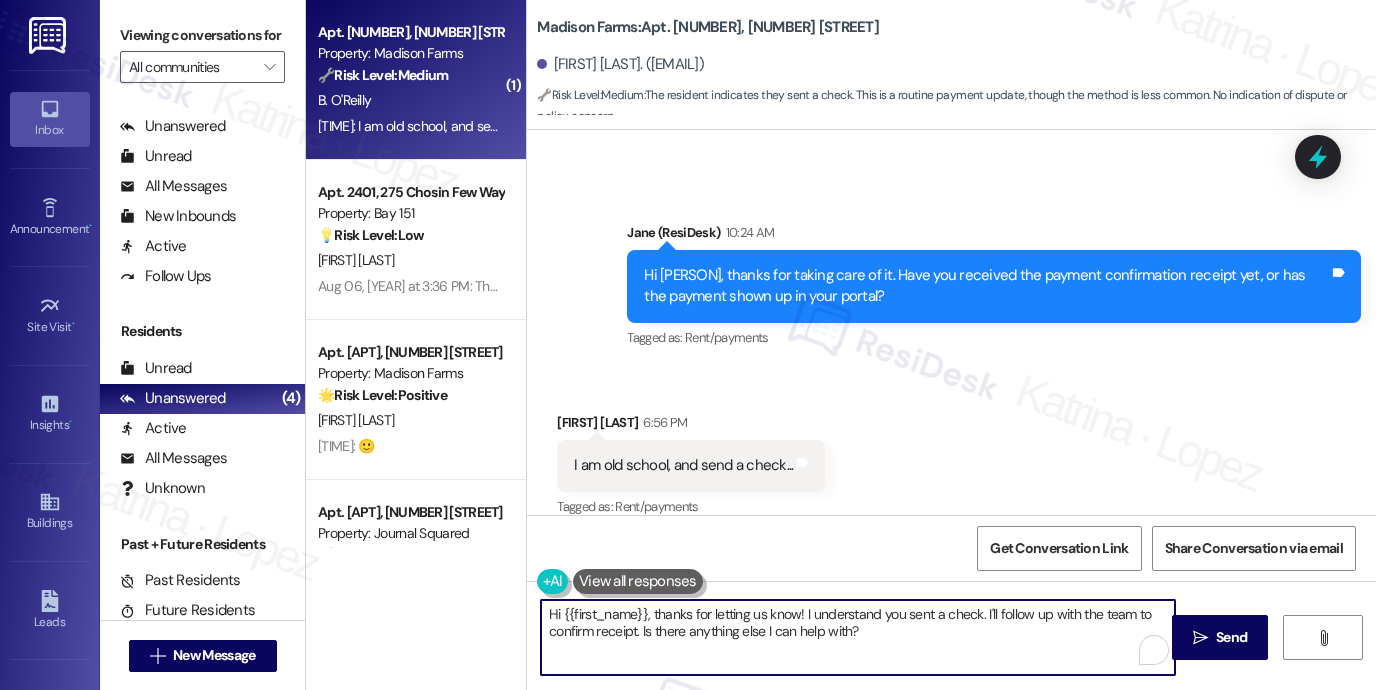 click on "Hi {{first_name}}, thanks for letting us know! I understand you sent a check. I'll follow up with the team to confirm receipt. Is there anything else I can help with?" at bounding box center (858, 637) 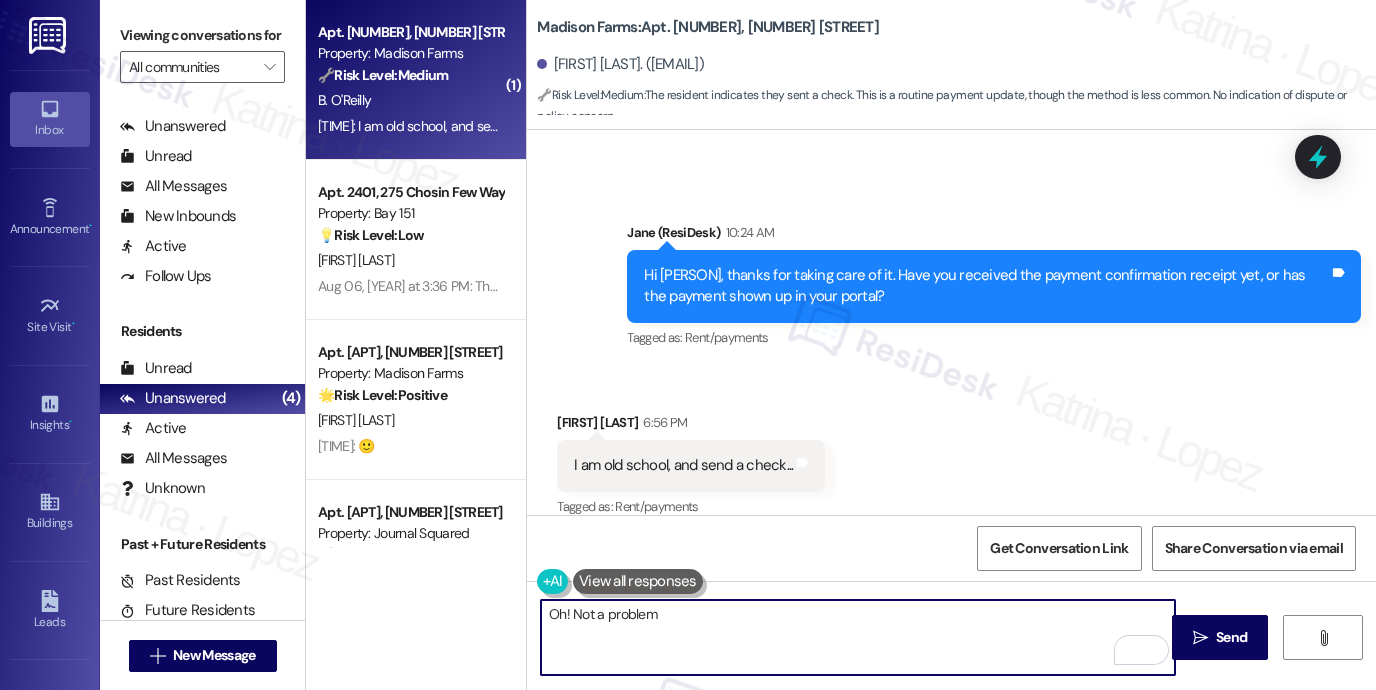 click on "I am old school, and send a check..." at bounding box center (683, 465) 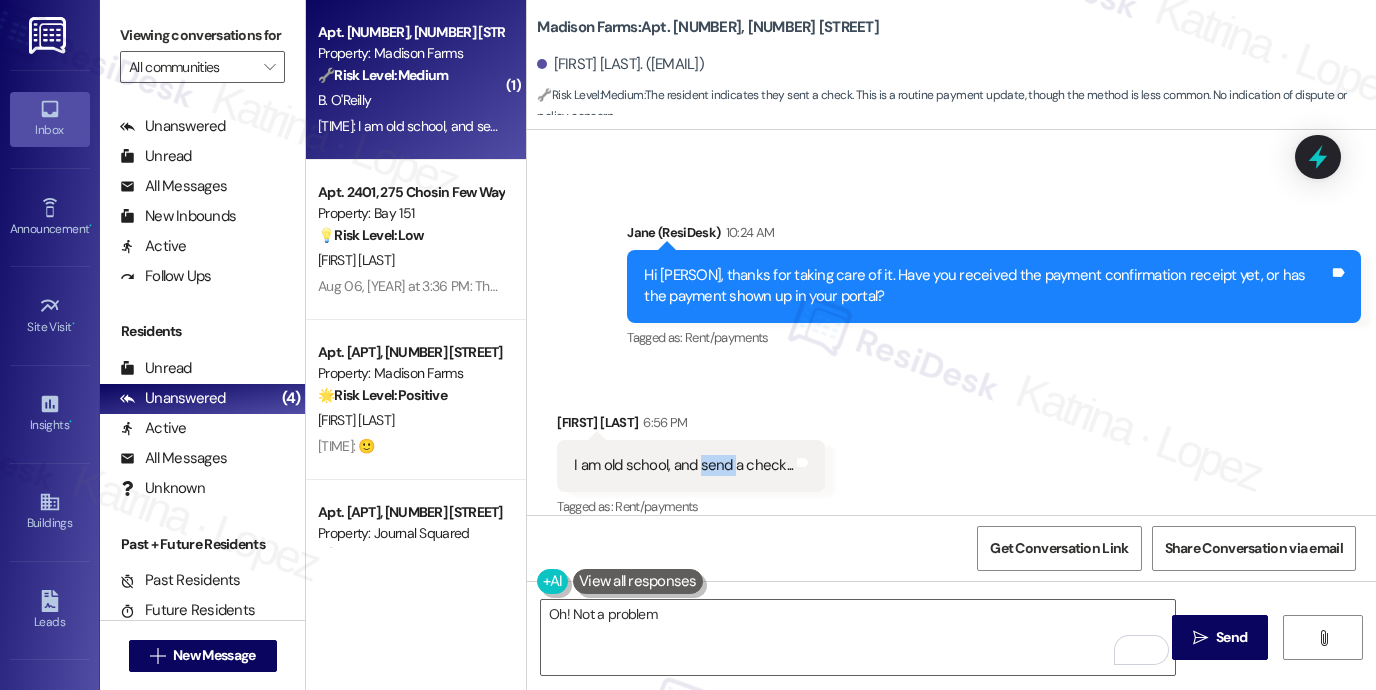click on "I am old school, and send a check..." at bounding box center [683, 465] 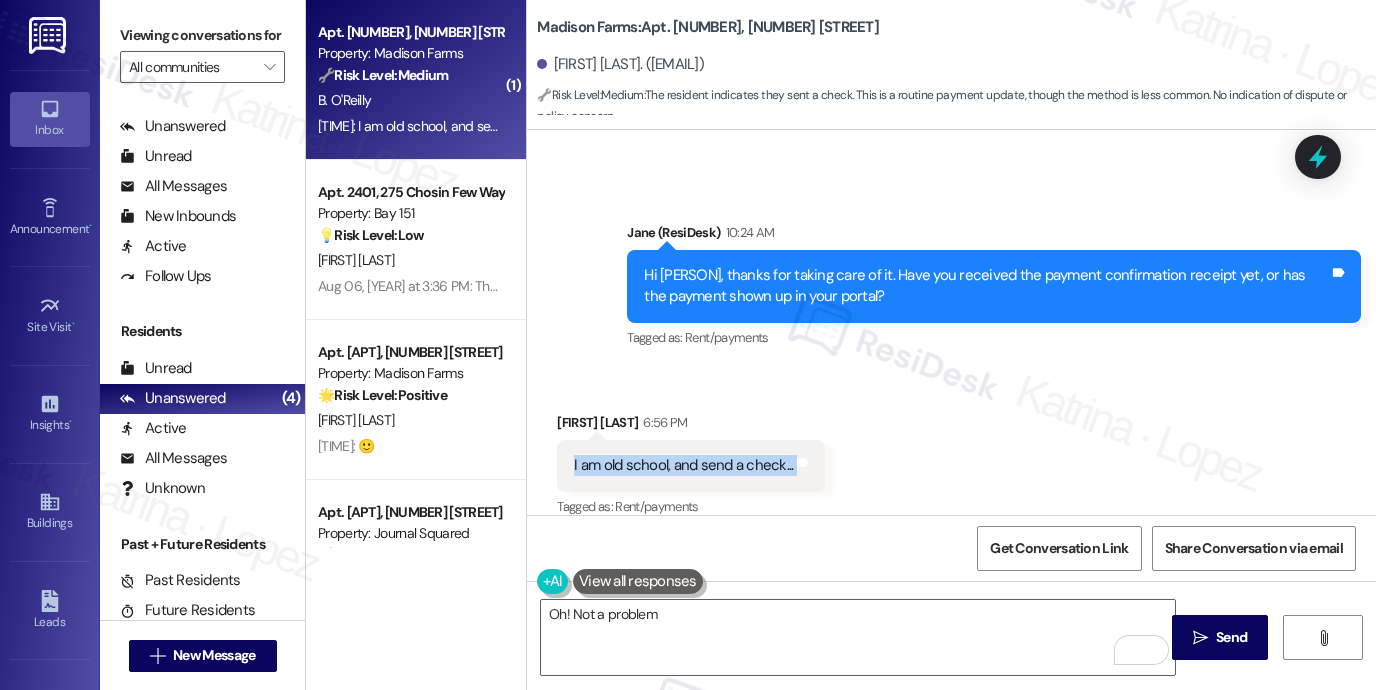 click on "I am old school, and send a check..." at bounding box center [683, 465] 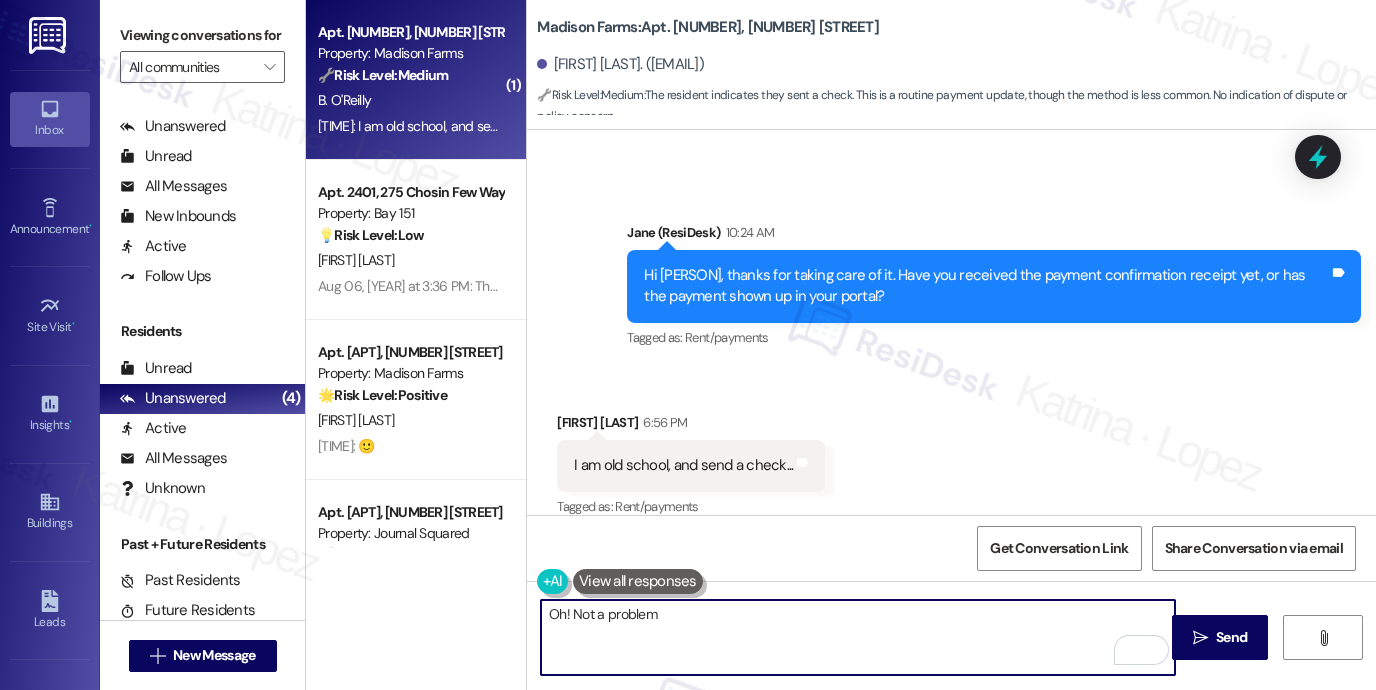 click on "Oh! Not a problem" at bounding box center (858, 637) 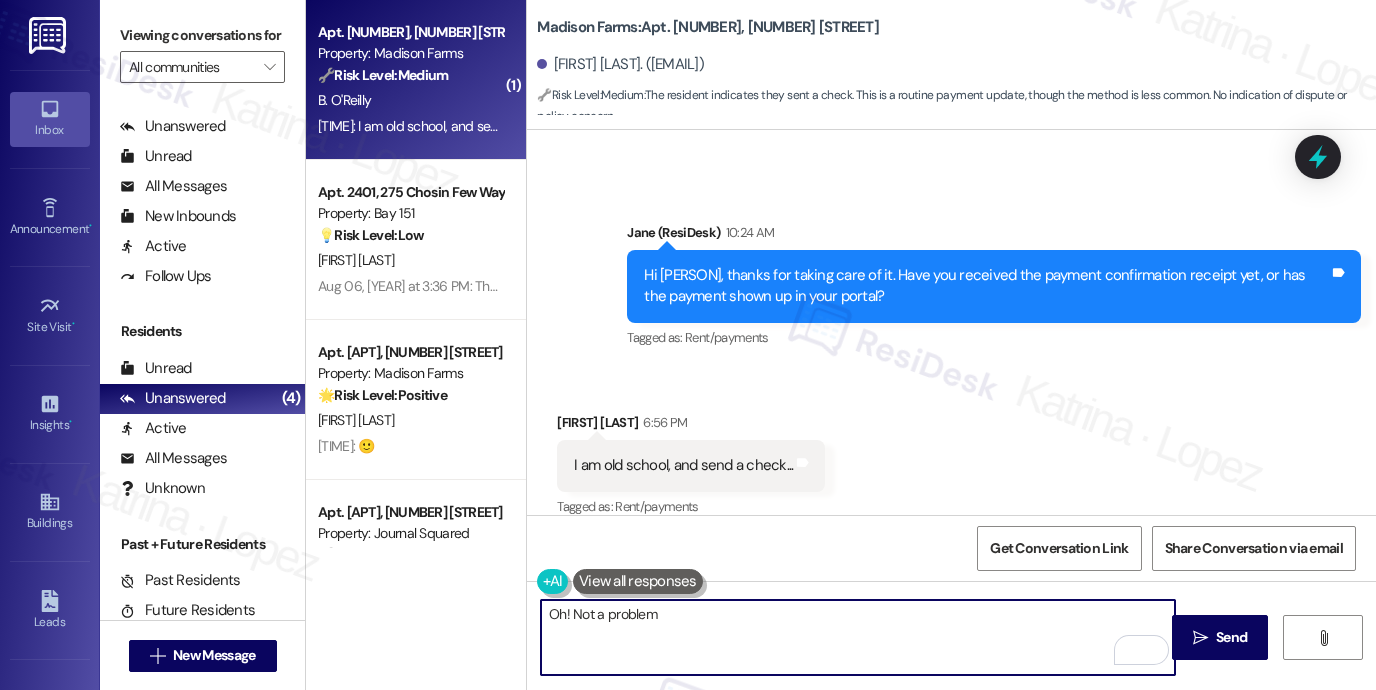 click on "I am old school, and send a check... Tags and notes" at bounding box center (691, 465) 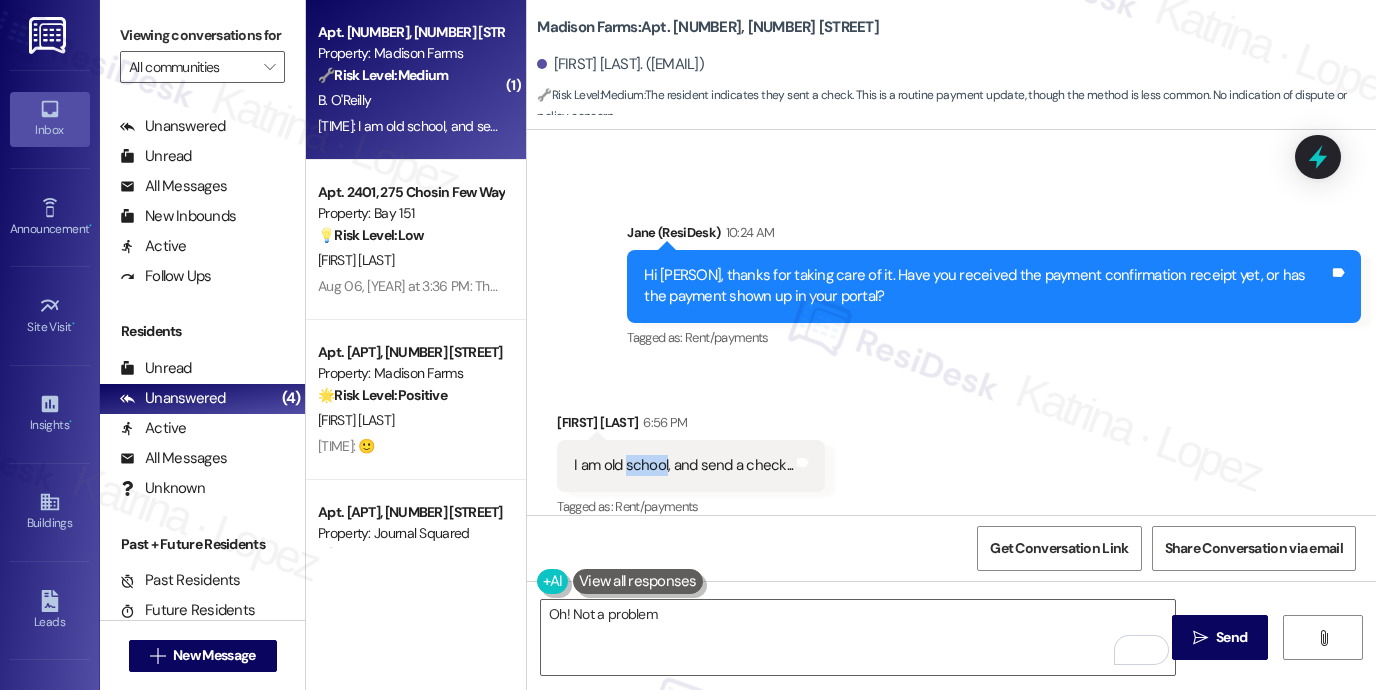 click on "I am old school, and send a check... Tags and notes" at bounding box center [691, 465] 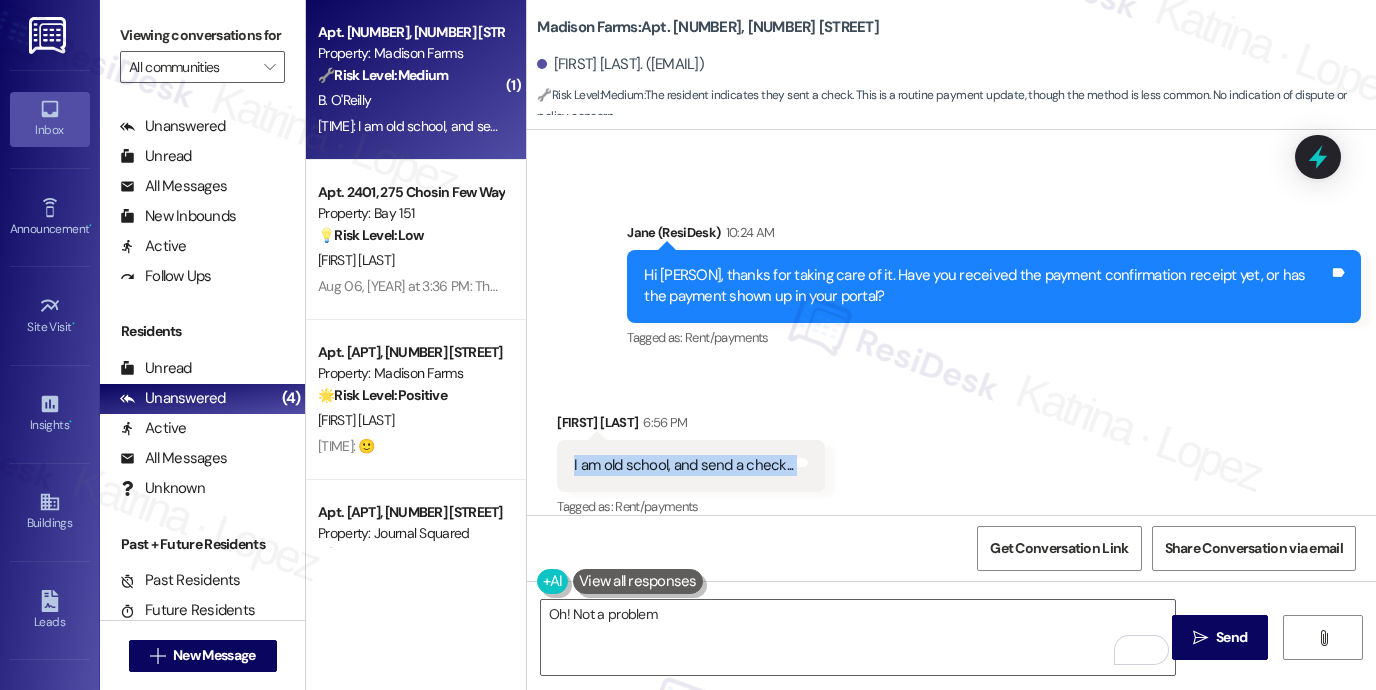 click on "I am old school, and send a check... Tags and notes" at bounding box center [691, 465] 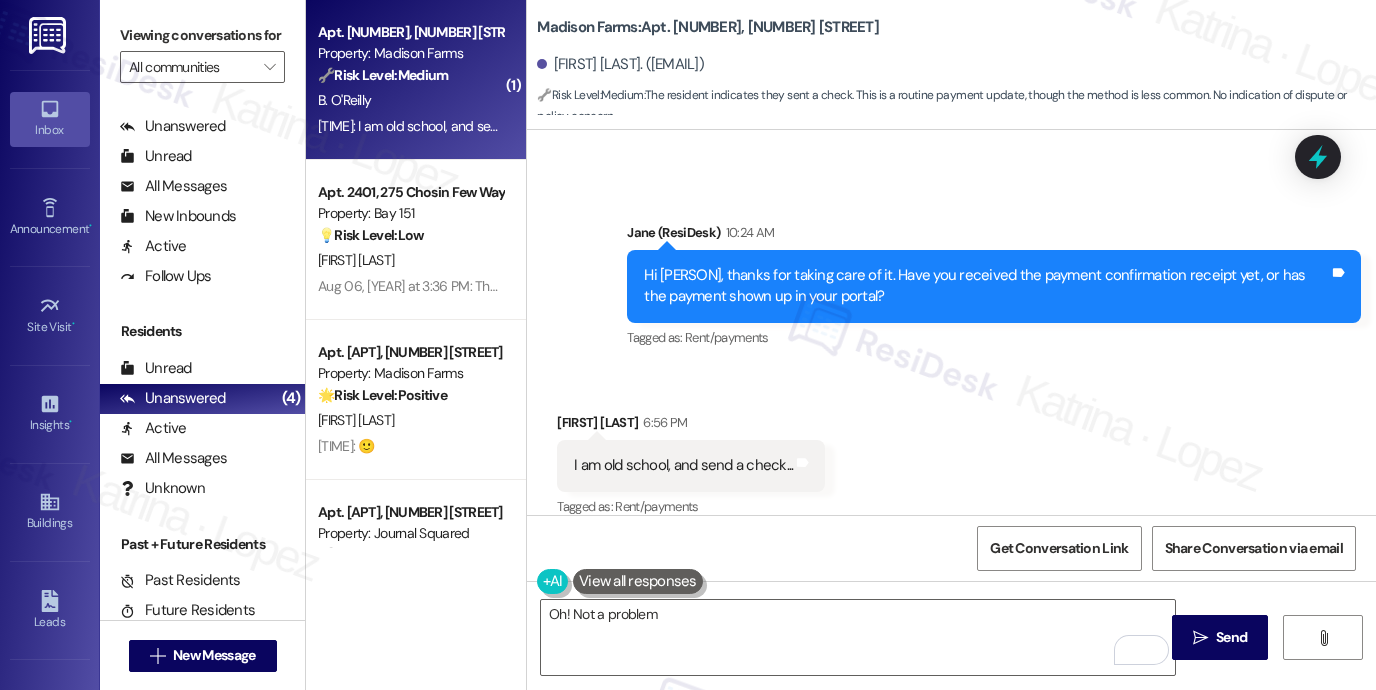 click on "Viewing conversations for" at bounding box center (202, 35) 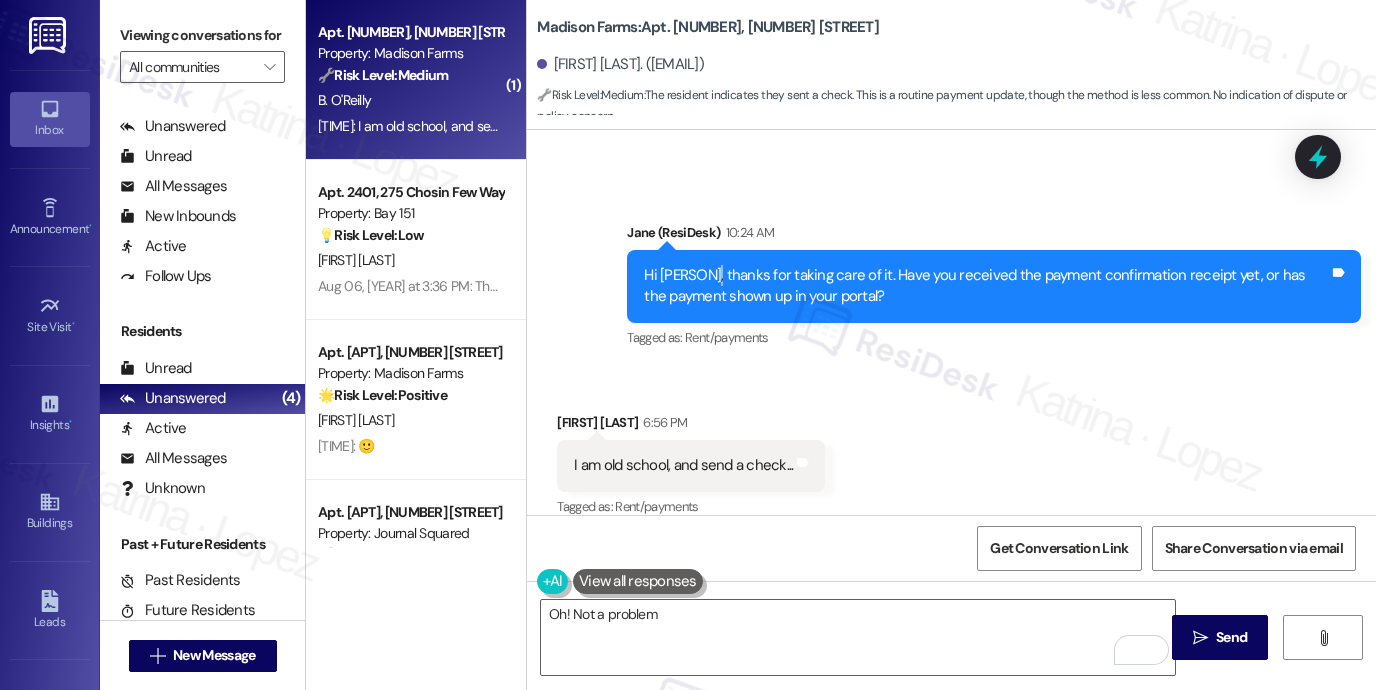click on "Hi [PERSON], thanks for taking care of it. Have you received the payment confirmation receipt yet, or has the payment shown up in your portal?" at bounding box center (986, 286) 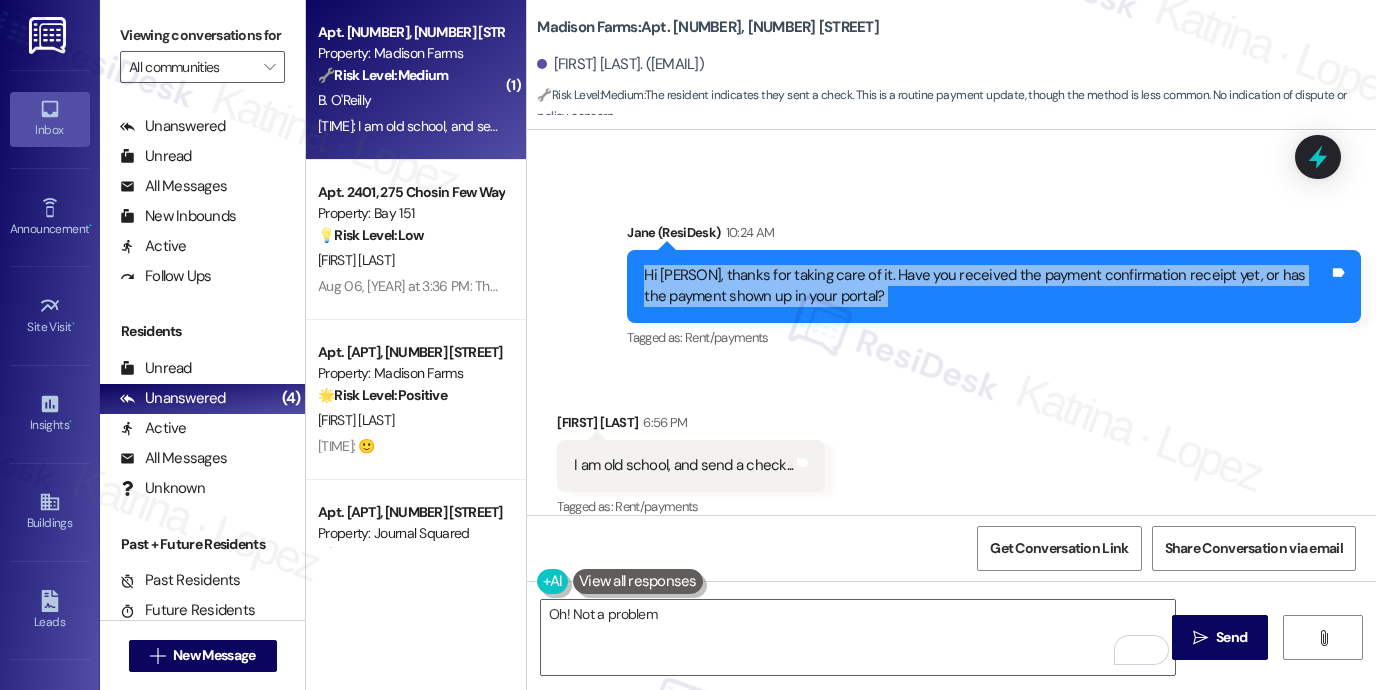click on "Hi [PERSON], thanks for taking care of it. Have you received the payment confirmation receipt yet, or has the payment shown up in your portal?" at bounding box center [986, 286] 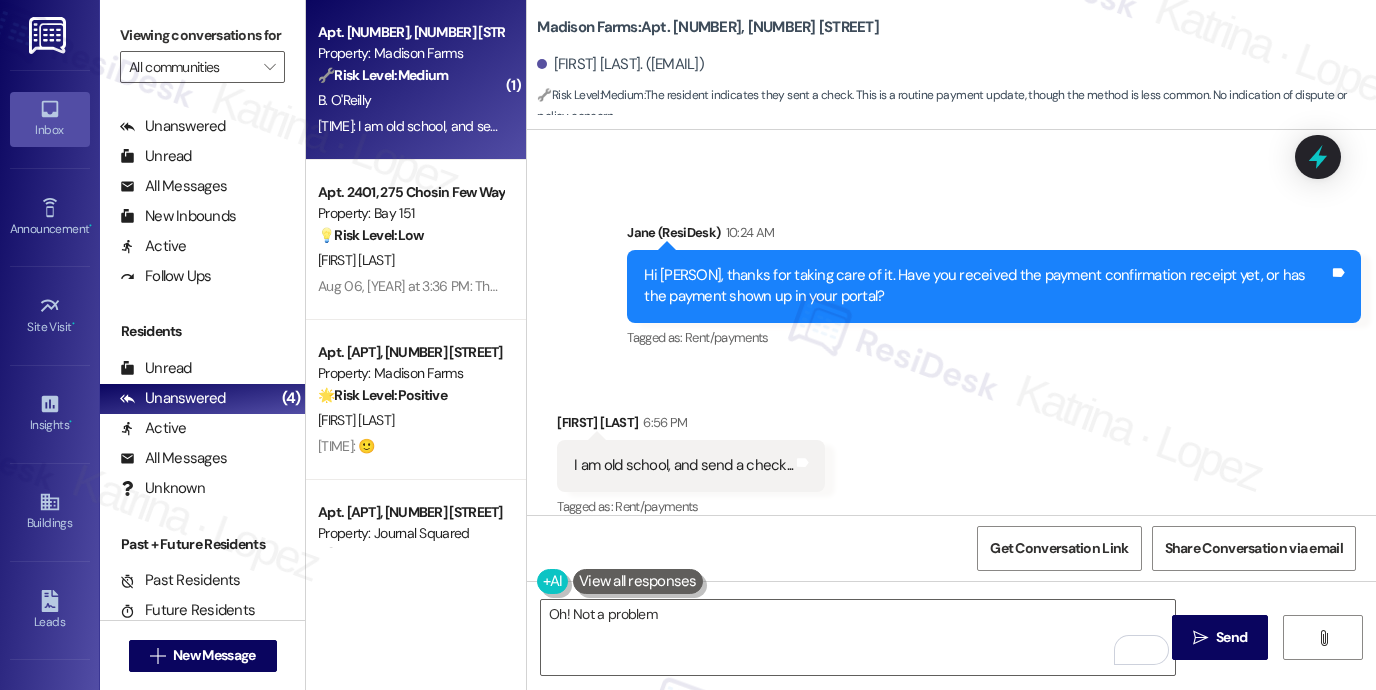 click on "I am old school, and send a check..." at bounding box center (683, 465) 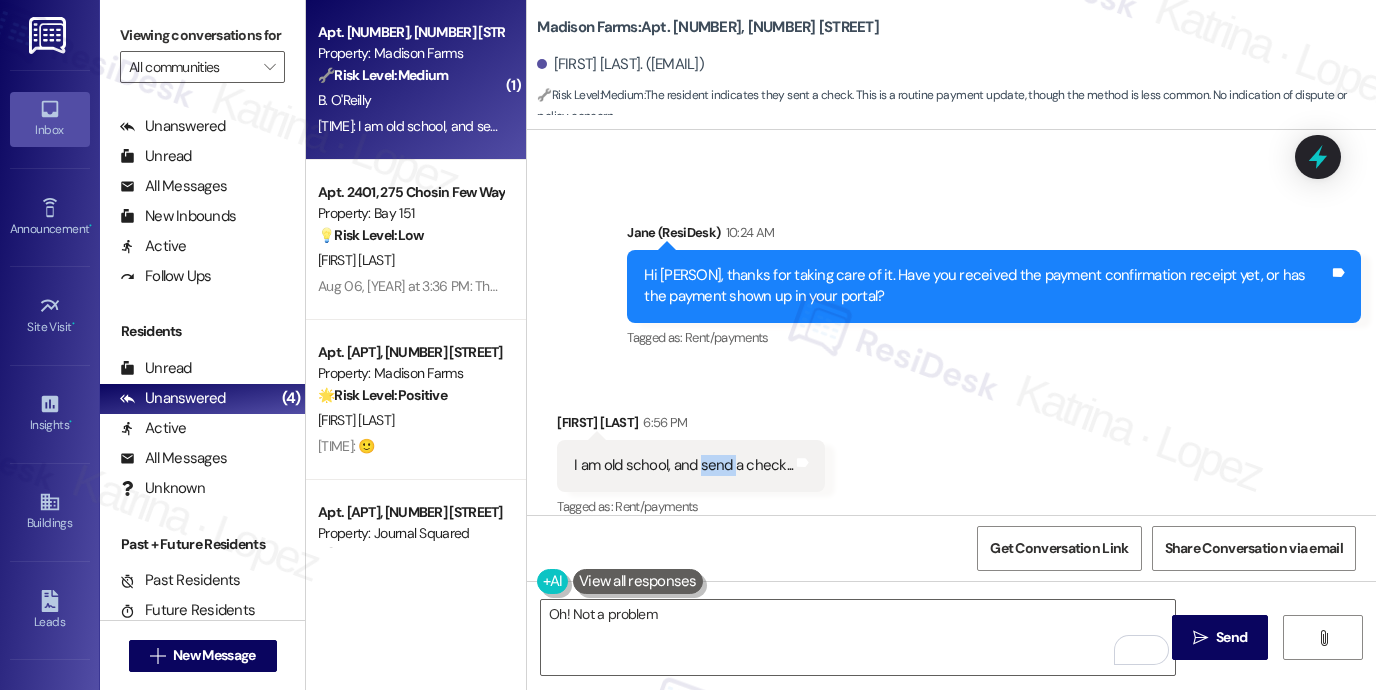 click on "I am old school, and send a check..." at bounding box center (683, 465) 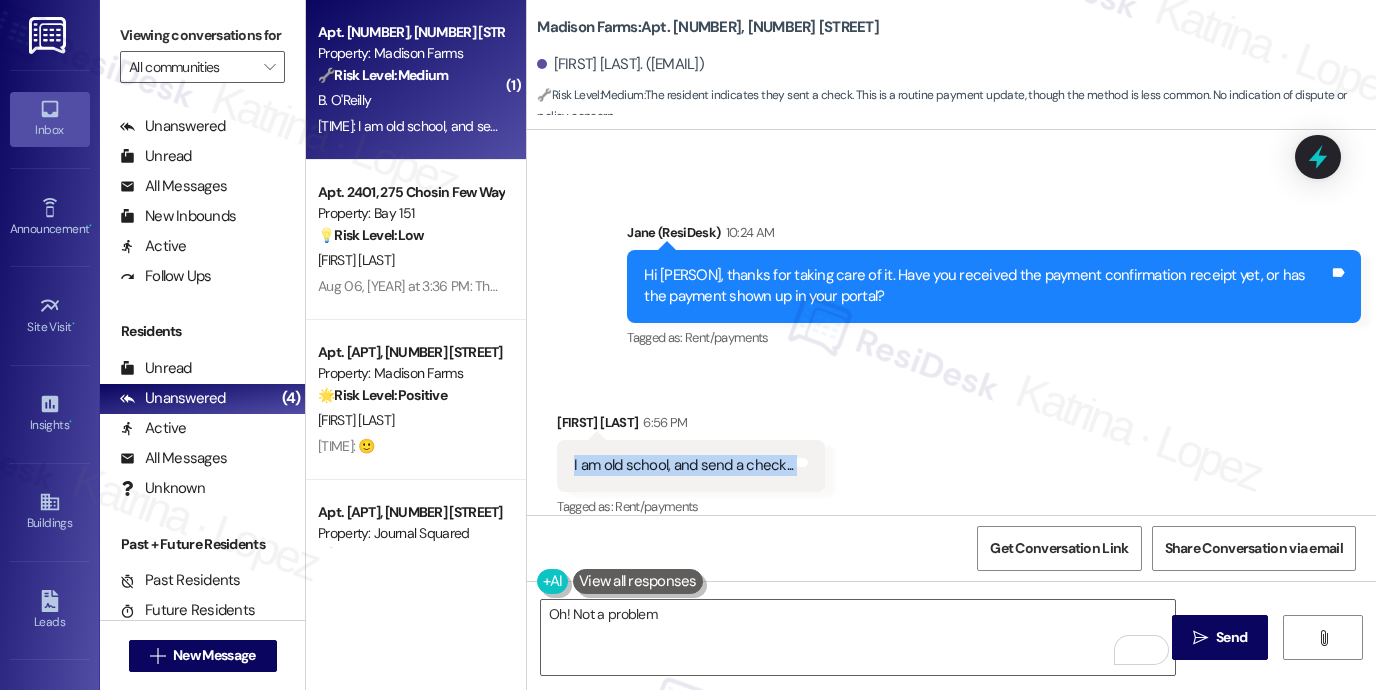 click on "I am old school, and send a check..." at bounding box center (683, 465) 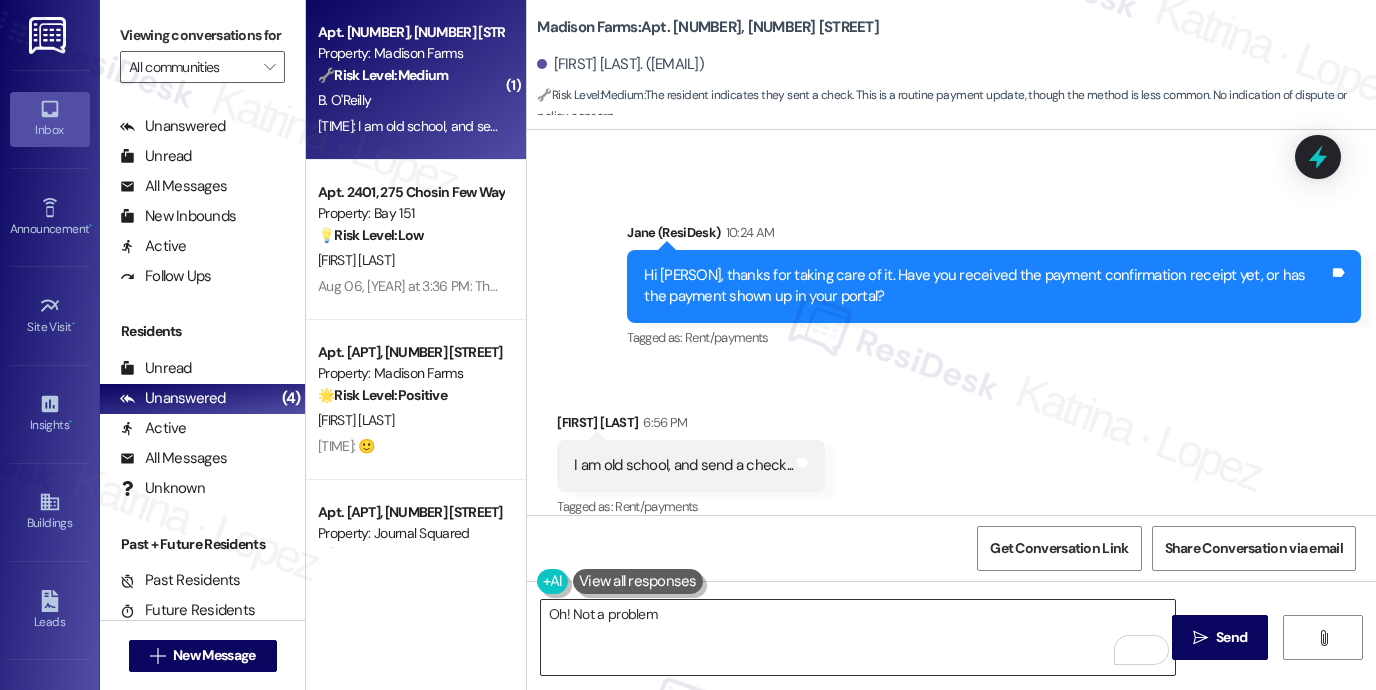 click on "Oh! Not a problem" at bounding box center (858, 637) 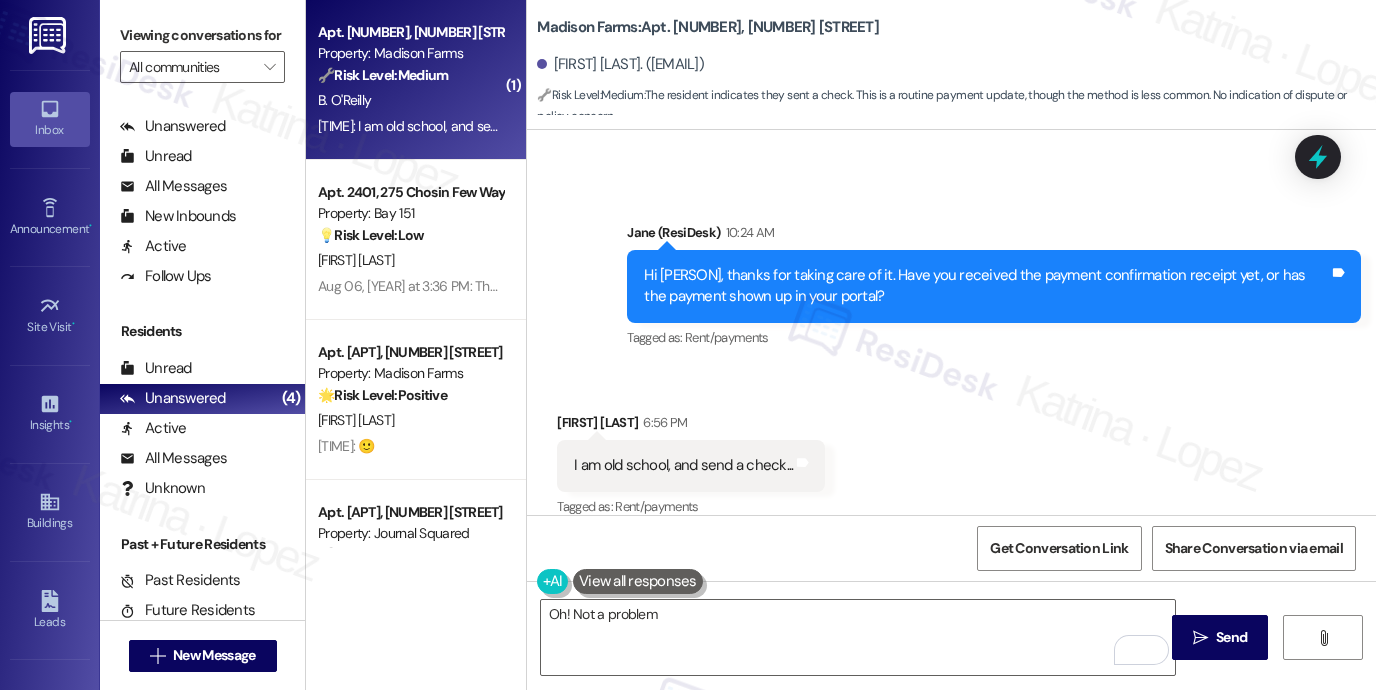 click on "Viewing conversations for All communities " at bounding box center [202, 51] 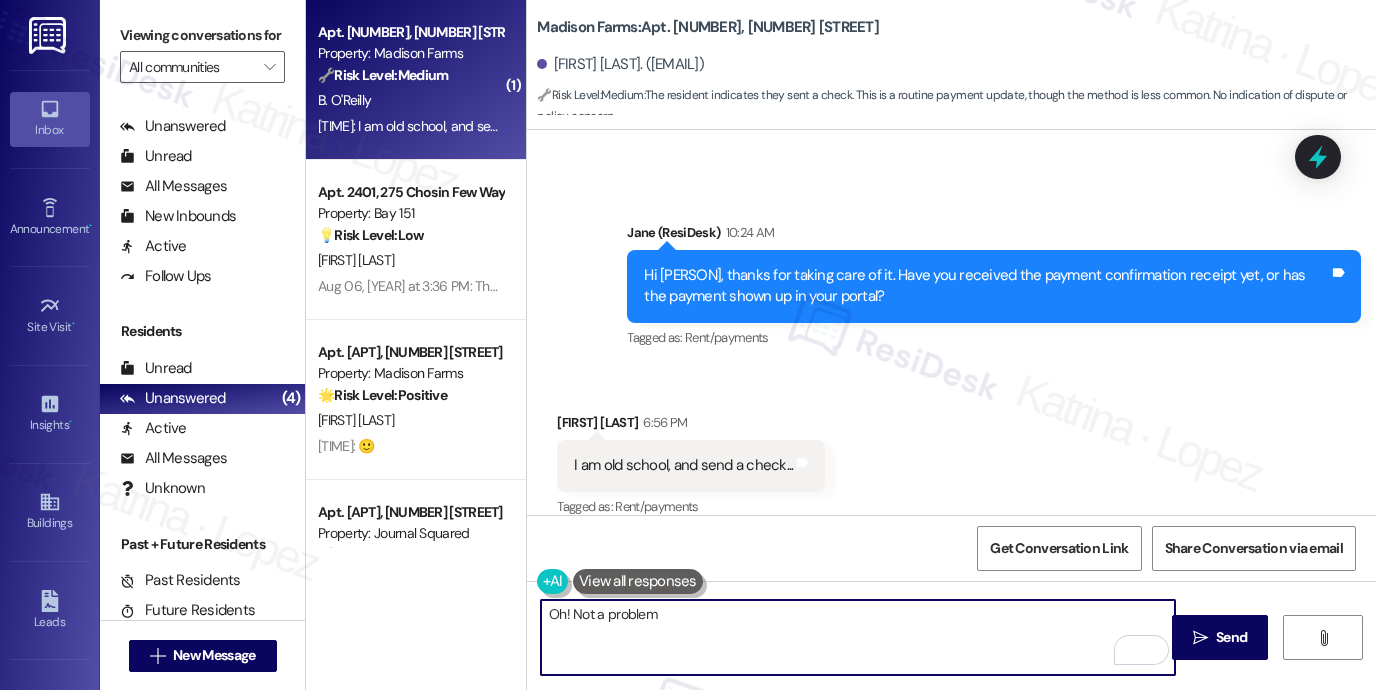 click on "Oh! Not a problem" at bounding box center (858, 637) 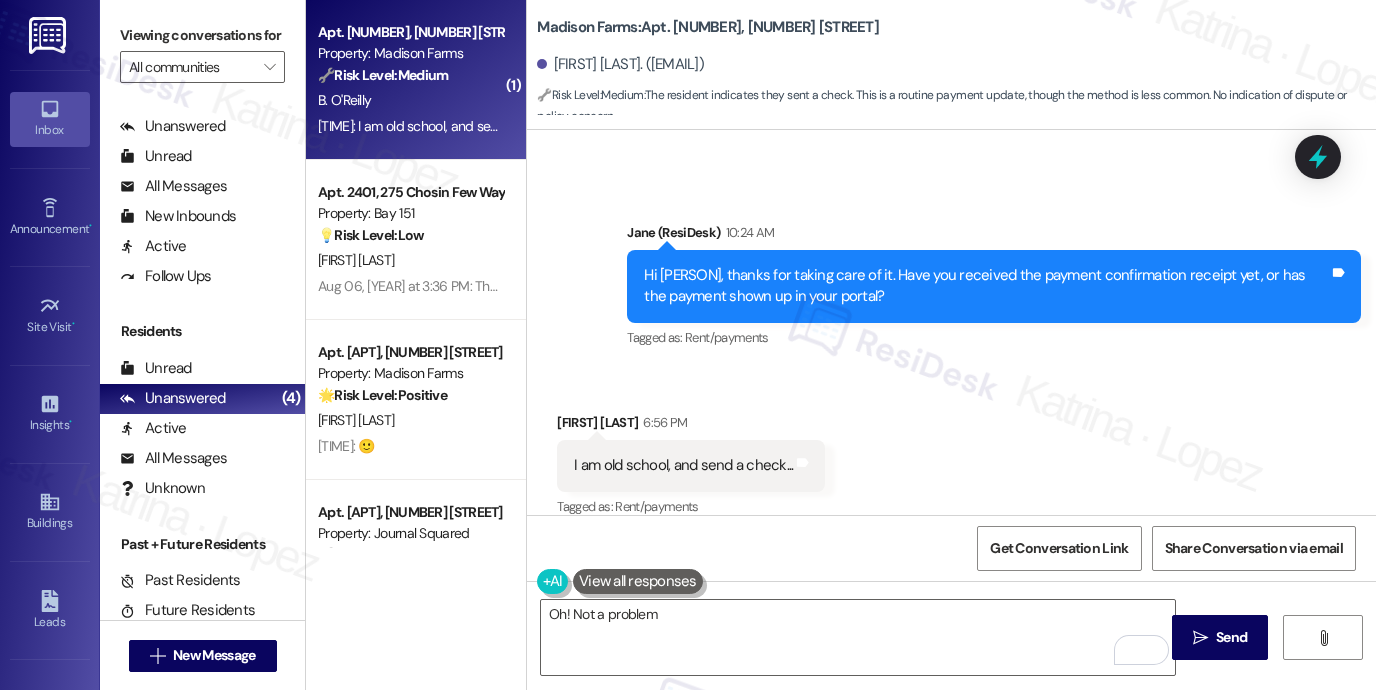 click on "Viewing conversations for" at bounding box center (202, 35) 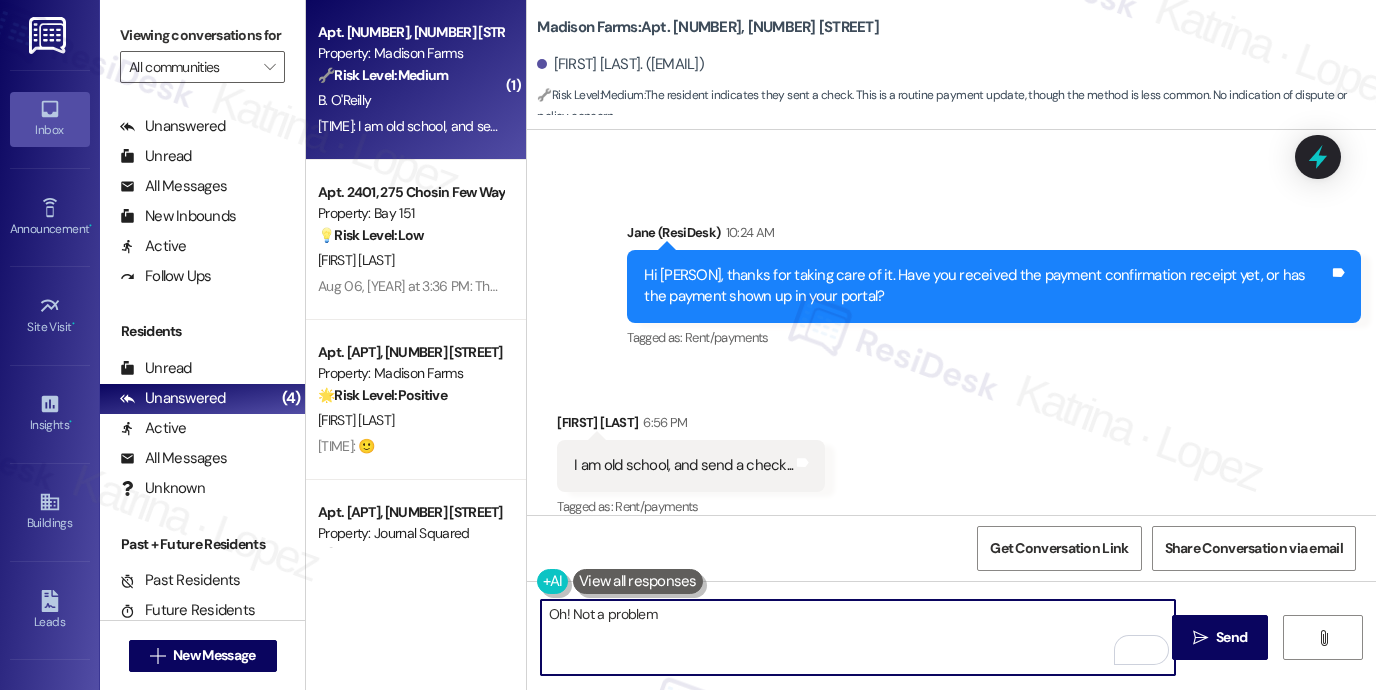 click on "Oh! Not a problem" at bounding box center [858, 637] 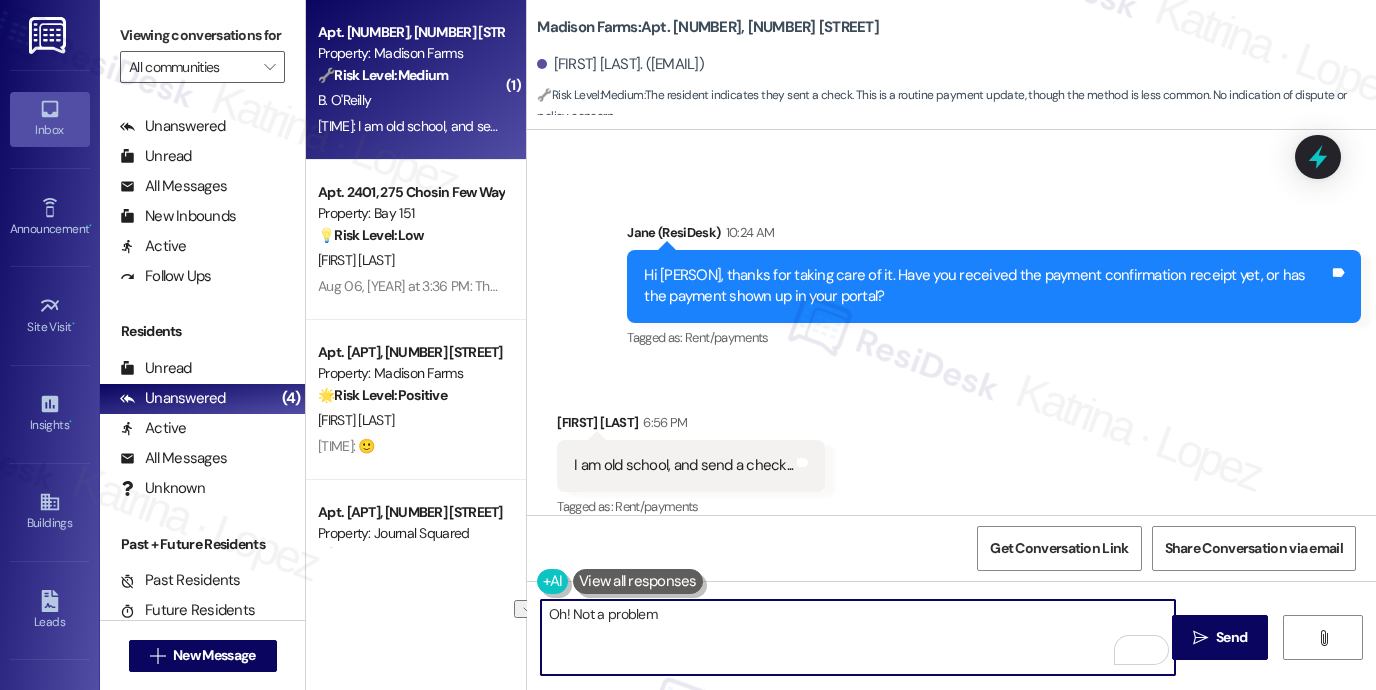 paste on "Hi {{first_name}}, I understand—you prefer sending a check, and that works just fine" 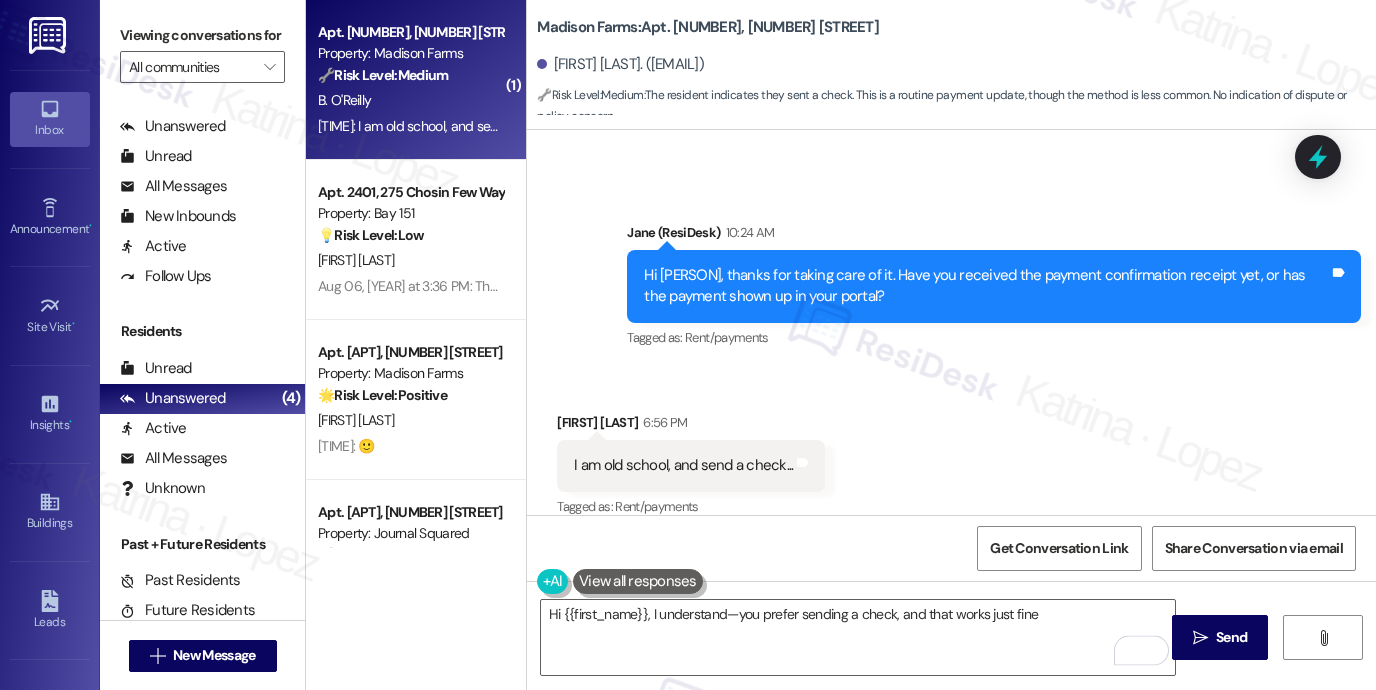 click on "Received via SMS [FIRST] [LAST] [TIME] I am old school, and send a check... Tags and notes Tagged as:   Rent/payments Click to highlight conversations about Rent/payments" at bounding box center [691, 466] 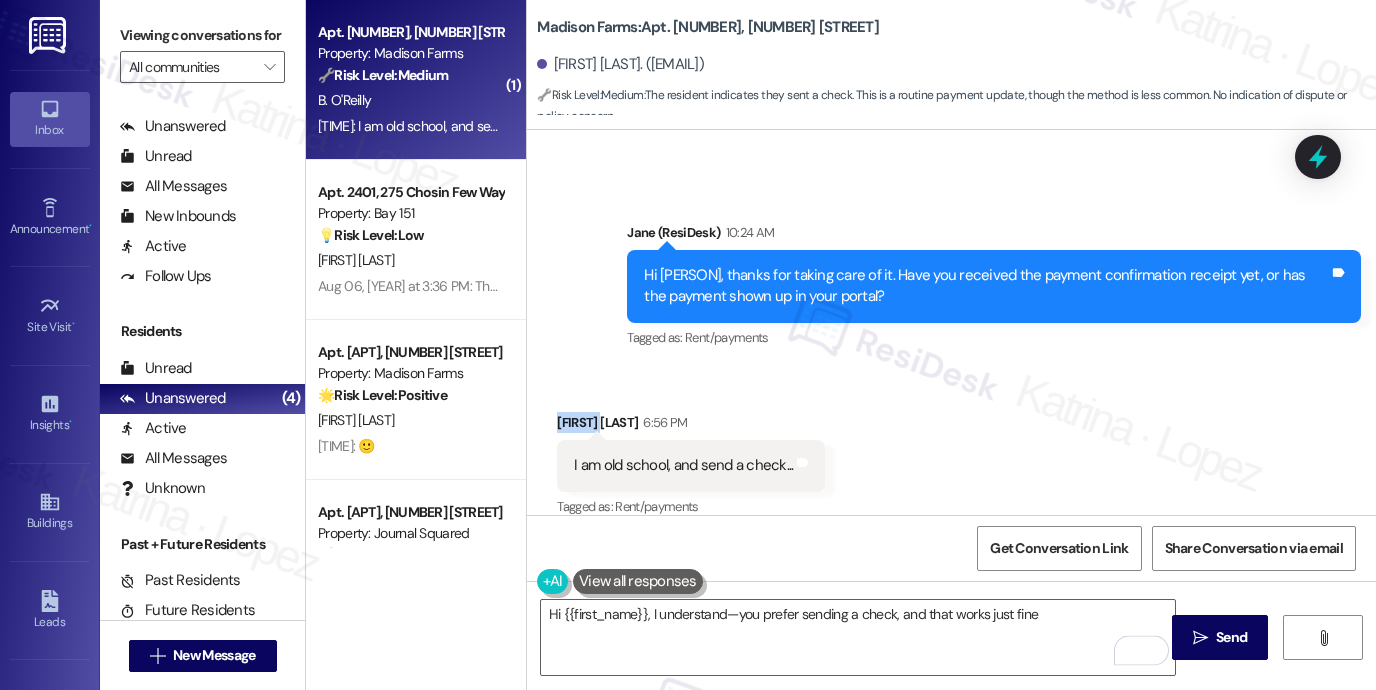click on "Received via SMS [FIRST] [LAST] [TIME] I am old school, and send a check... Tags and notes Tagged as:   Rent/payments Click to highlight conversations about Rent/payments" at bounding box center [691, 466] 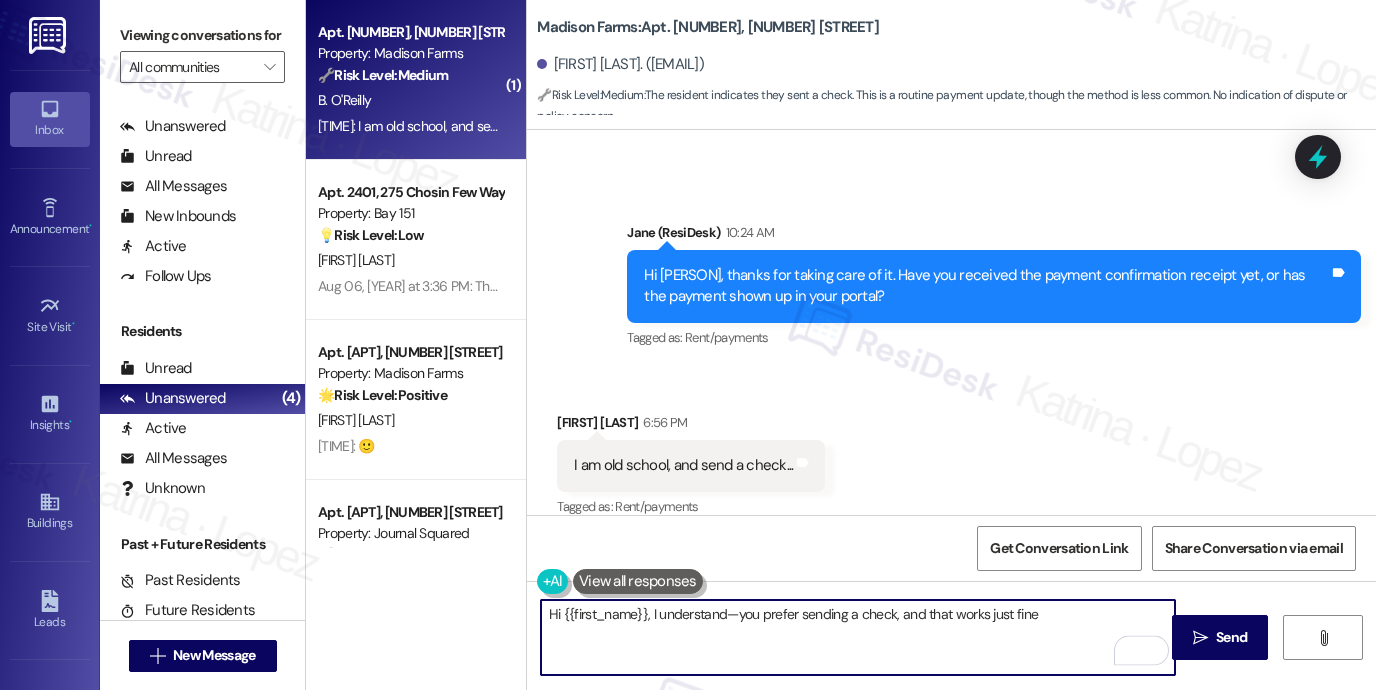 drag, startPoint x: 647, startPoint y: 615, endPoint x: 533, endPoint y: 615, distance: 114 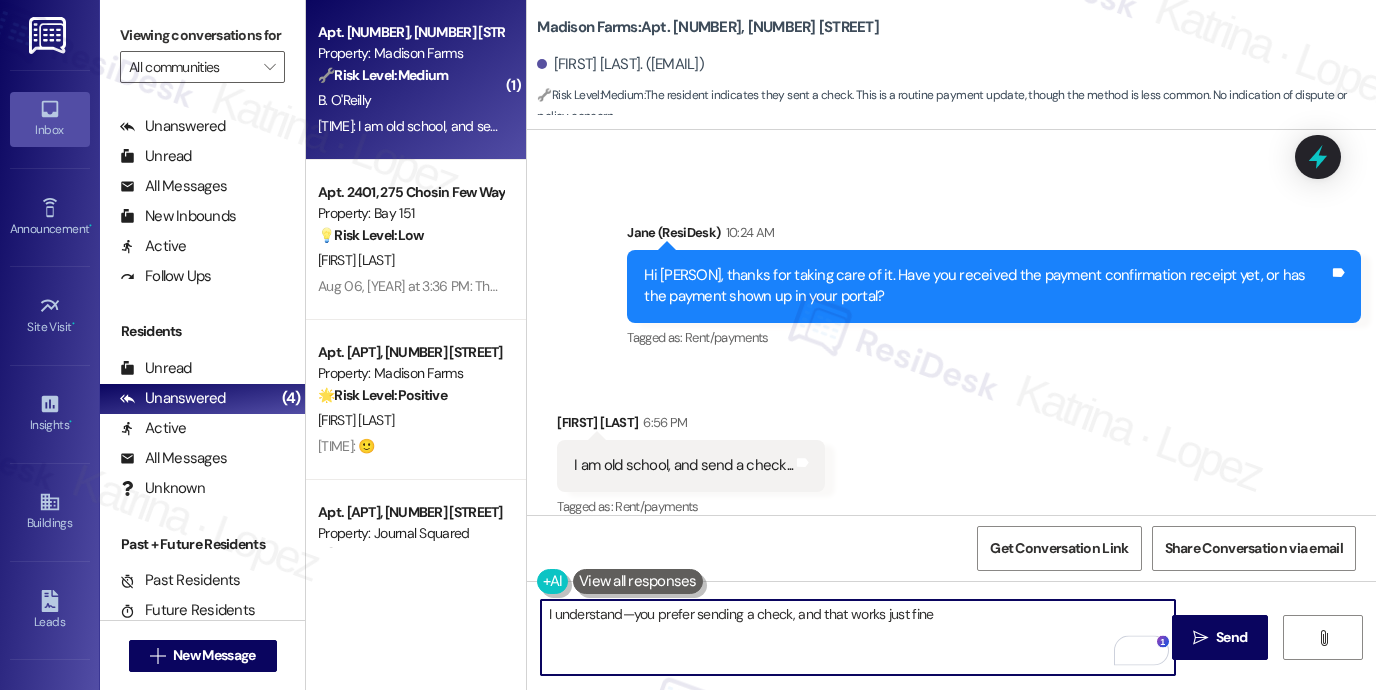 click on "I understand—you prefer sending a check, and that works just fine" at bounding box center [858, 637] 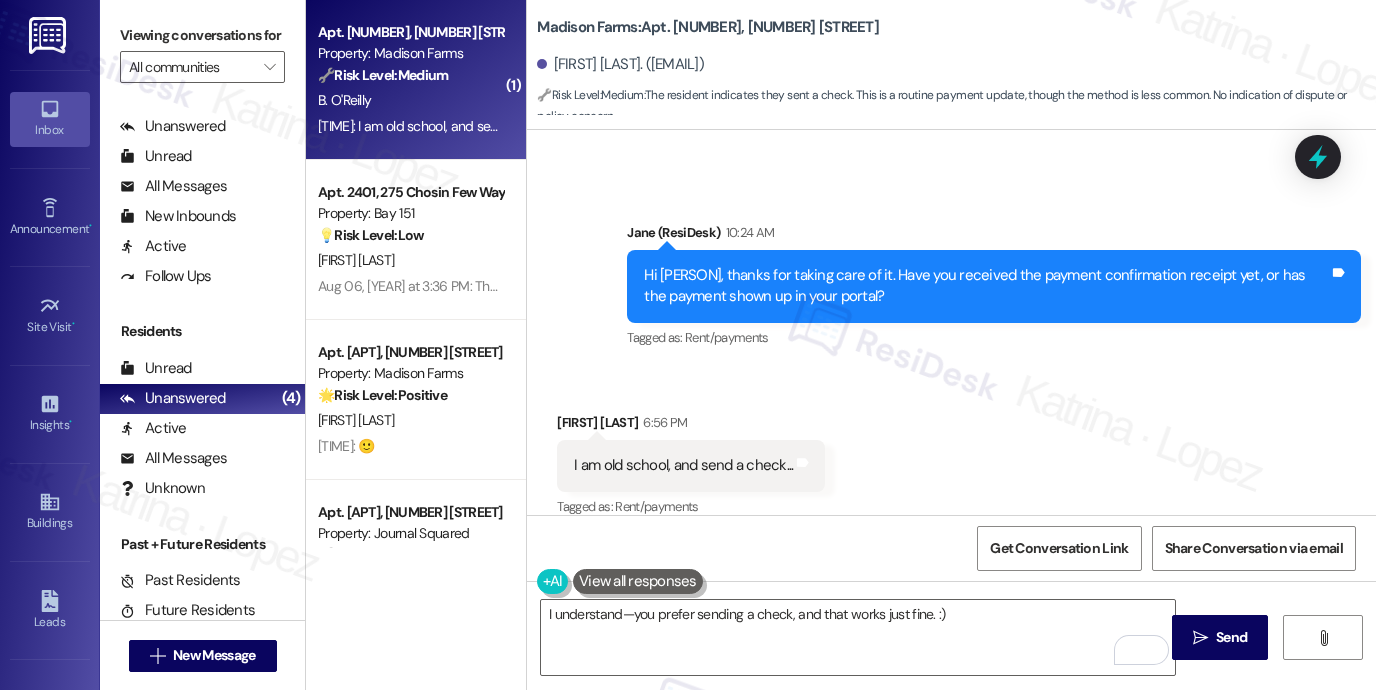 drag, startPoint x: 244, startPoint y: 34, endPoint x: 268, endPoint y: 47, distance: 27.294687 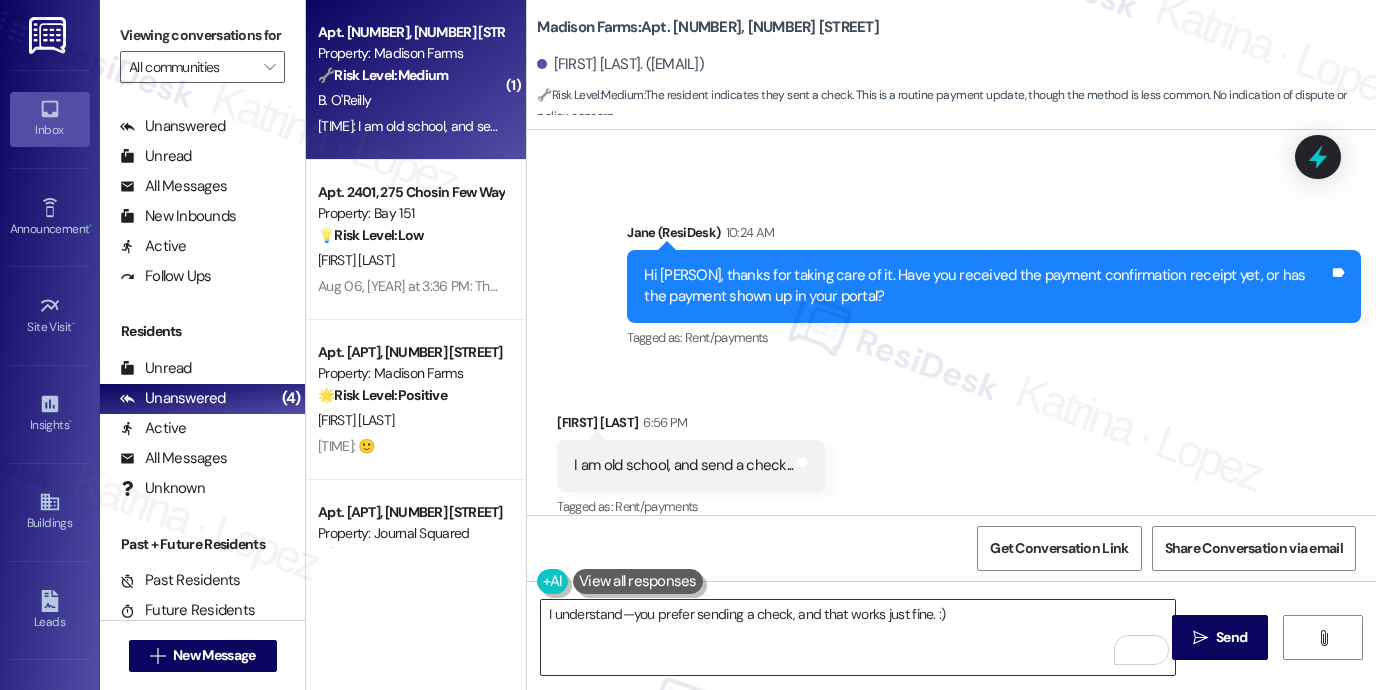 click on "I understand—you prefer sending a check, and that works just fine. :)" at bounding box center [858, 637] 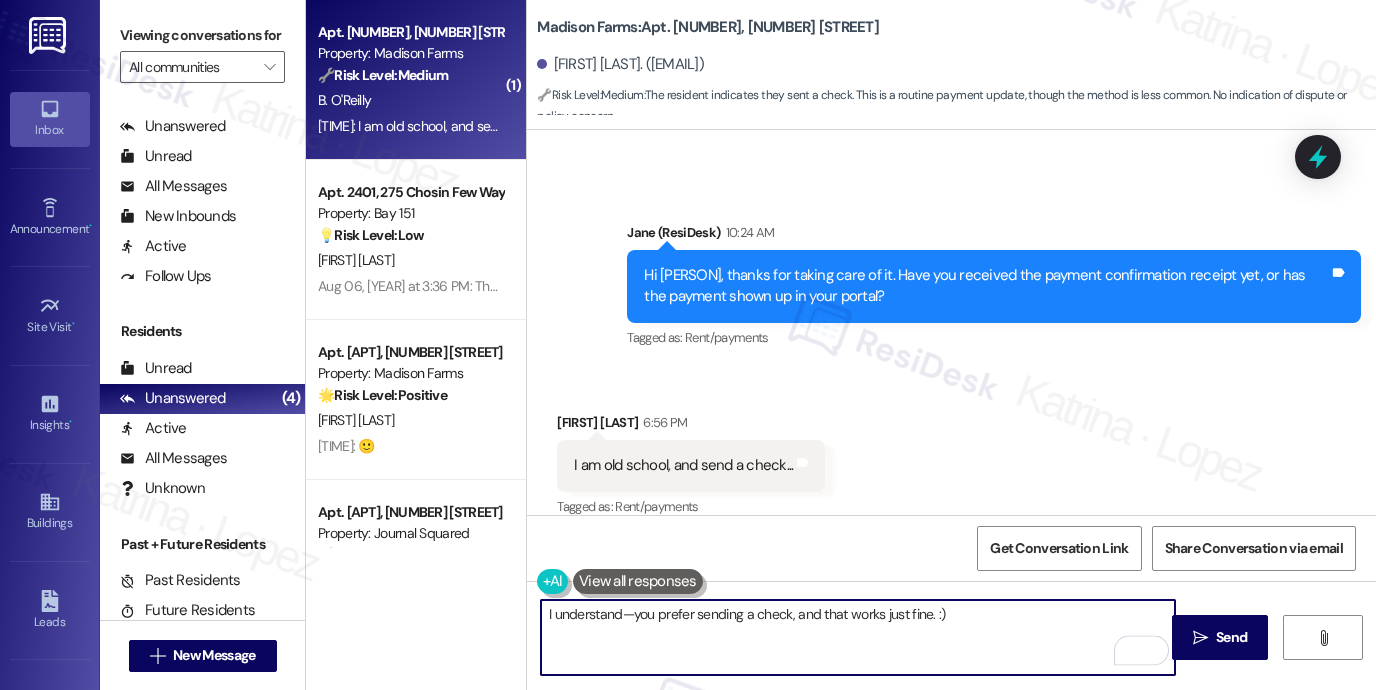 paste on "Please feel free to reach out if you have any other concerns" 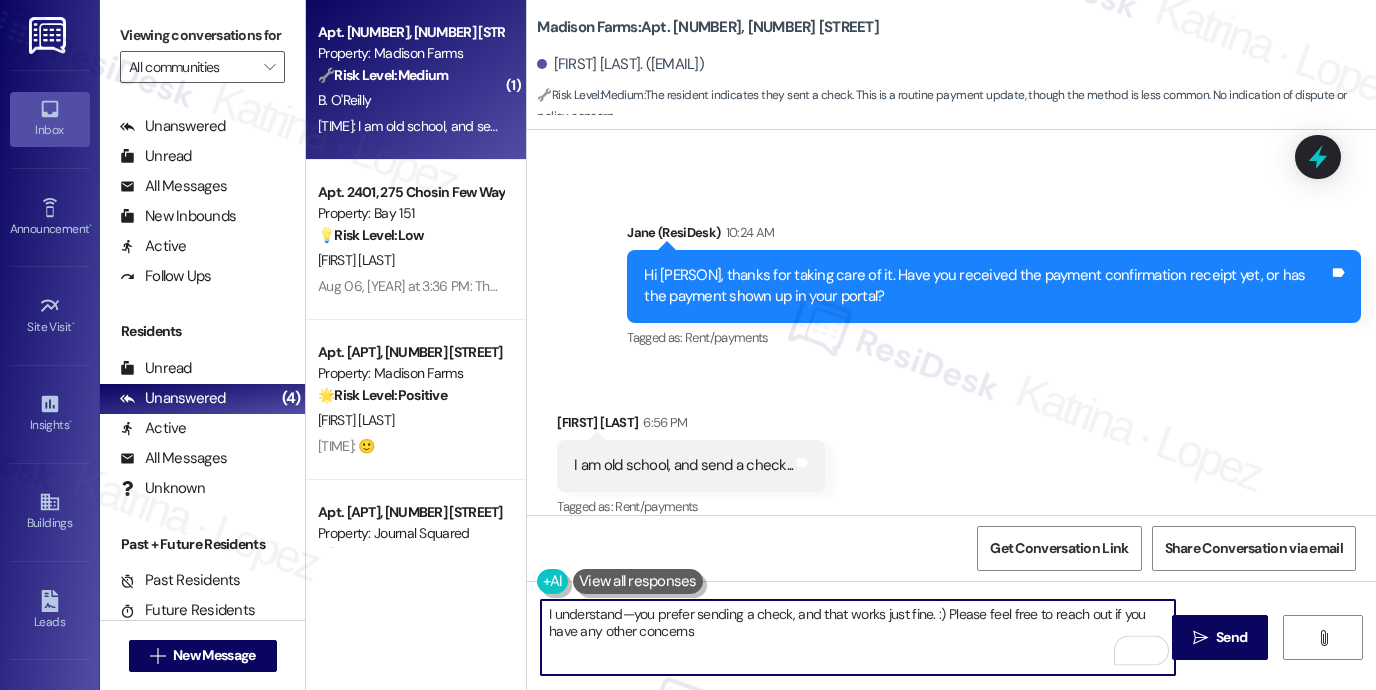 drag, startPoint x: 937, startPoint y: 615, endPoint x: 928, endPoint y: 609, distance: 10.816654 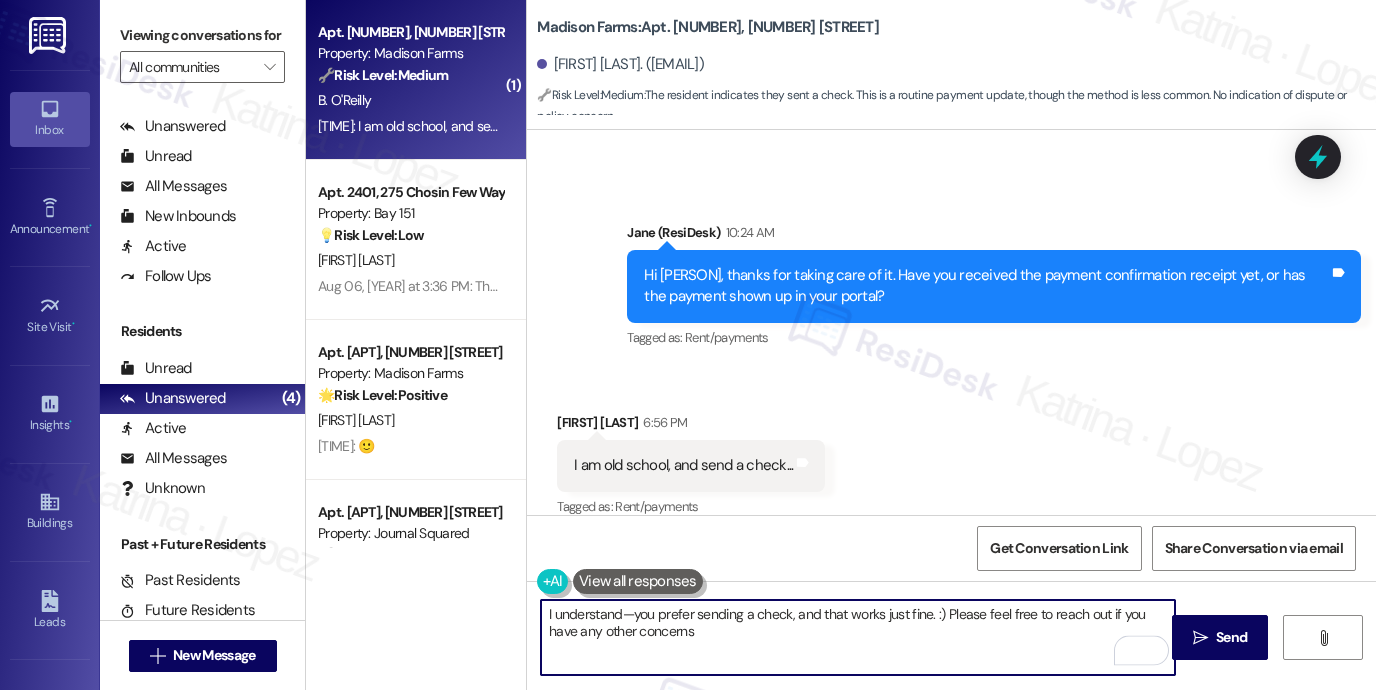 click on "I understand—you prefer sending a check, and that works just fine. :) Please feel free to reach out if you have any other concerns" at bounding box center (858, 637) 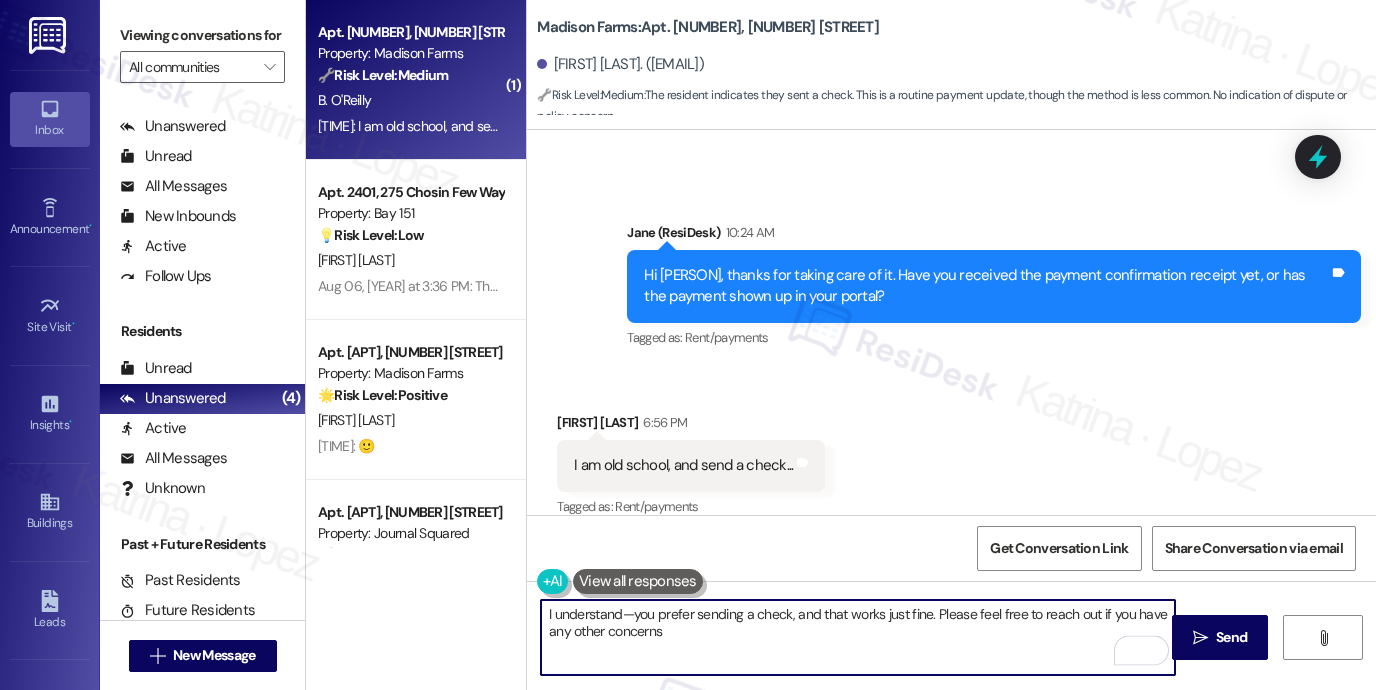 click on "I understand—you prefer sending a check, and that works just fine. Please feel free to reach out if you have any other concerns" at bounding box center [858, 637] 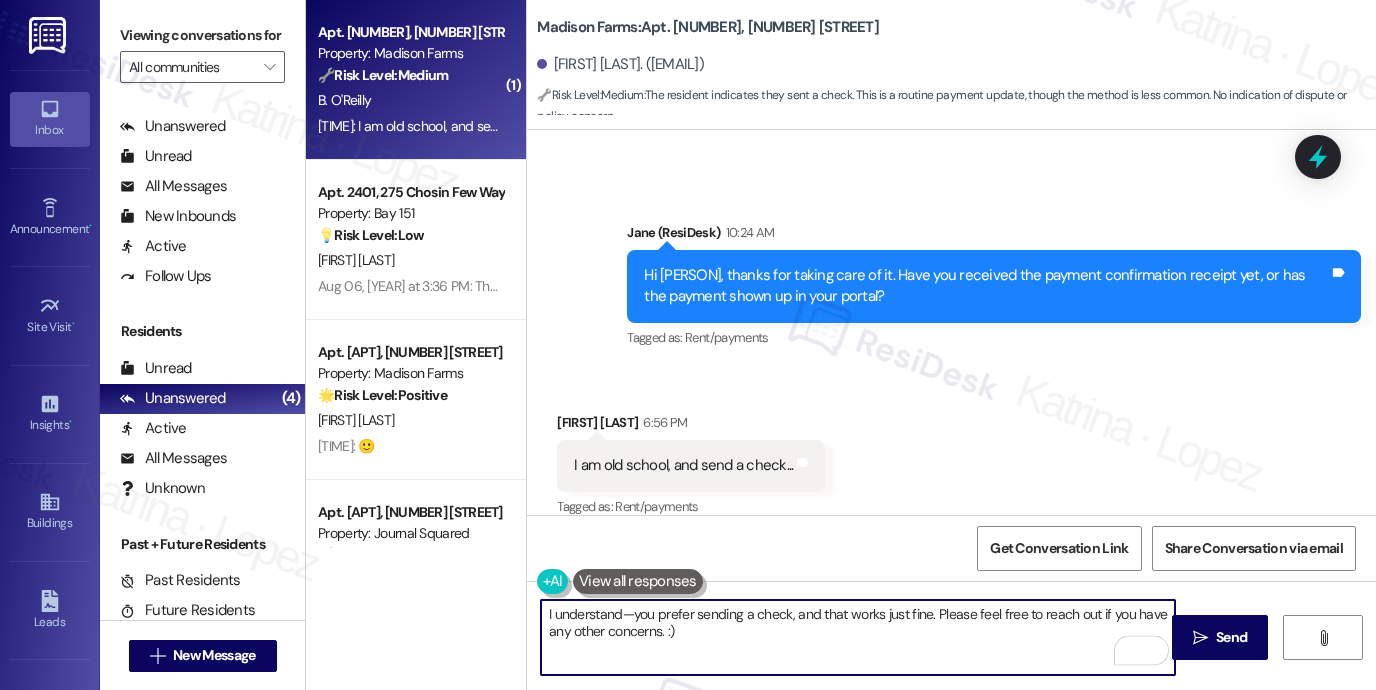 click on "I understand—you prefer sending a check, and that works just fine. Please feel free to reach out if you have any other concerns. :)" at bounding box center (858, 637) 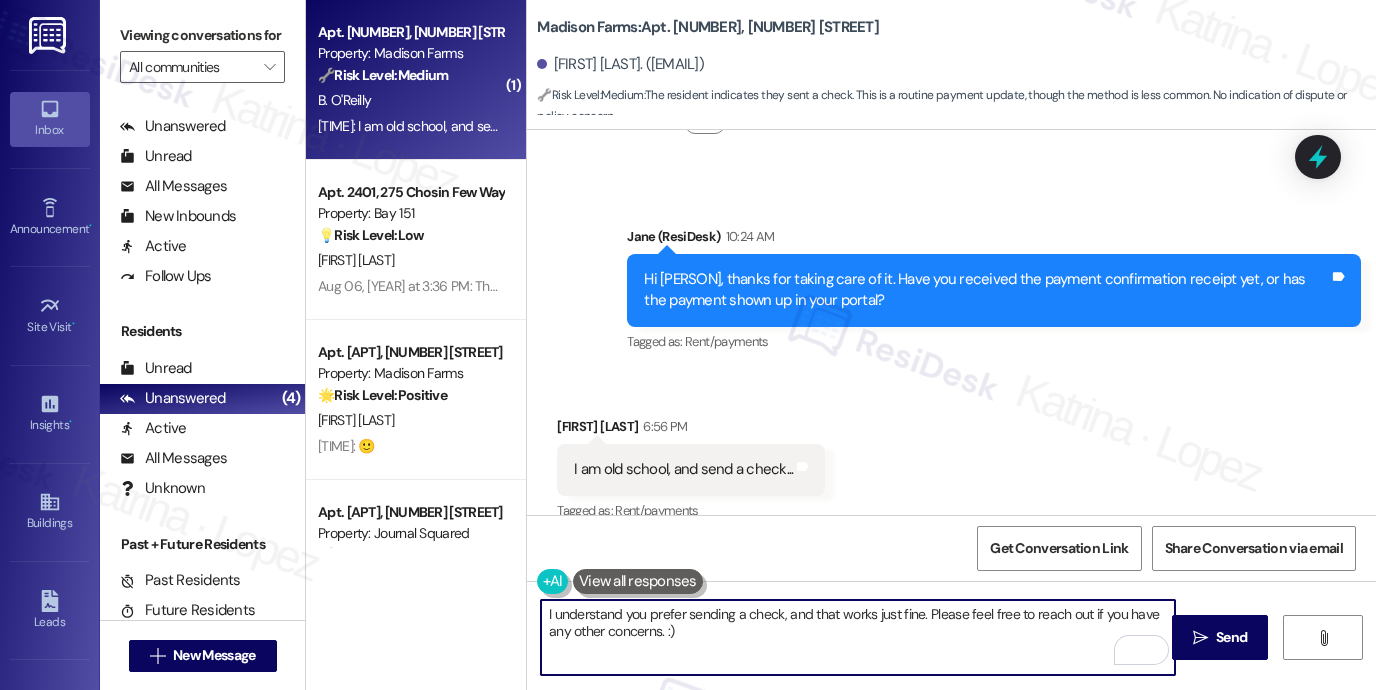 scroll, scrollTop: 2656, scrollLeft: 0, axis: vertical 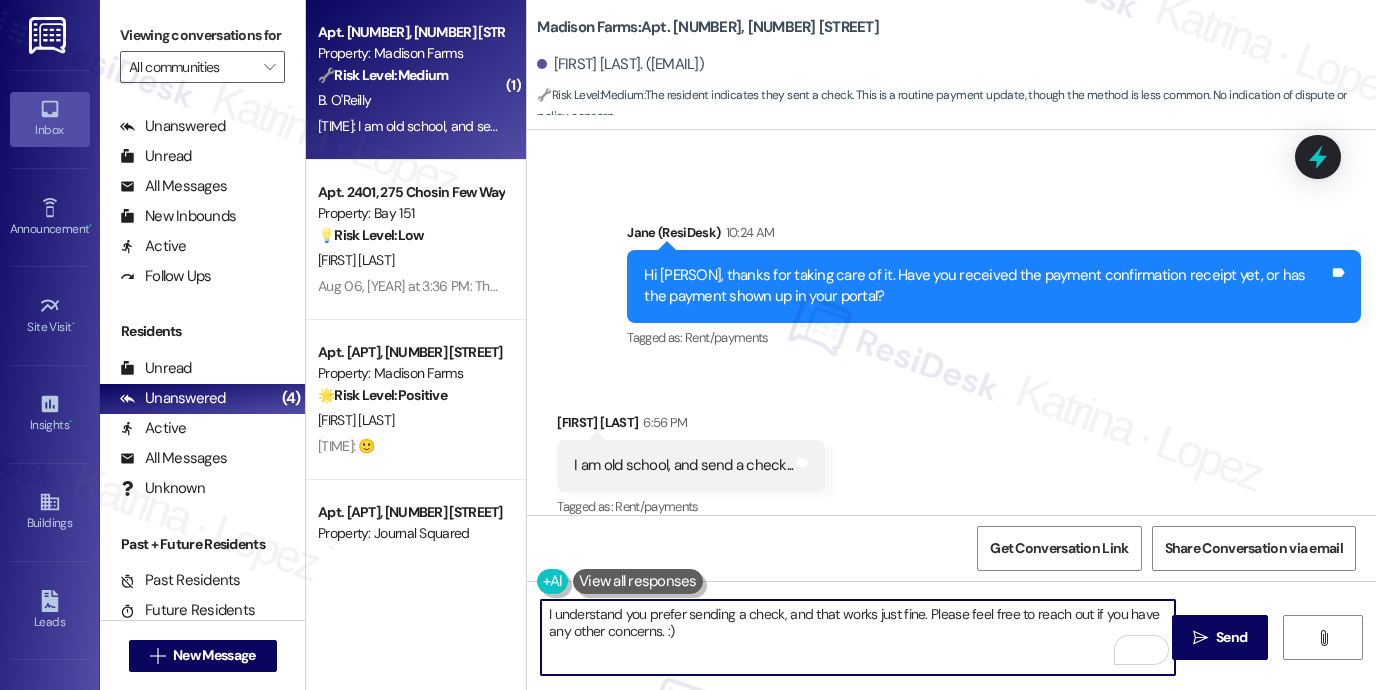 click on "I understand you prefer sending a check, and that works just fine. Please feel free to reach out if you have any other concerns. :)" at bounding box center (858, 637) 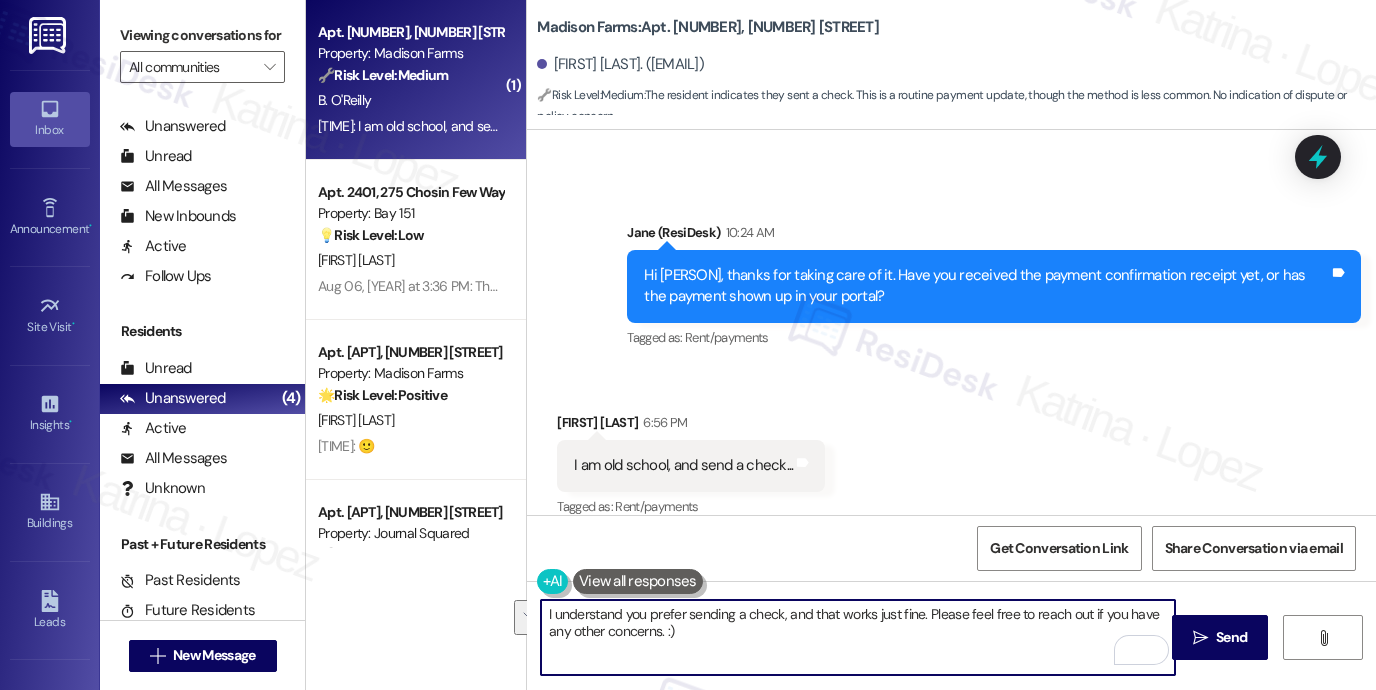 click on "I understand you prefer sending a check, and that works just fine. Please feel free to reach out if you have any other concerns. :)" at bounding box center [858, 637] 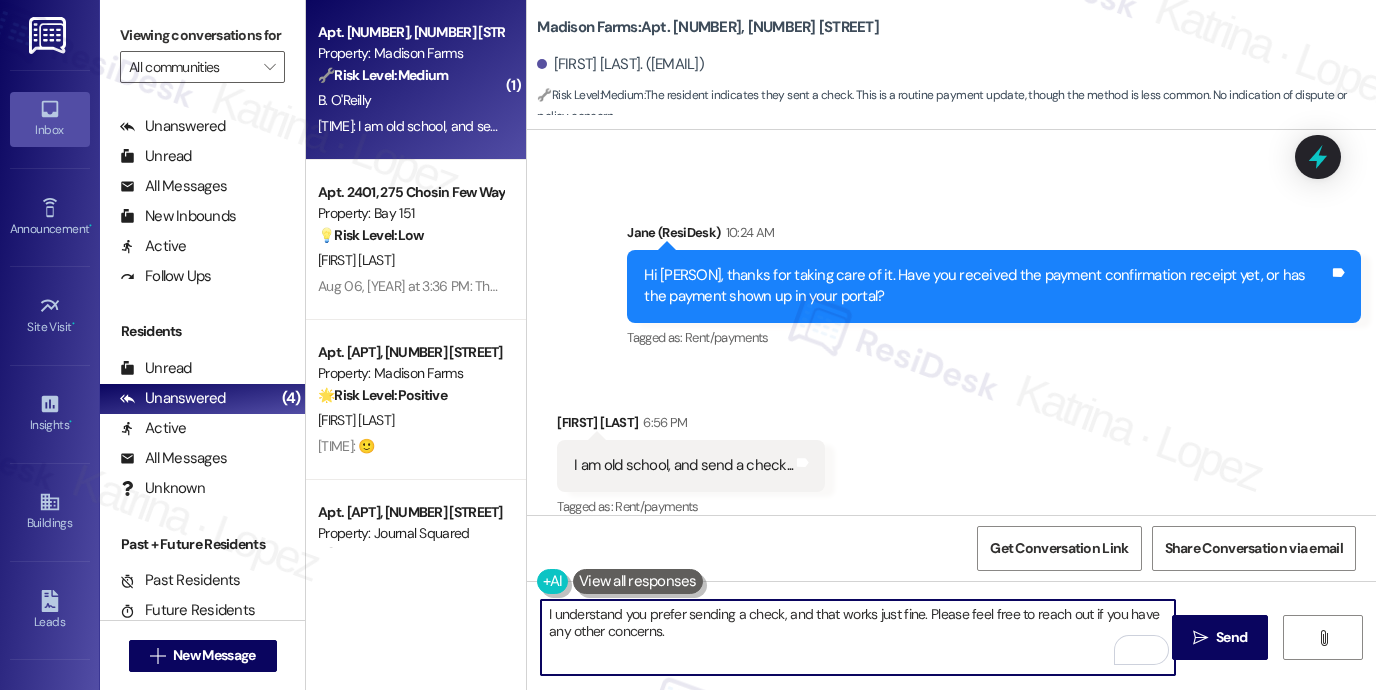 drag, startPoint x: 926, startPoint y: 614, endPoint x: 991, endPoint y: 631, distance: 67.18631 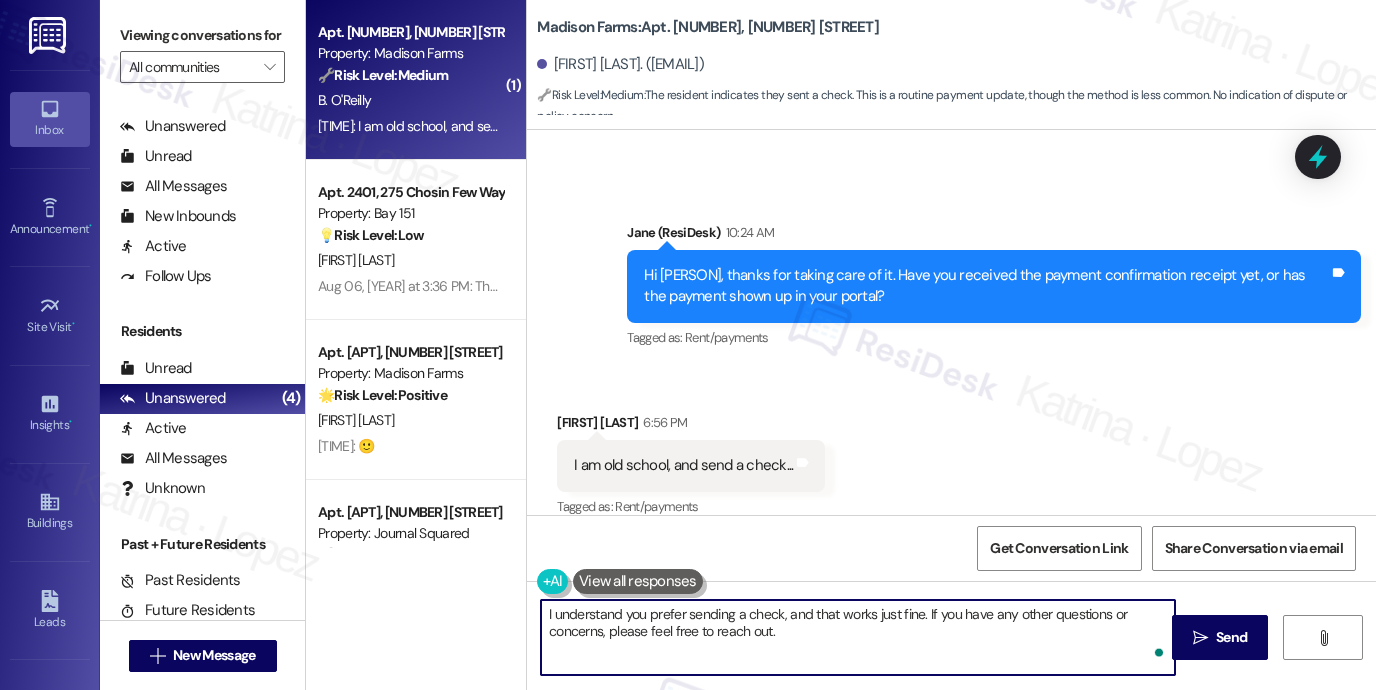 type on "I understand you prefer sending a check, and that works just fine. If you have any other questions or concerns, please feel free to reach out." 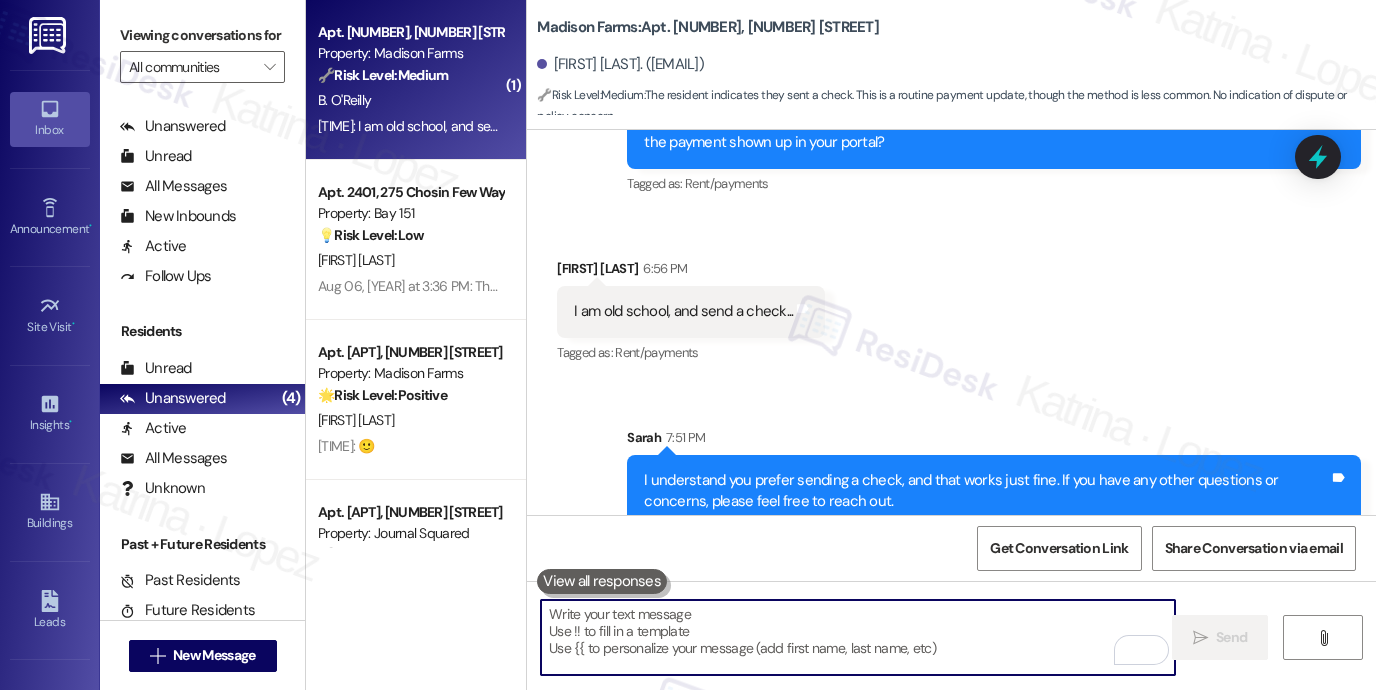 scroll, scrollTop: 2816, scrollLeft: 0, axis: vertical 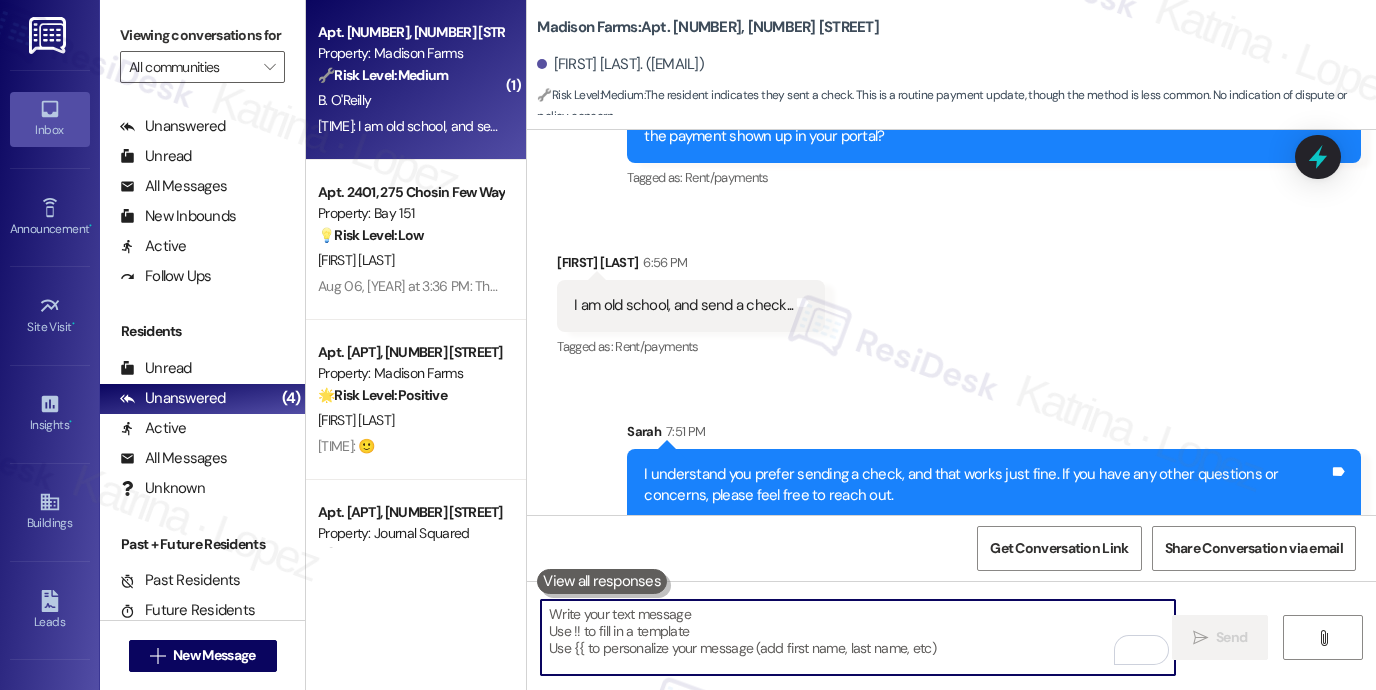 type 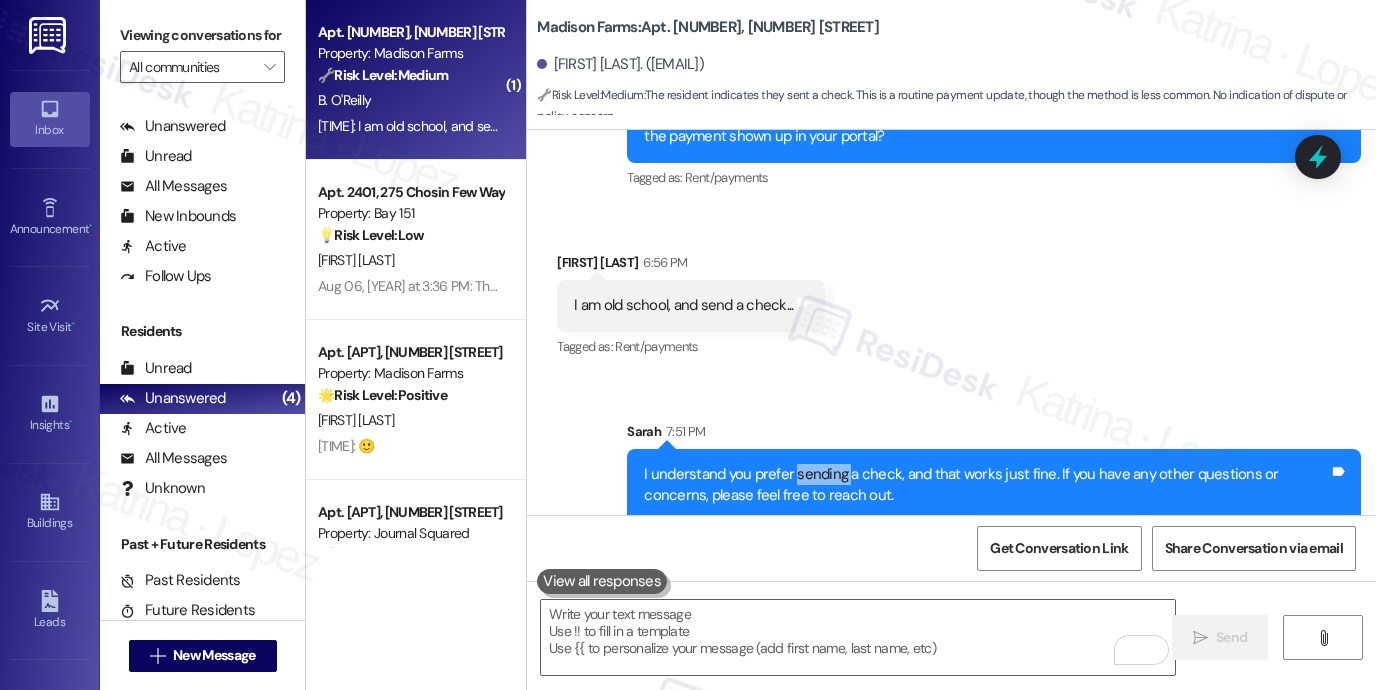 click on "I understand you prefer sending a check, and that works just fine. If you have any other questions or concerns, please feel free to reach out." at bounding box center (986, 485) 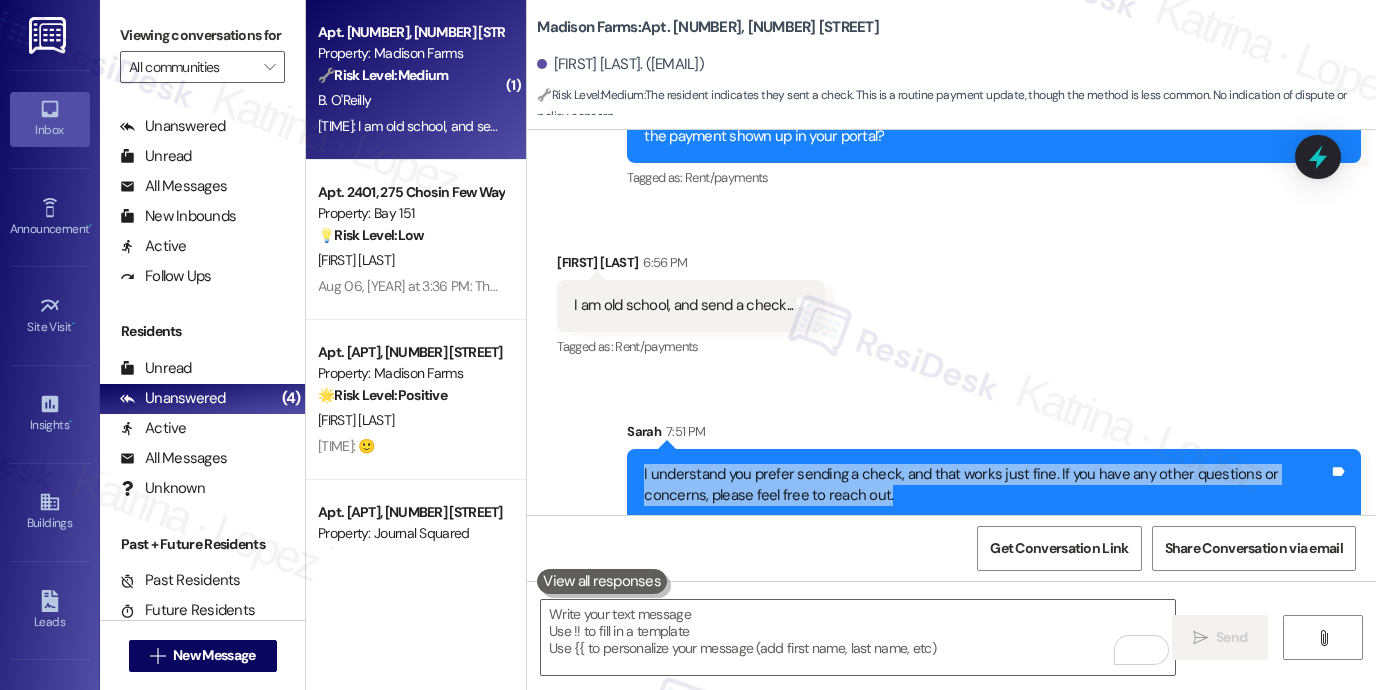 click on "I understand you prefer sending a check, and that works just fine. If you have any other questions or concerns, please feel free to reach out." at bounding box center (986, 485) 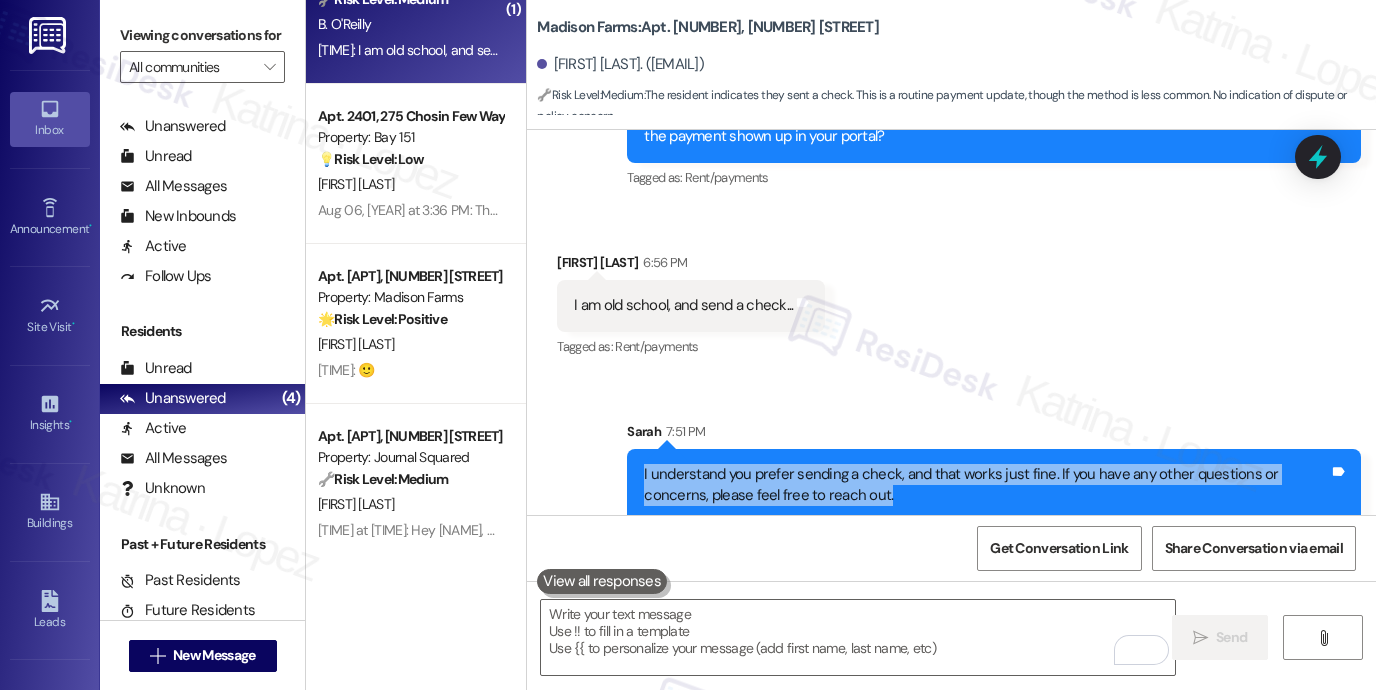 scroll, scrollTop: 92, scrollLeft: 0, axis: vertical 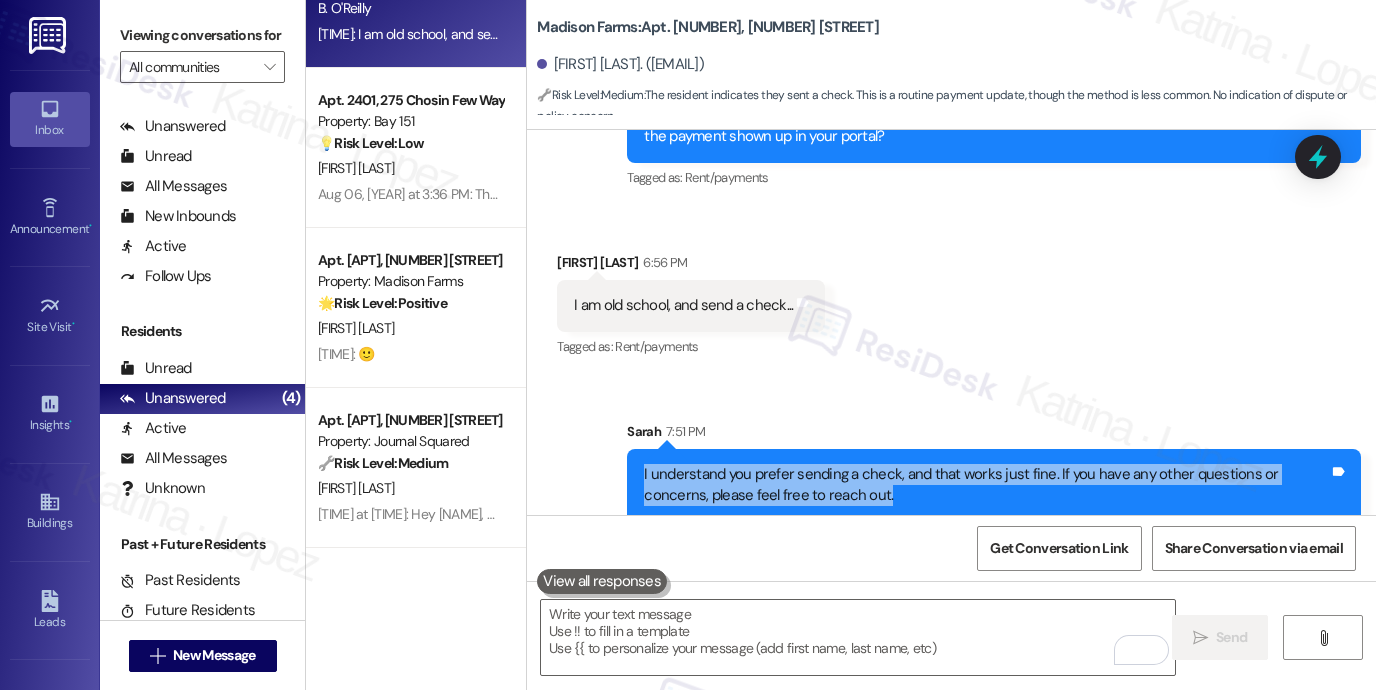 click on "I understand you prefer sending a check, and that works just fine. If you have any other questions or concerns, please feel free to reach out." at bounding box center [986, 485] 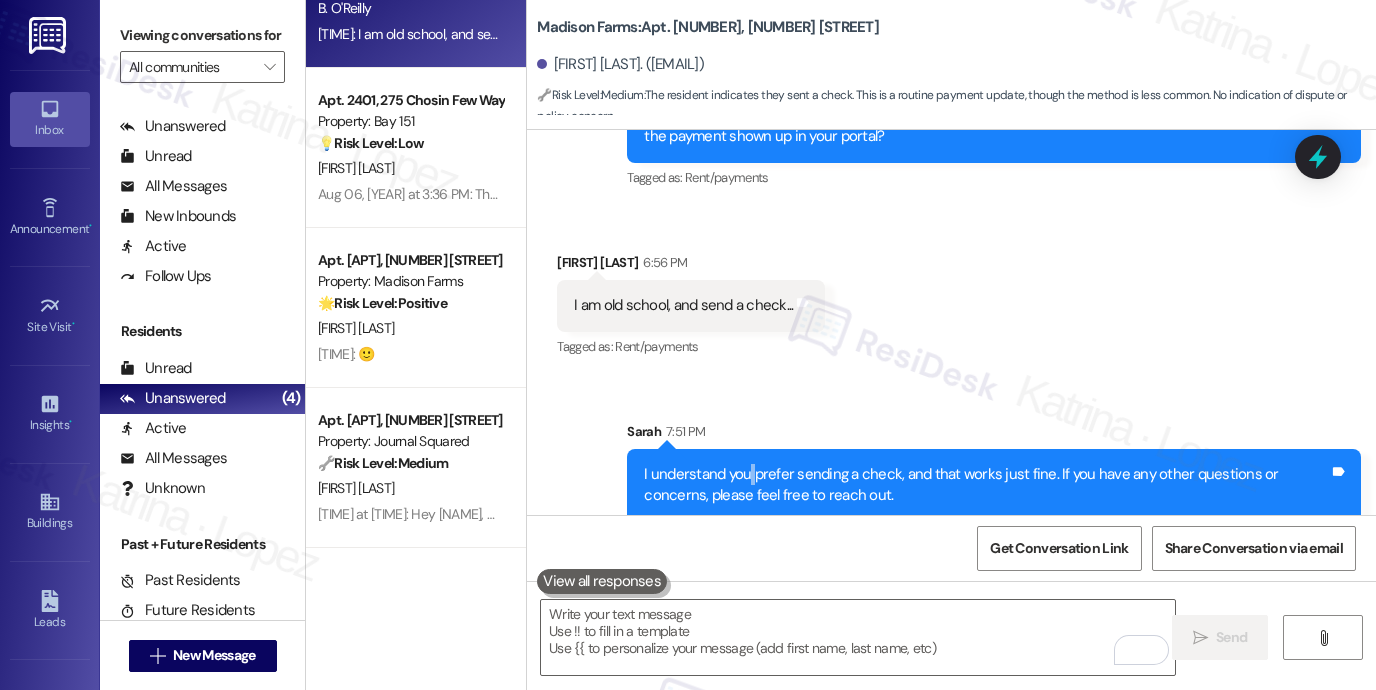 click on "I understand you prefer sending a check, and that works just fine. If you have any other questions or concerns, please feel free to reach out." at bounding box center (986, 485) 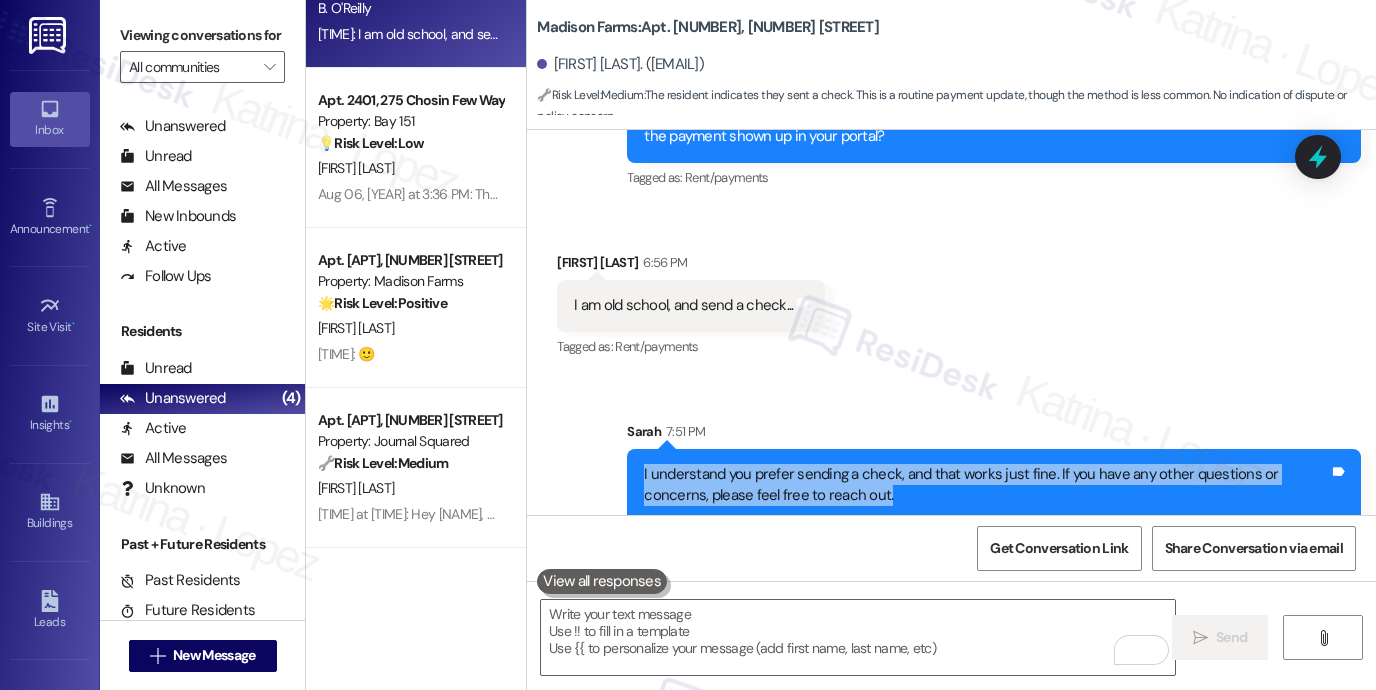 click on "I understand you prefer sending a check, and that works just fine. If you have any other questions or concerns, please feel free to reach out." at bounding box center (986, 485) 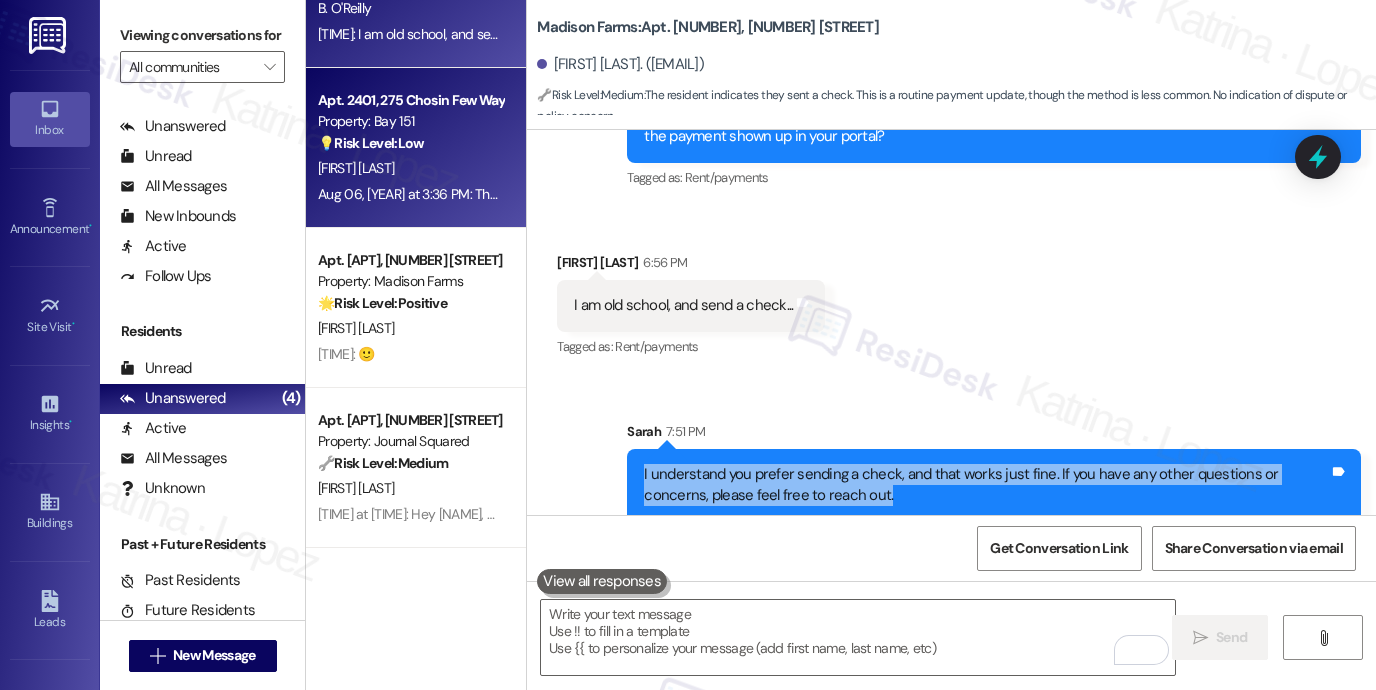 scroll, scrollTop: 0, scrollLeft: 0, axis: both 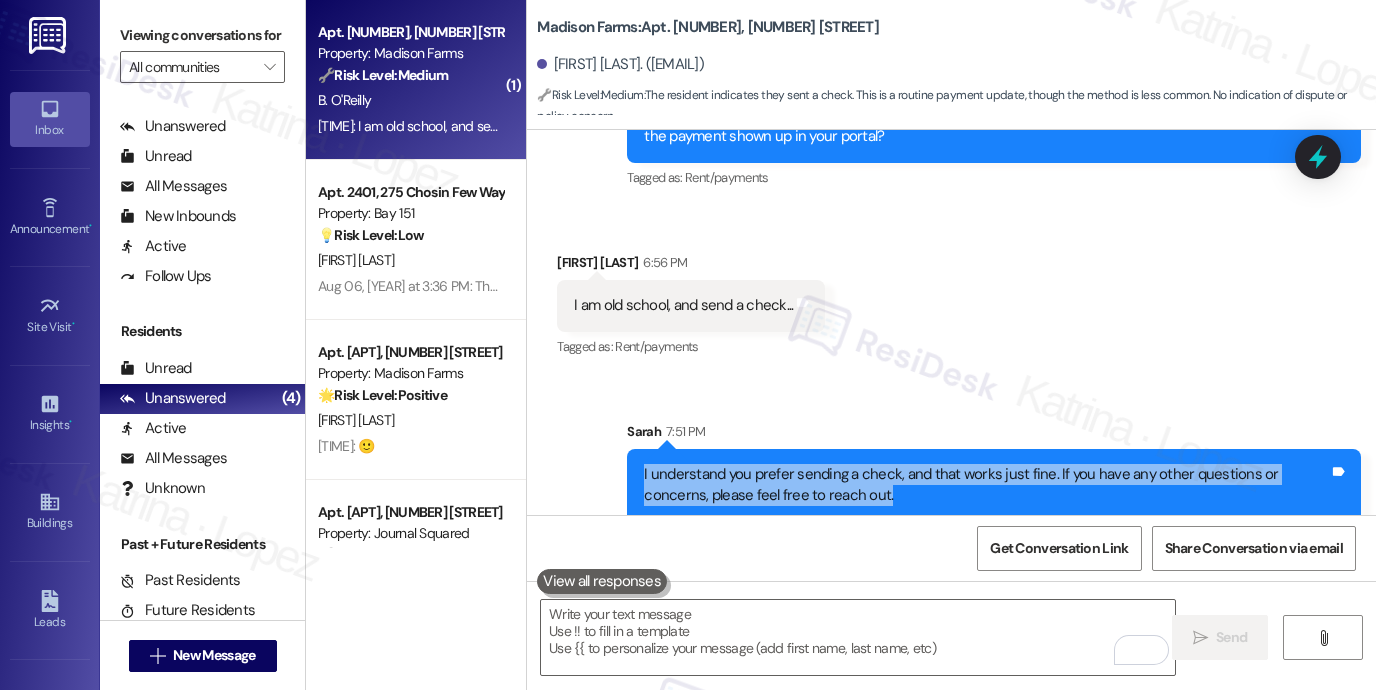 click on "I understand you prefer sending a check, and that works just fine. If you have any other questions or concerns, please feel free to reach out." at bounding box center [986, 485] 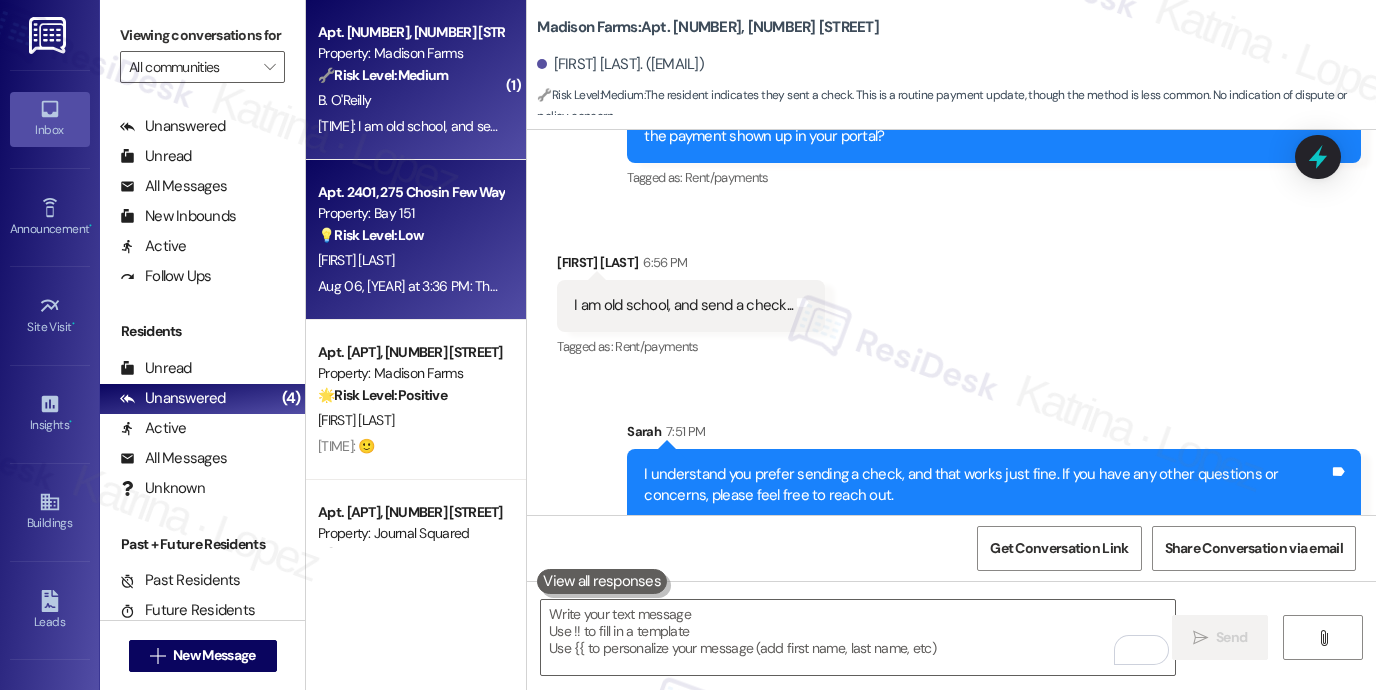 scroll, scrollTop: 2416, scrollLeft: 0, axis: vertical 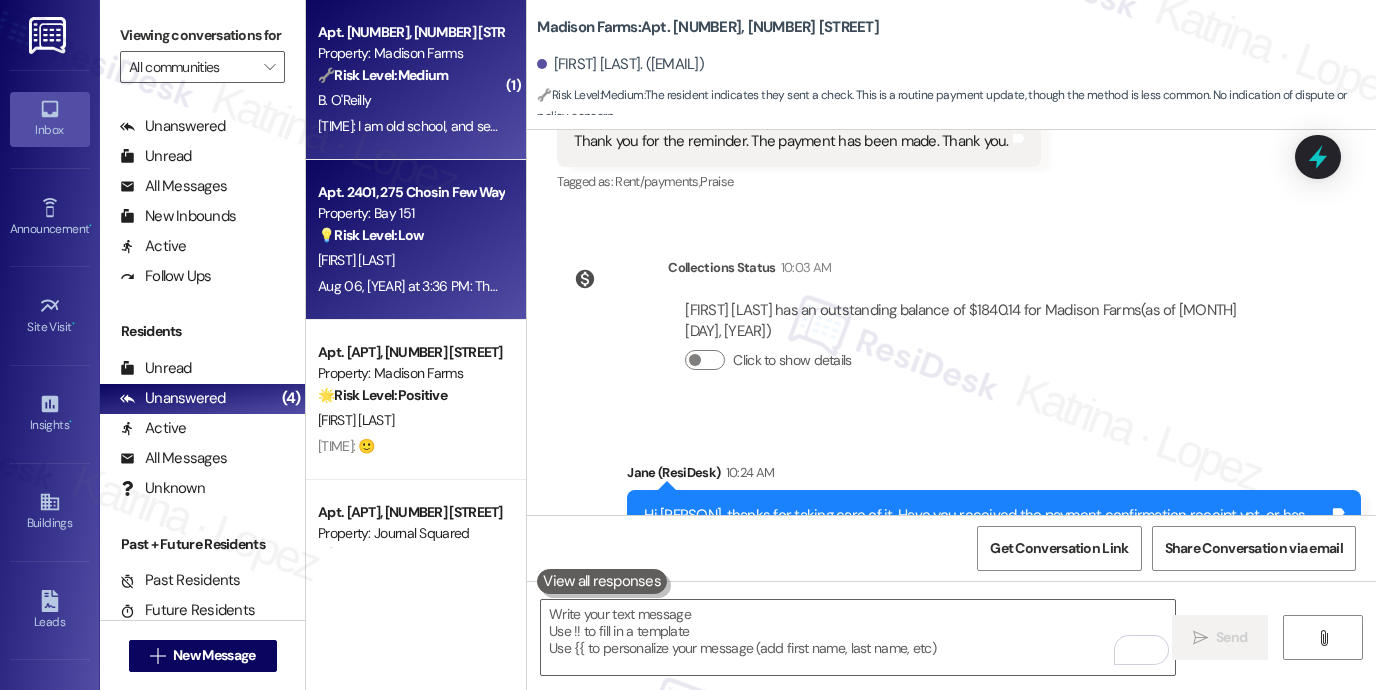 click on "Apt. [NUMBER], [NUMBER] [STREET] Property: [PROPERTY] 💡  Risk Level:  Low The resident is following up on a dog sitter authorization. This is a non-essential request related to customer satisfaction. [INITIALS]. [INITIALS] [MONTH] [DAY], [YEAR] at [TIME]: Thank you for the update! I appreciate you looking into this [MONTH] [DAY], [YEAR] at [TIME]: Thank you for the update! I appreciate you looking into this" at bounding box center [416, 240] 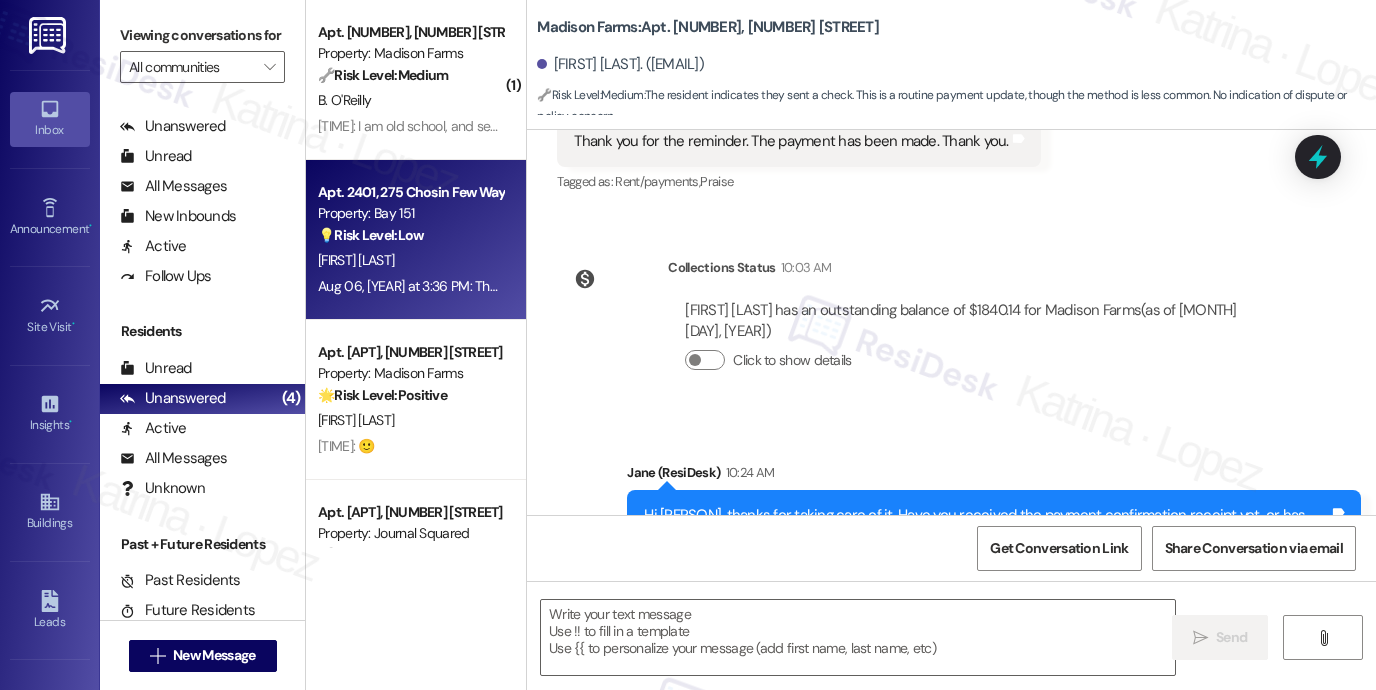 type on "Fetching suggested responses. Please feel free to read through the conversation in the meantime." 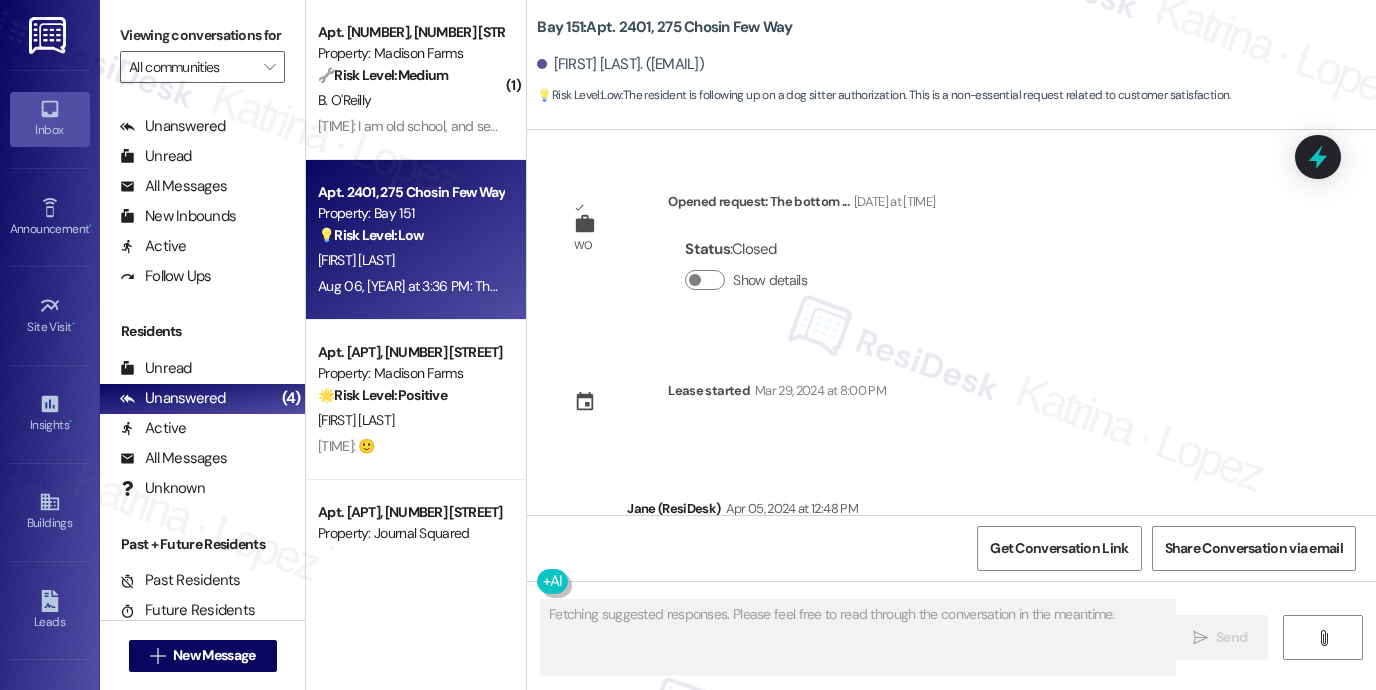 scroll, scrollTop: 57088, scrollLeft: 0, axis: vertical 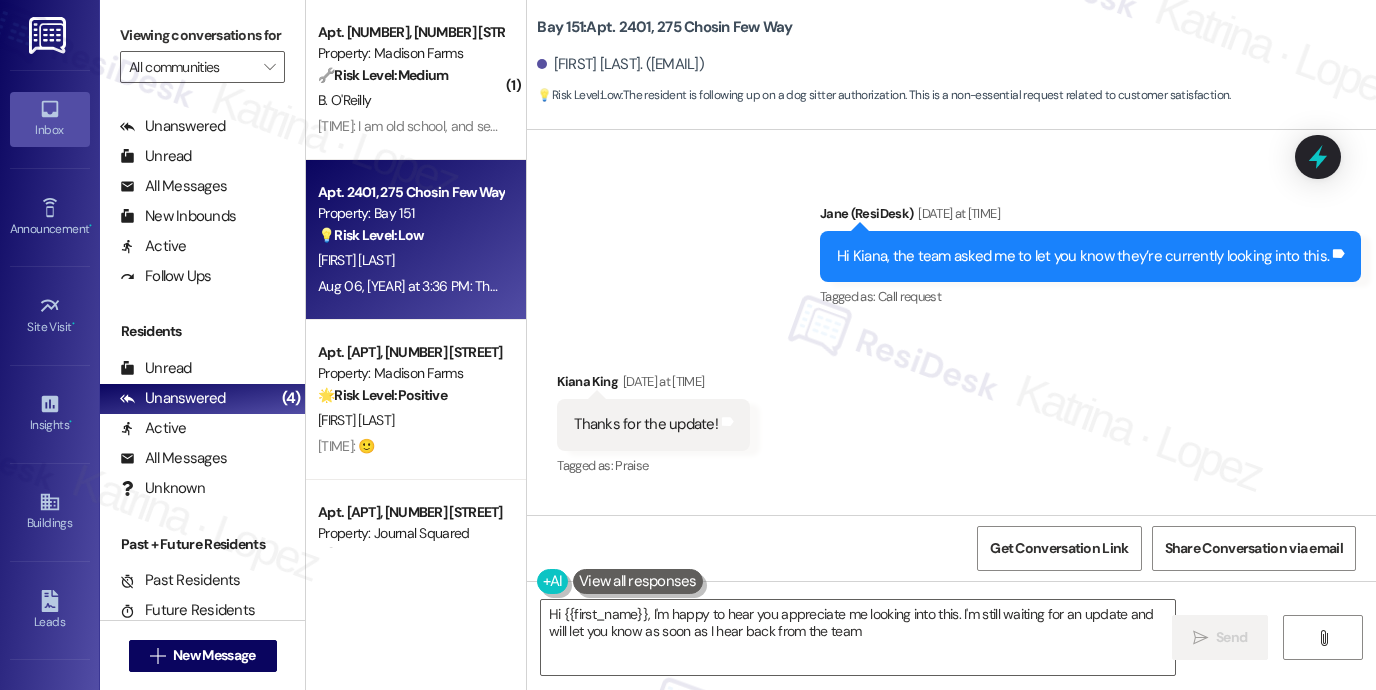type on "Hi {{first_name}}, I'm happy to hear you appreciate me looking into this. I'm still waiting for an update and will let you know as soon as I hear back from the team!" 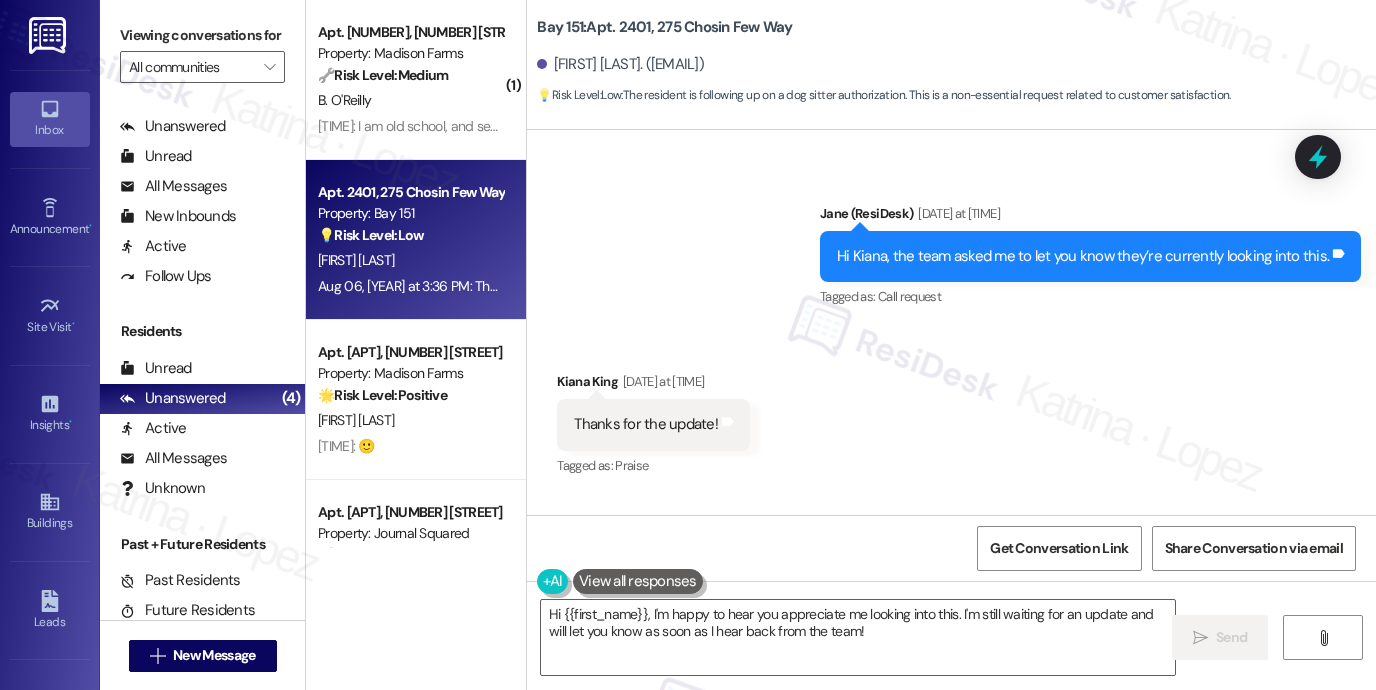 click on "Viewing conversations for All communities " at bounding box center [202, 51] 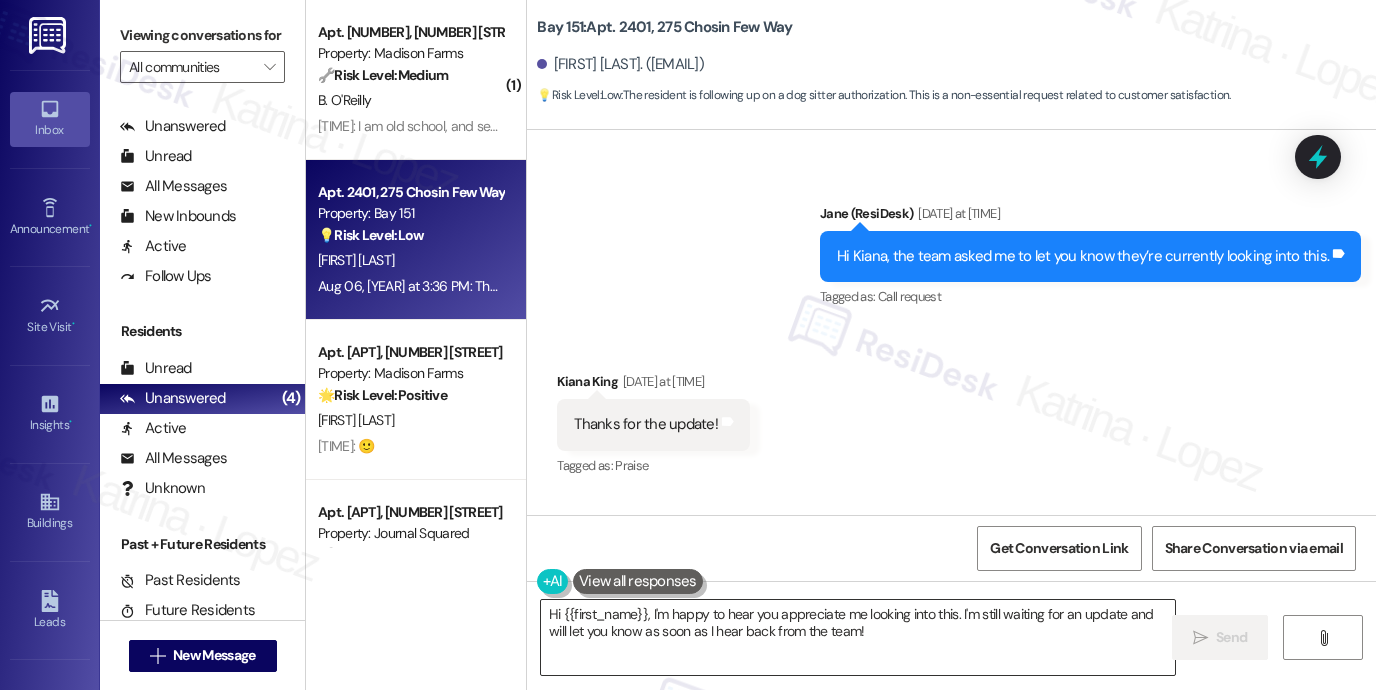 click on "Hi {{first_name}}, I'm happy to hear you appreciate me looking into this. I'm still waiting for an update and will let you know as soon as I hear back from the team!" at bounding box center [858, 637] 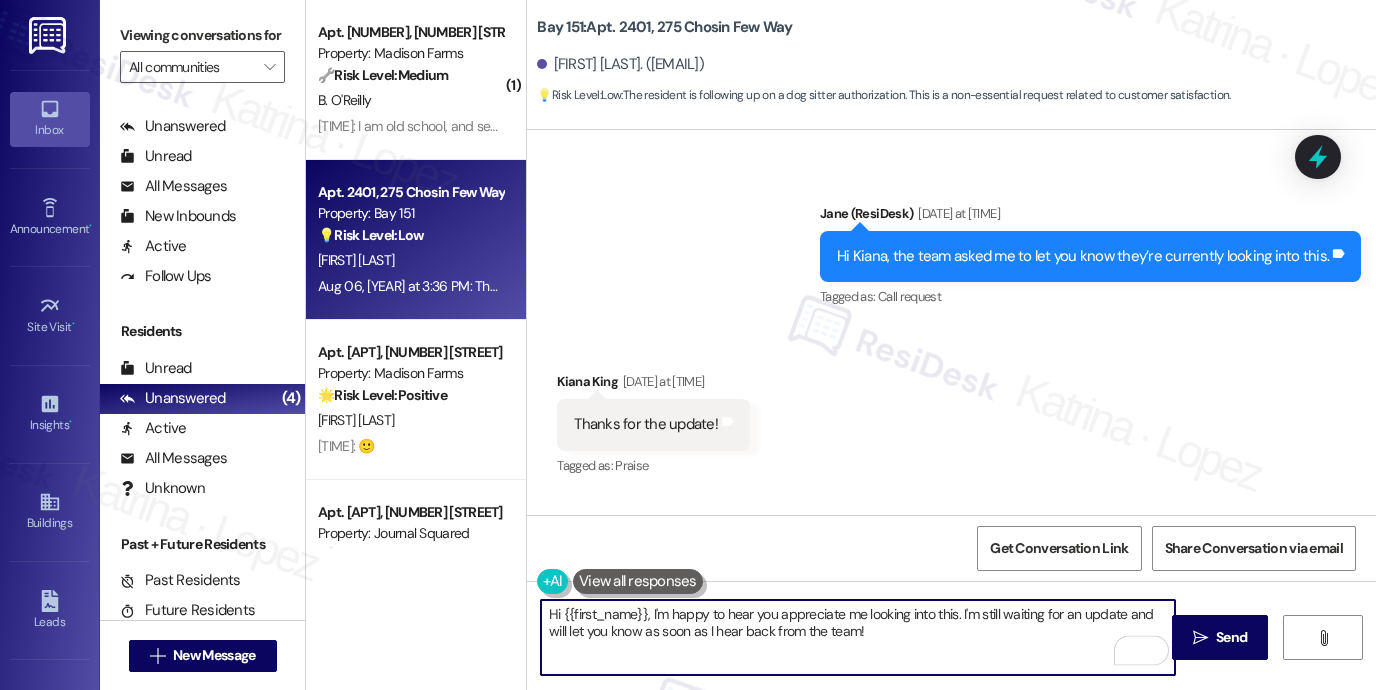 click on "Hi {{first_name}}, I'm happy to hear you appreciate me looking into this. I'm still waiting for an update and will let you know as soon as I hear back from the team!" at bounding box center (858, 637) 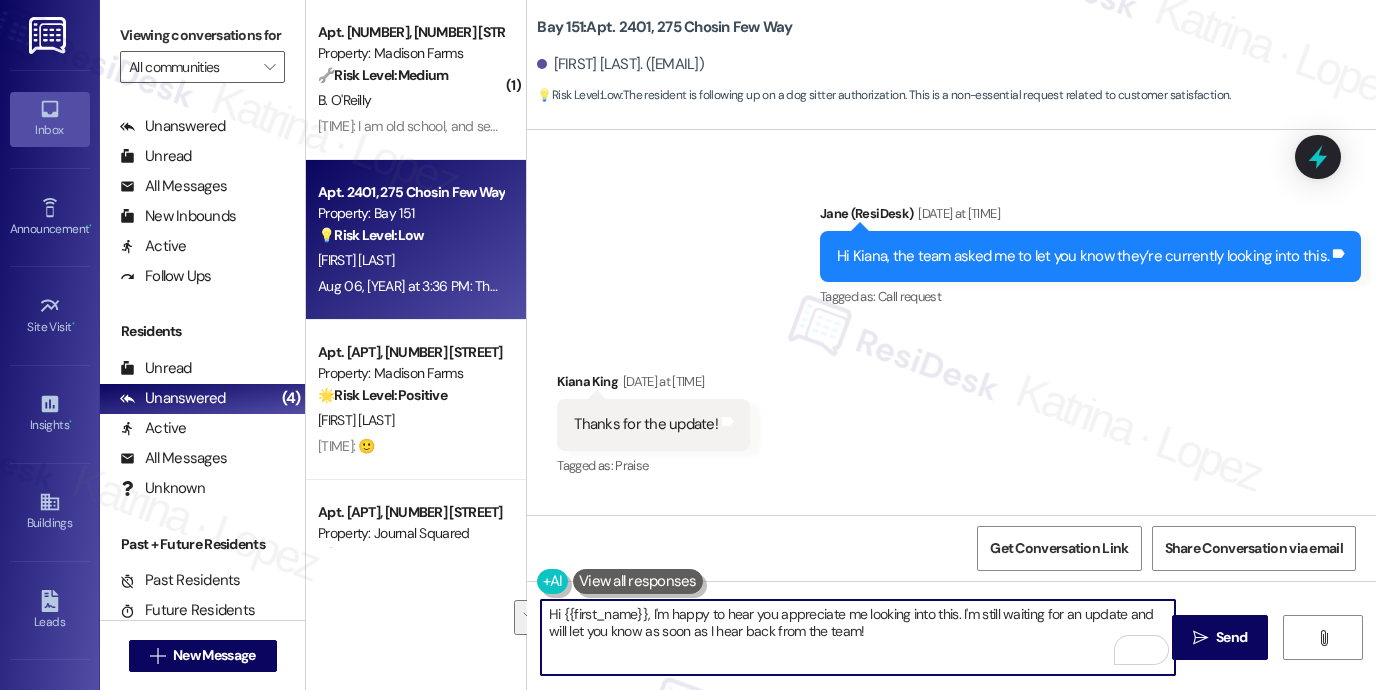 drag, startPoint x: 883, startPoint y: 626, endPoint x: 628, endPoint y: 576, distance: 259.85574 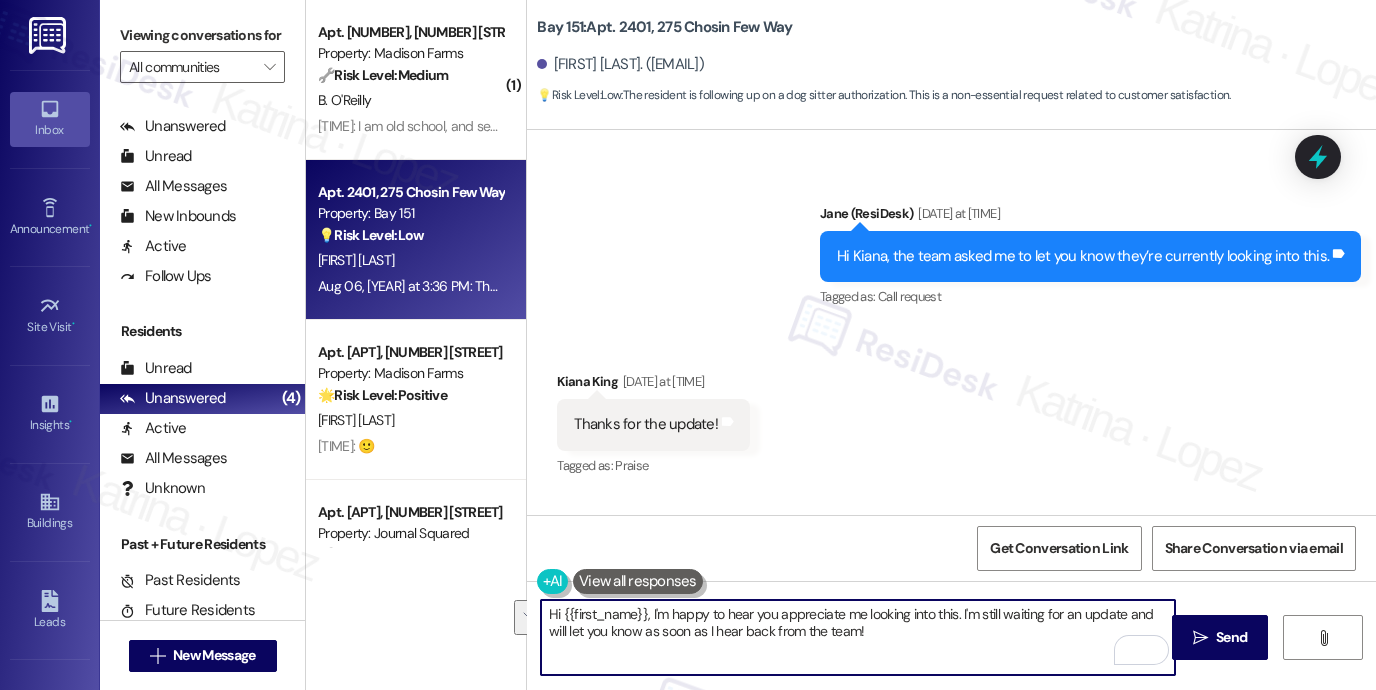 click on "Hi {{first_name}}, I'm happy to hear you appreciate me looking into this. I'm still waiting for an update and will let you know as soon as I hear back from the team!" at bounding box center [858, 637] 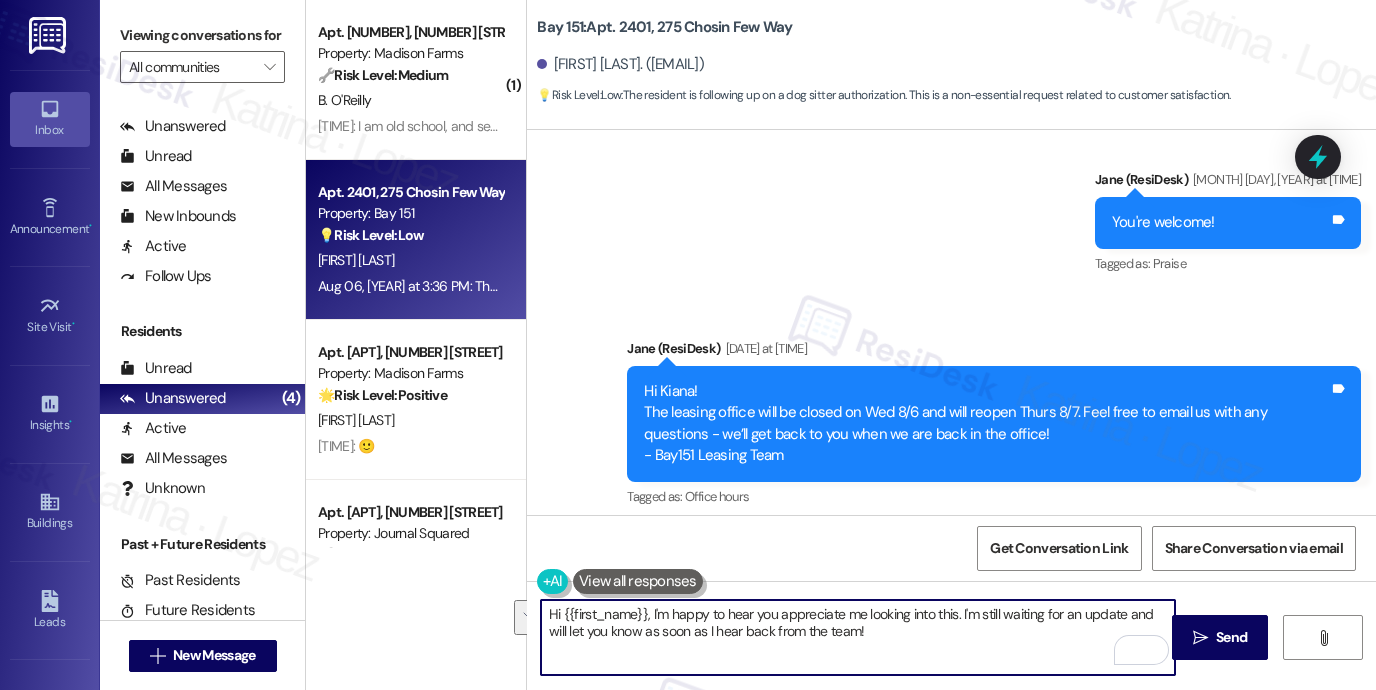 scroll, scrollTop: 55888, scrollLeft: 0, axis: vertical 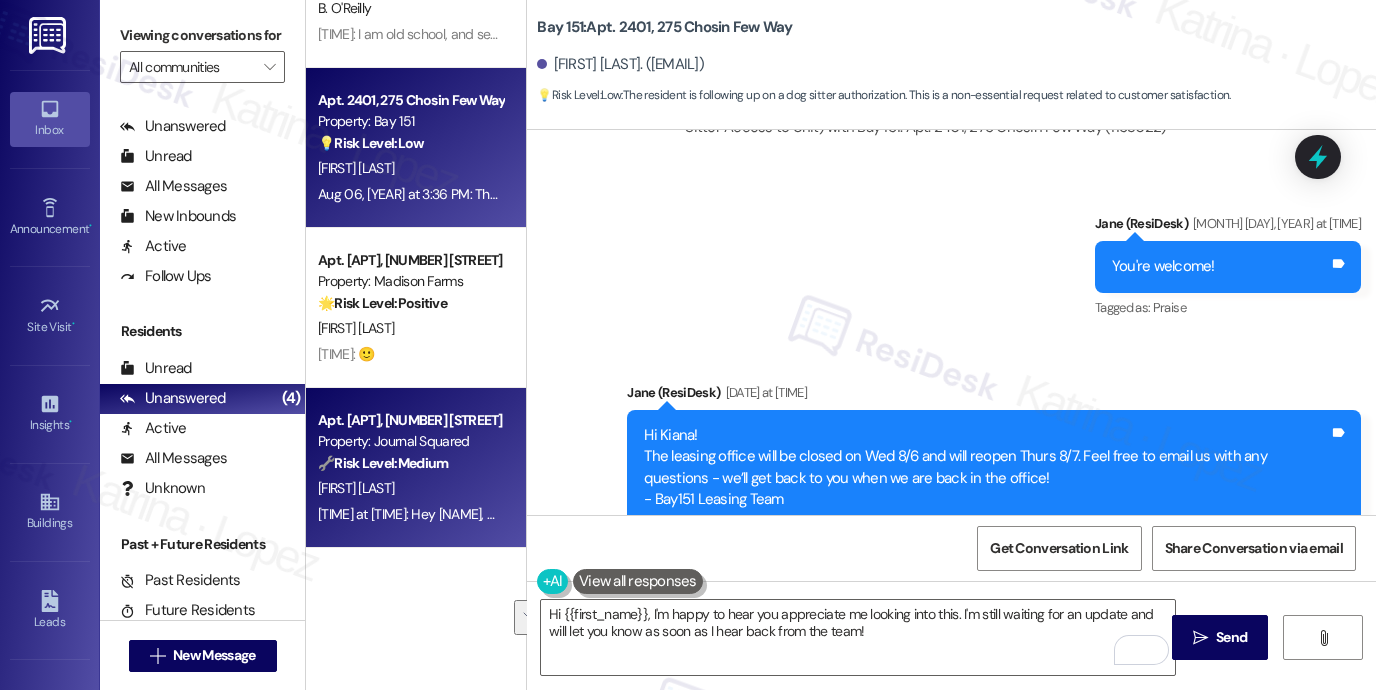 click on "Property: Journal Squared" at bounding box center (410, 441) 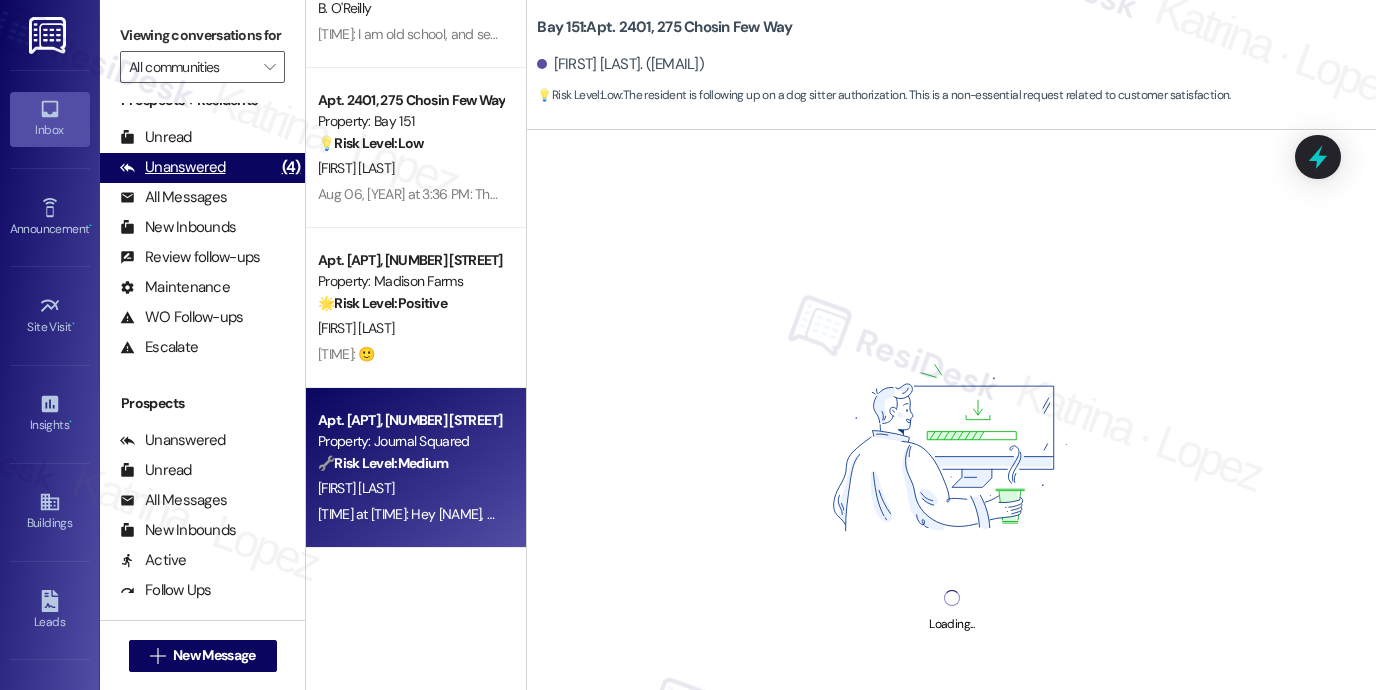 scroll, scrollTop: 0, scrollLeft: 0, axis: both 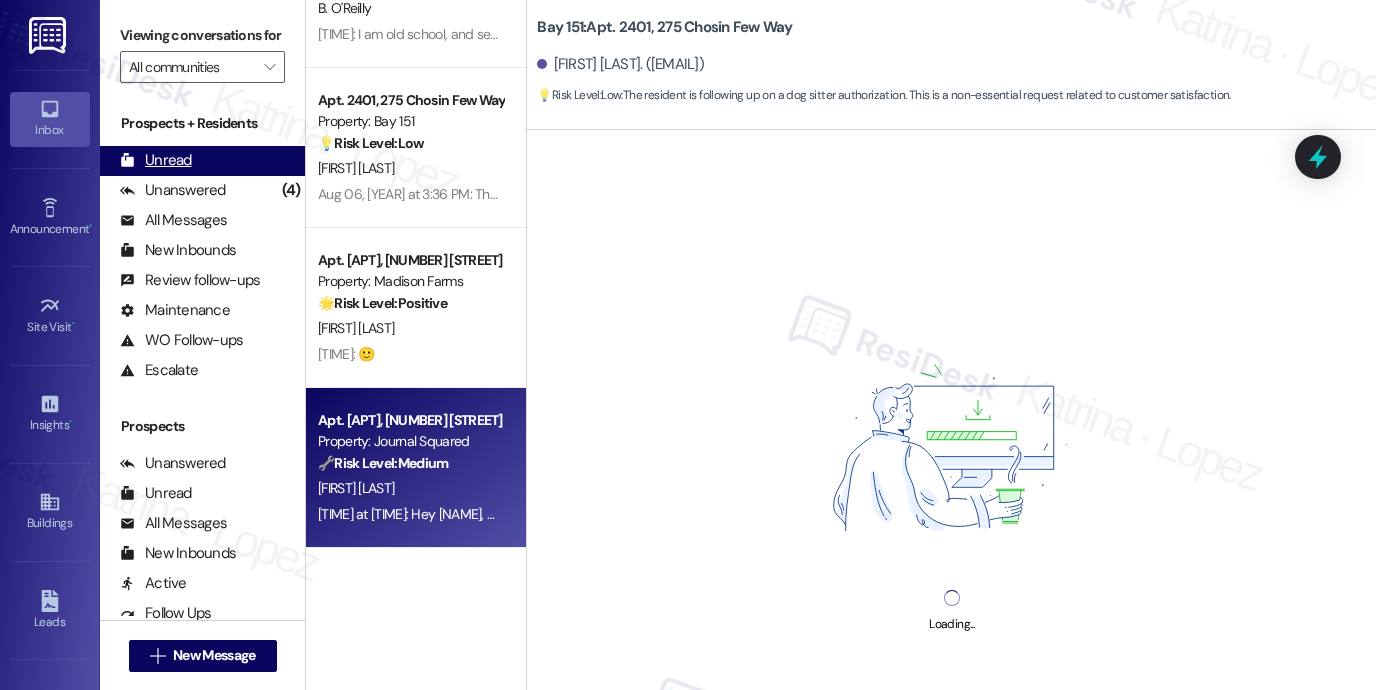 click on "Unread (0)" at bounding box center [202, 161] 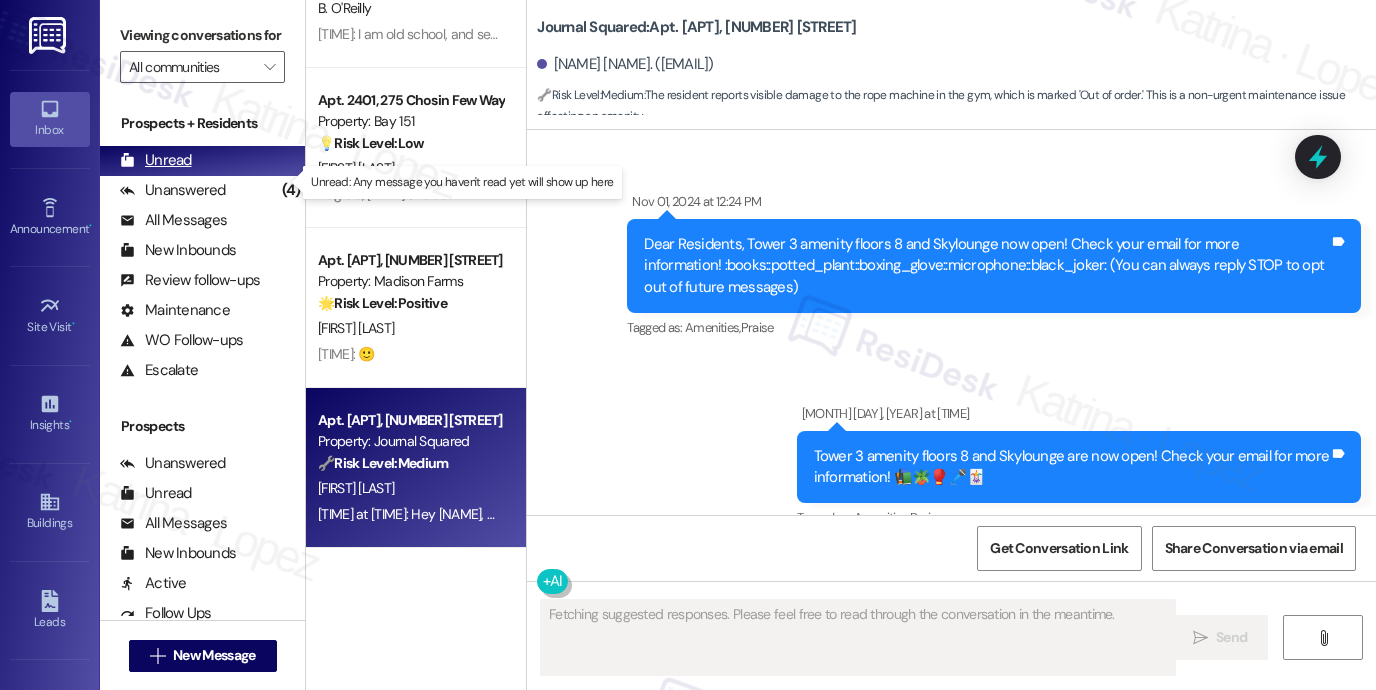 scroll, scrollTop: 20180, scrollLeft: 0, axis: vertical 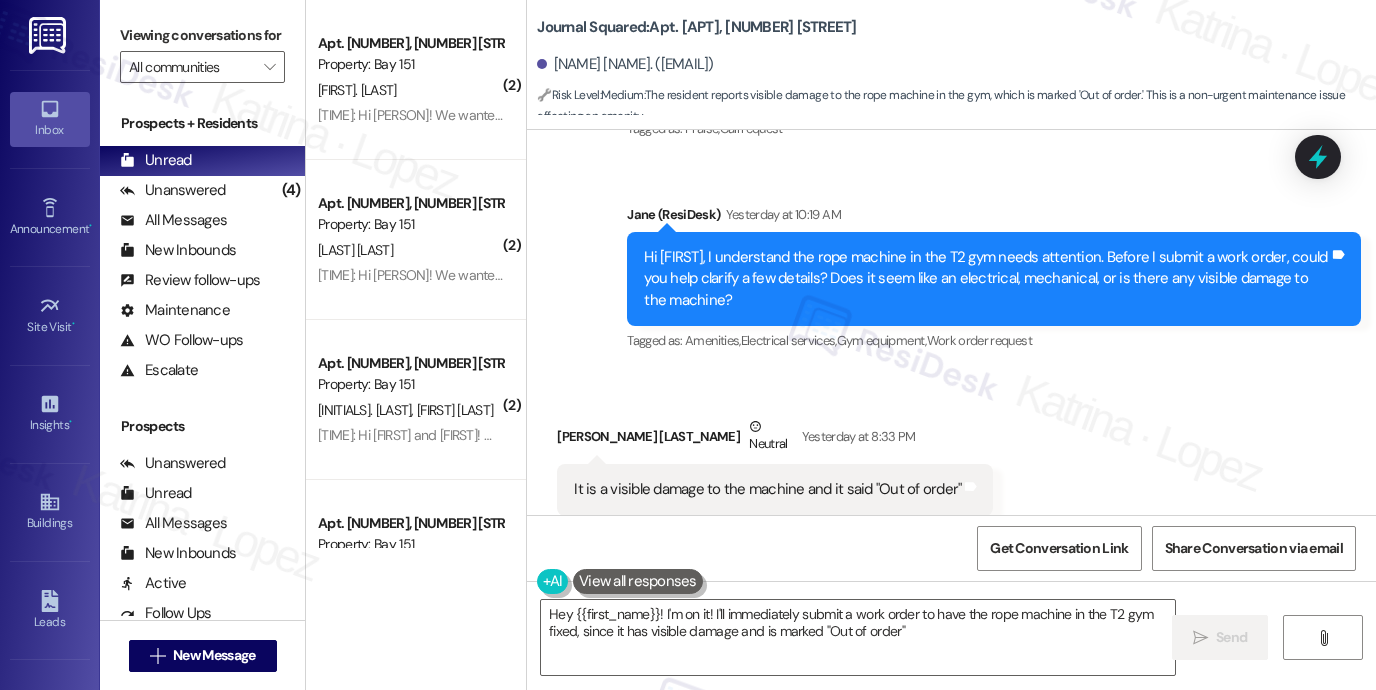 type on "Hey {{first_name}}! I'm on it! I'll immediately submit a work order to have the rope machine in the T2 gym fixed, since it has visible damage and is marked "Out of order"." 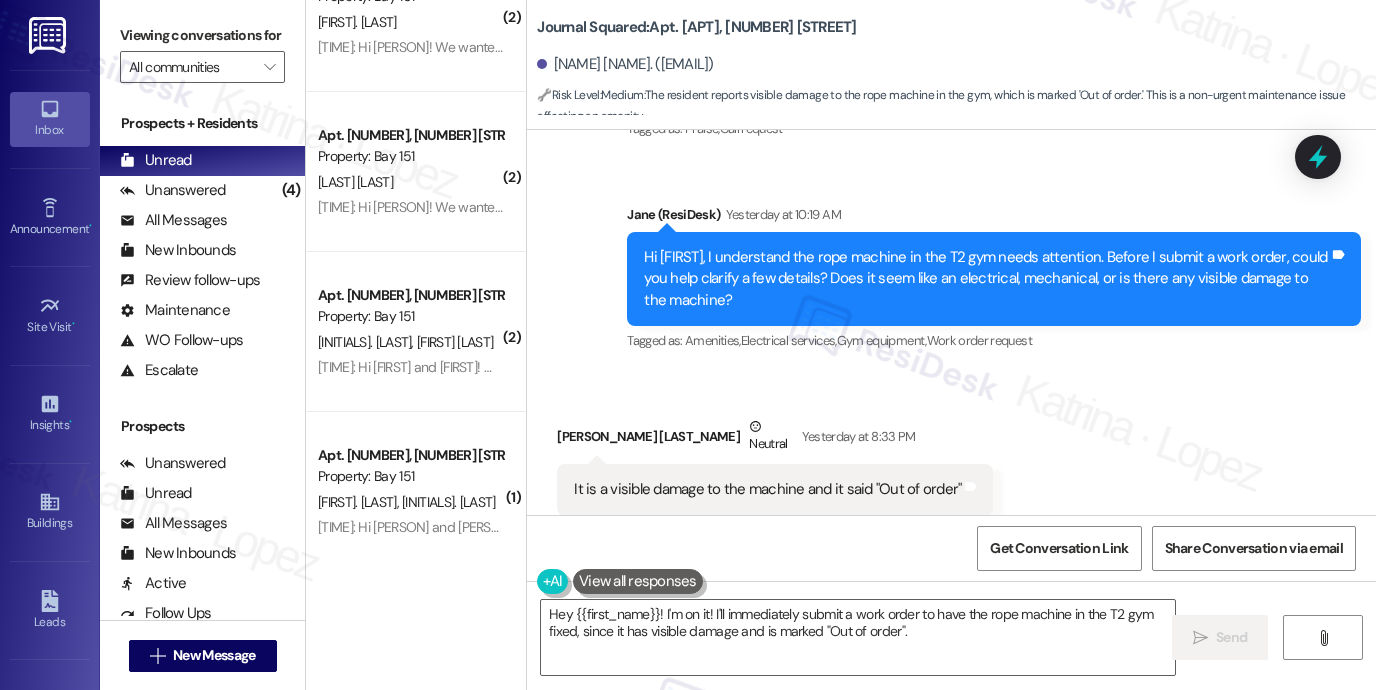 scroll, scrollTop: 0, scrollLeft: 0, axis: both 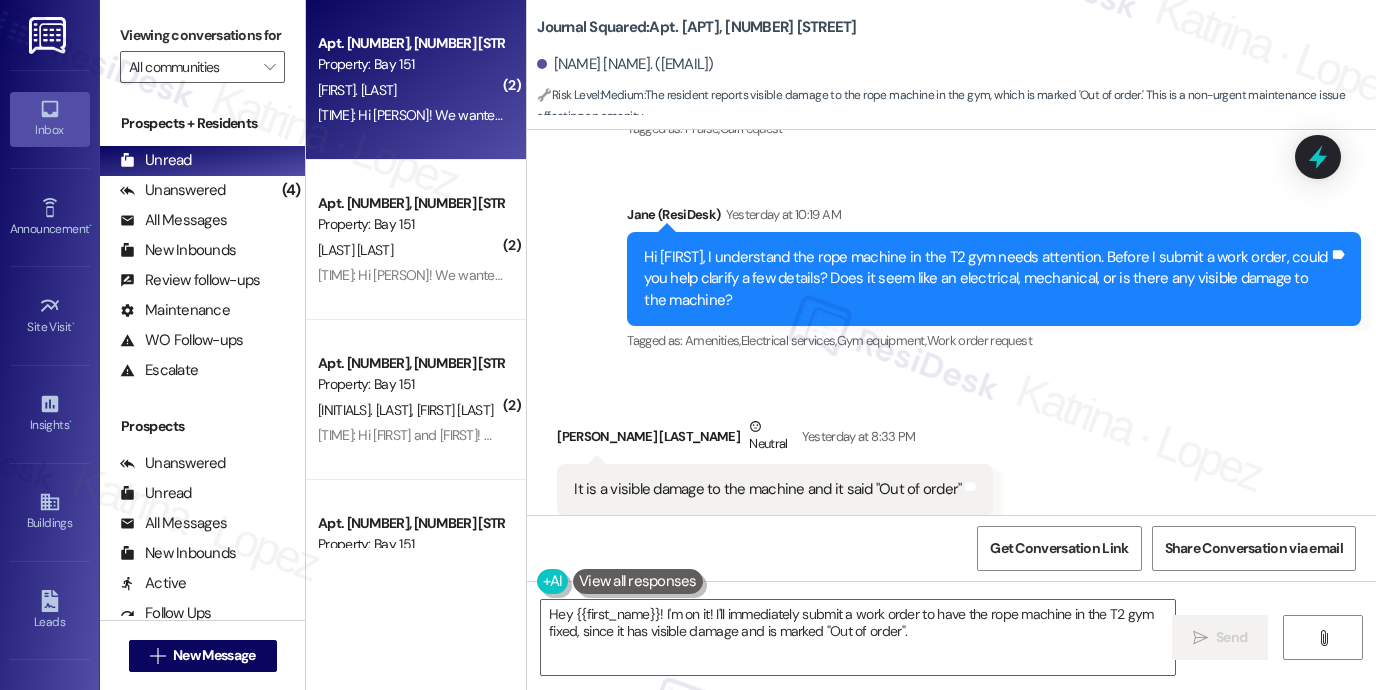 click on "Apt. [NUMBER], [NUMBER] [STREET] Property: Bay 151 [INITIAL]. [LAST] [HOUR]:[MINUTE] [AM/PM]: Hi [FIRST]! We wanted to provide you with an update regarding the fire alarm that just went off. The alarm was triggered due to unattended cooking. We sincerely appreciate everyone's cooperation during the alarm. You may now safely re-enter the building. Thank you for your attention and understanding. Sincerely, Bay151 Management [HOUR]:[MINUTE] [AM/PM]: Hi [FIRST]! We wanted to provide you with an update regarding the fire alarm that just went off. The alarm was triggered due to unattended cooking. We sincerely appreciate everyone's cooperation during the alarm. You may now safely re-enter the building. Thank you for your attention and understanding. Sincerely, Bay151 Management" at bounding box center [416, 80] 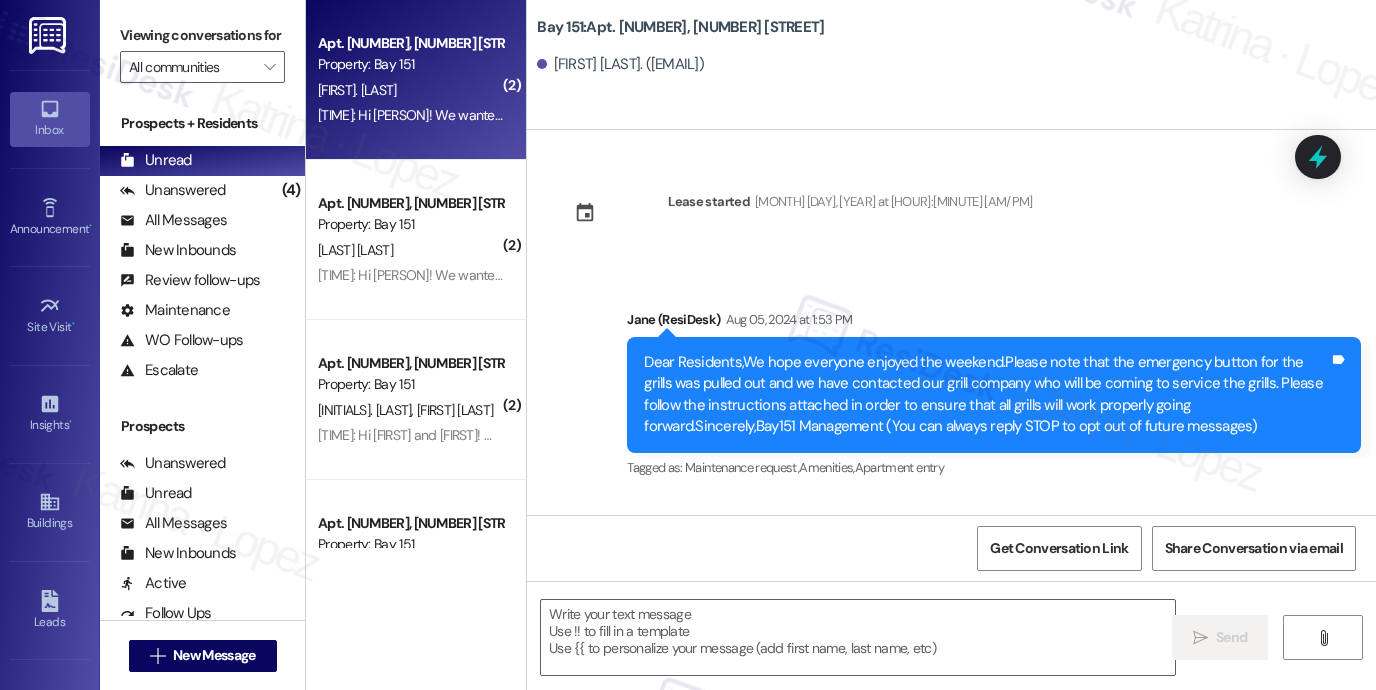 type on "Fetching suggested responses. Please feel free to read through the conversation in the meantime." 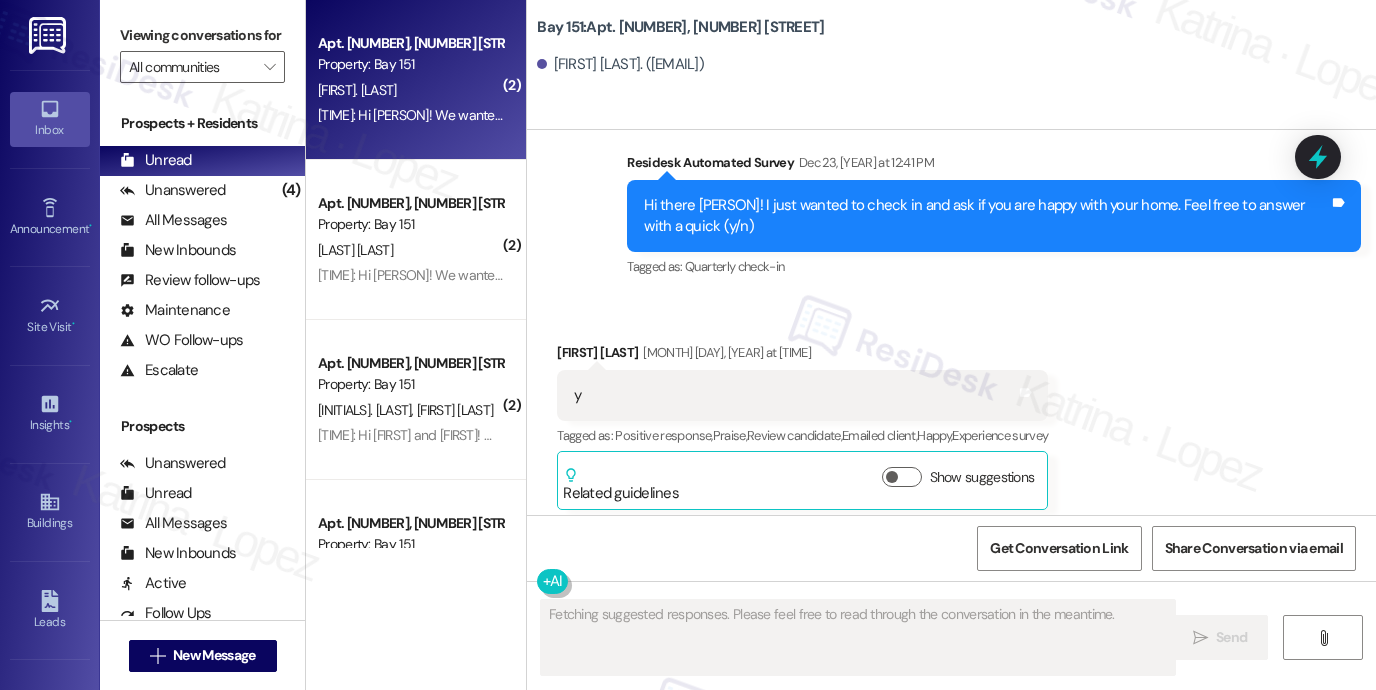 scroll, scrollTop: 14906, scrollLeft: 0, axis: vertical 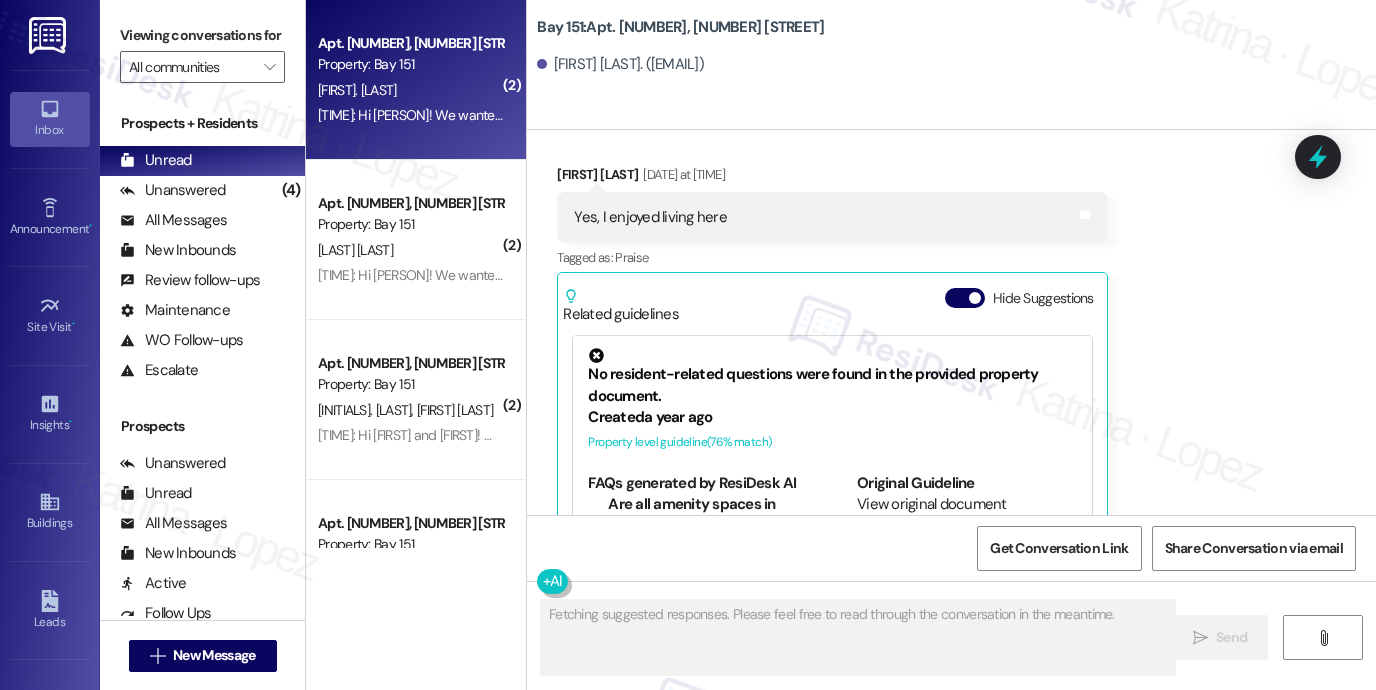 type 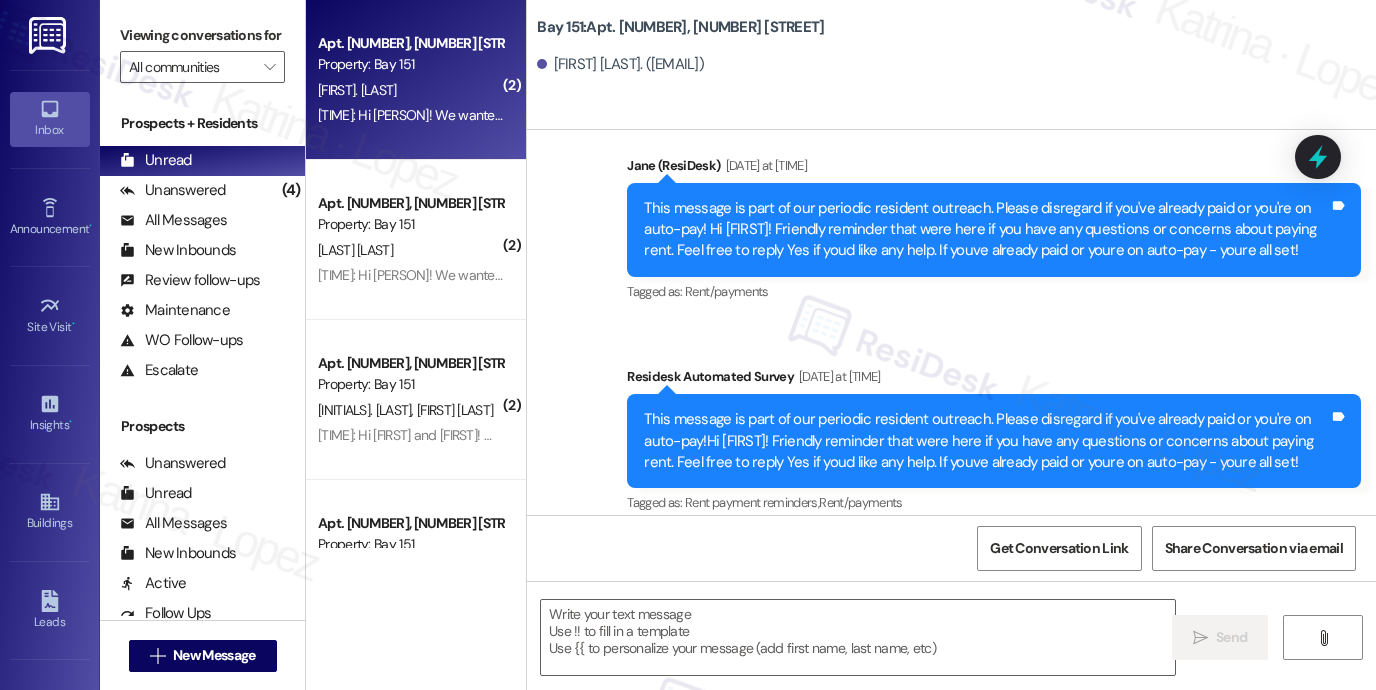 scroll, scrollTop: 18506, scrollLeft: 0, axis: vertical 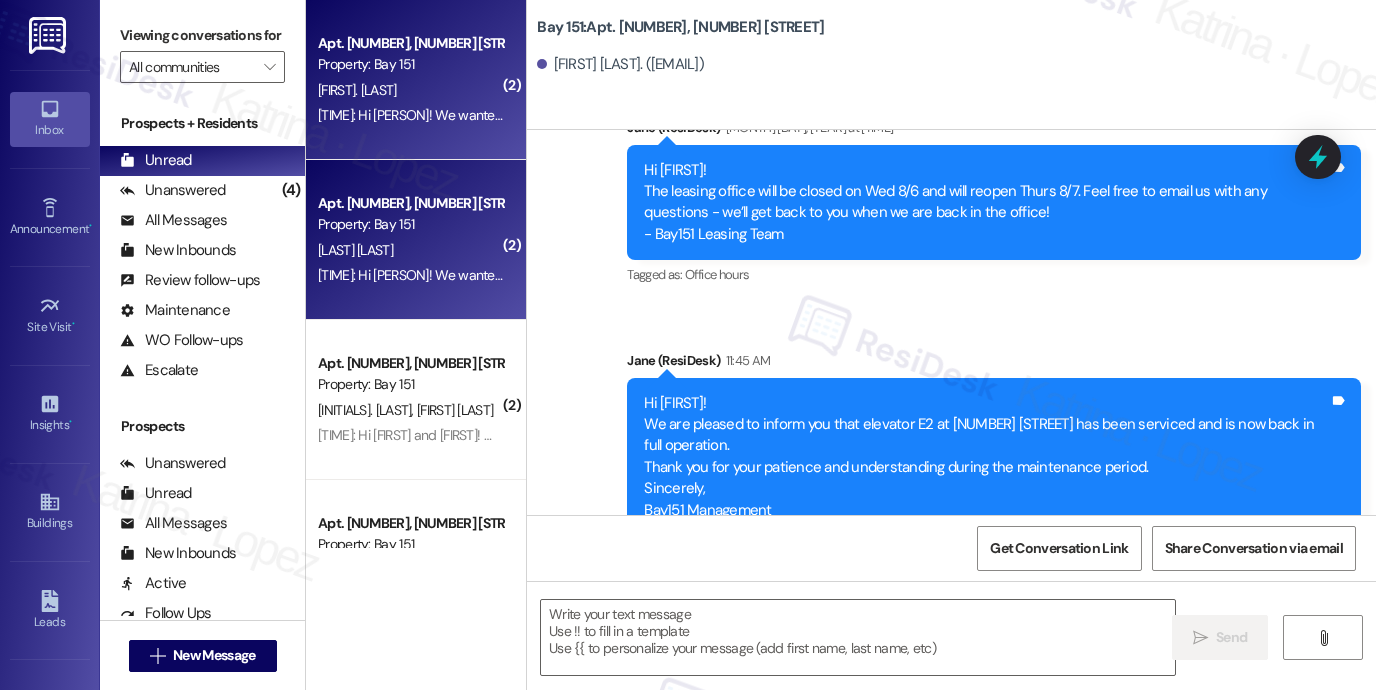 click on "Apt. [NUMBER], [NUMBER] [STREET]" at bounding box center (410, 203) 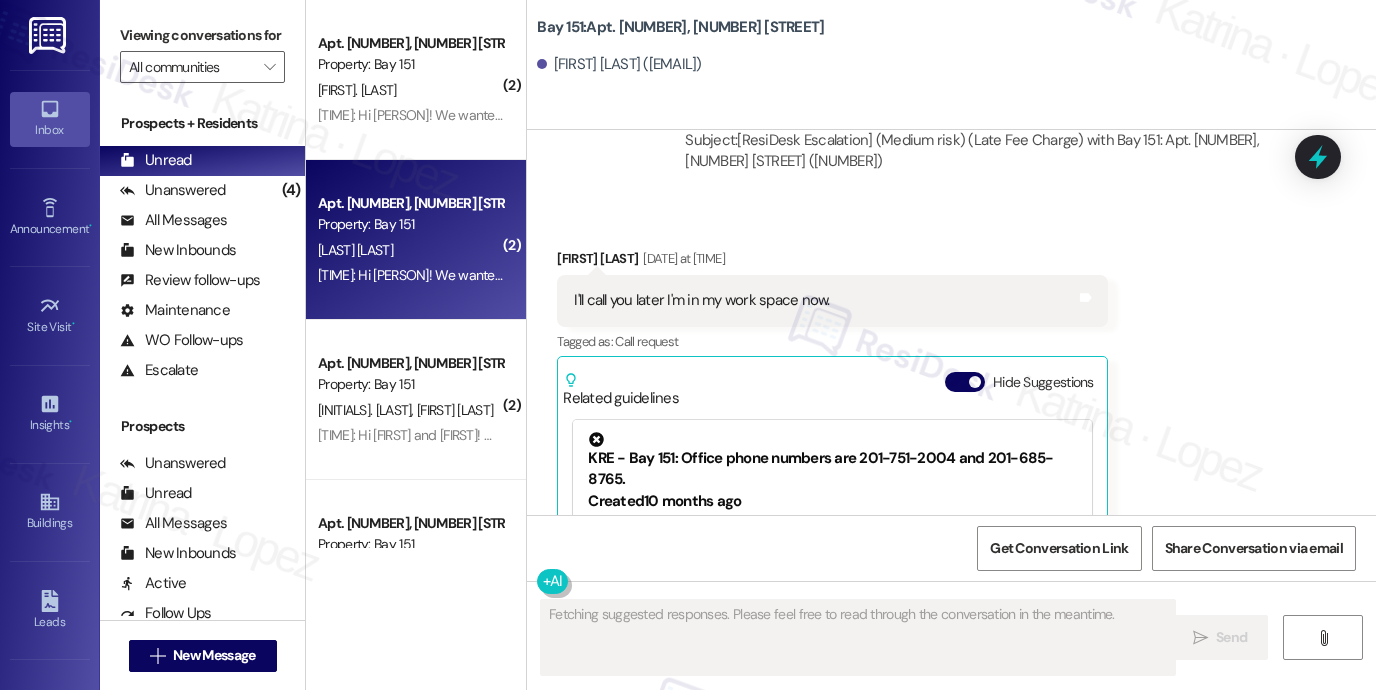 scroll, scrollTop: 6598, scrollLeft: 0, axis: vertical 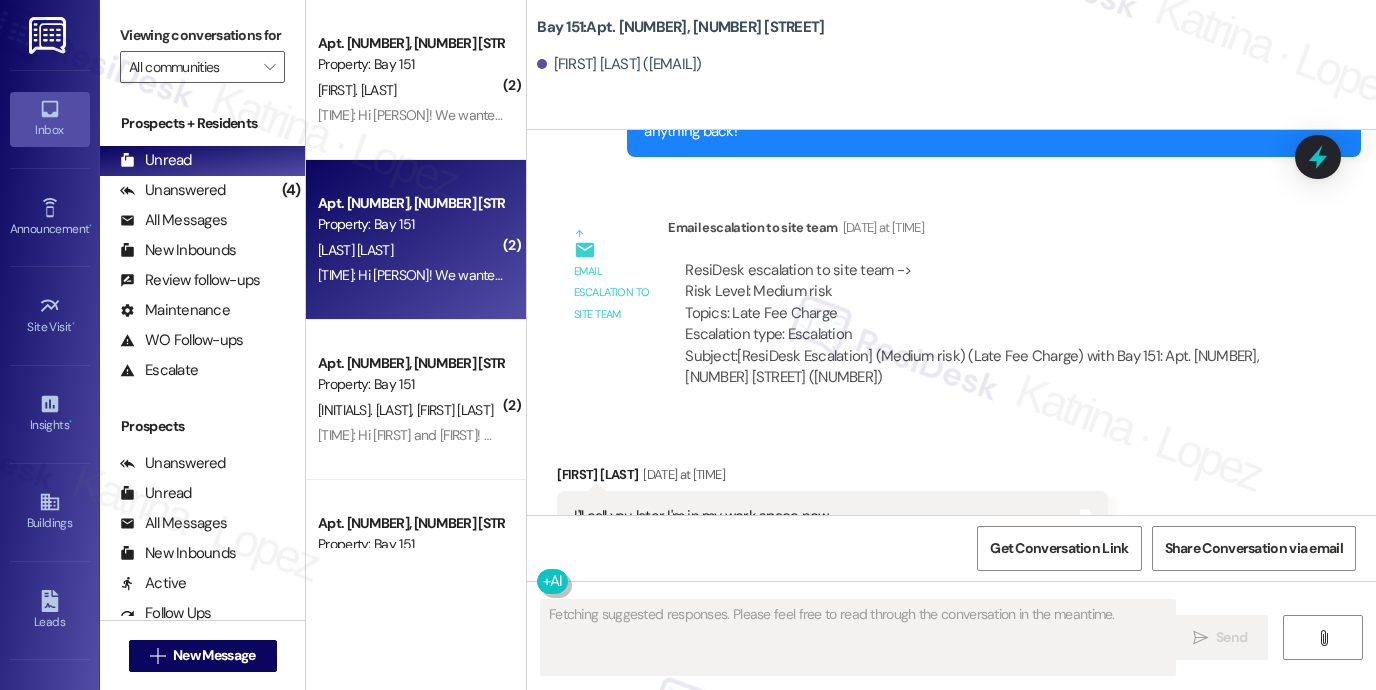 click on "I'll call you later I'm in my work space now." at bounding box center (701, 516) 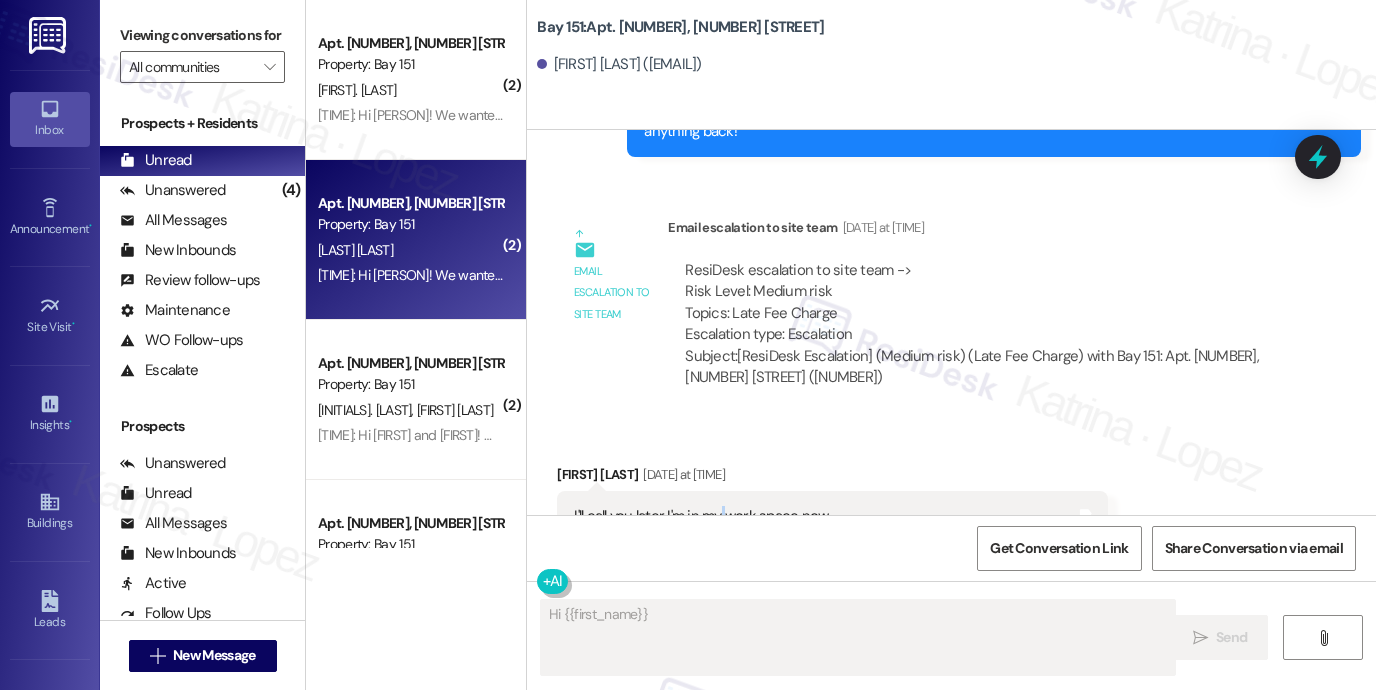 click on "I'll call you later I'm in my work space now." at bounding box center [701, 516] 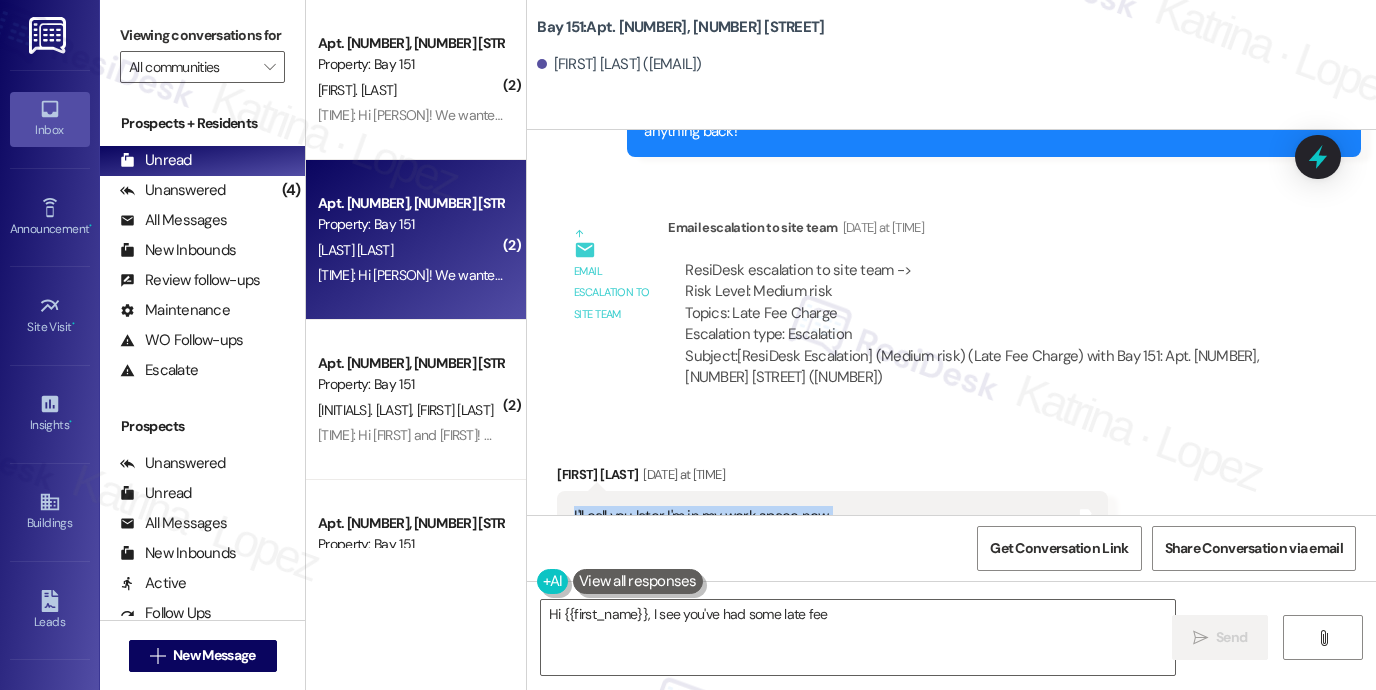 click on "I'll call you later I'm in my work space now." at bounding box center (701, 516) 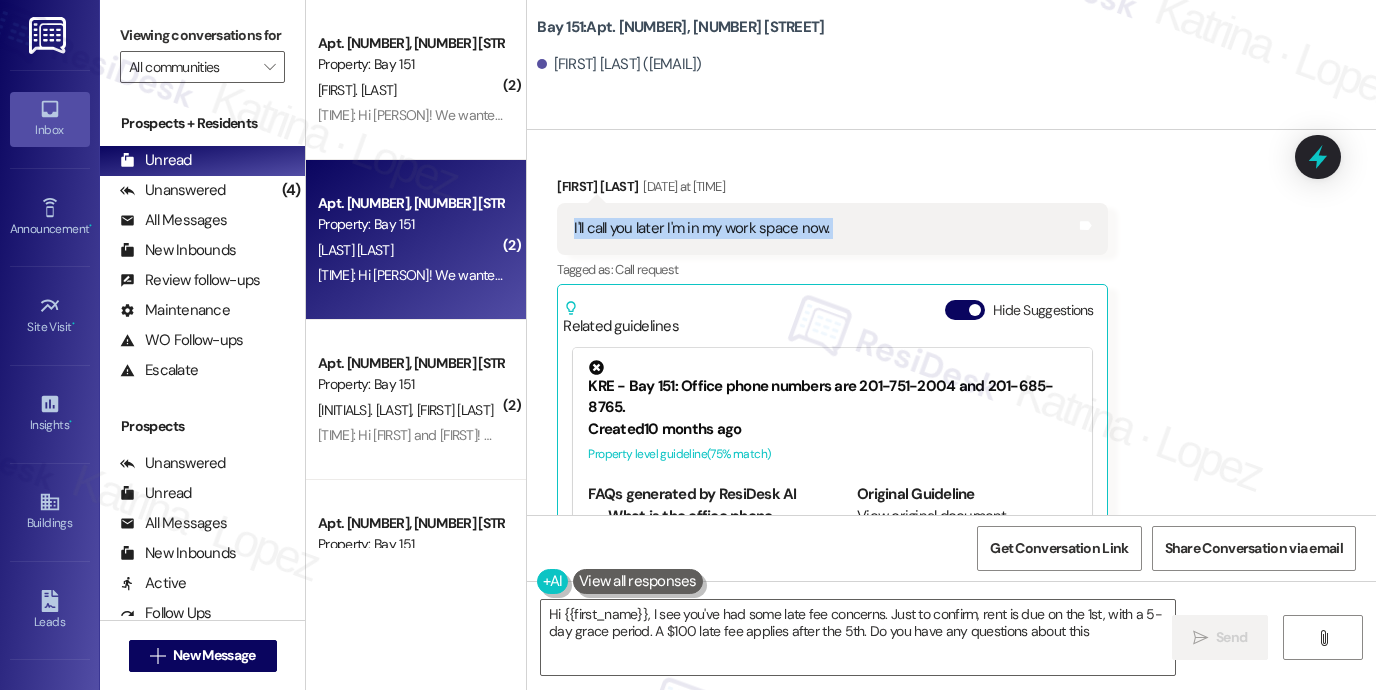type on "Hi {{first_name}}, I see you've had some late fee concerns. Just to confirm, rent is due on the 1st, with a 5-day grace period. A $100 late fee applies after the 5th. Do you have any questions about this?" 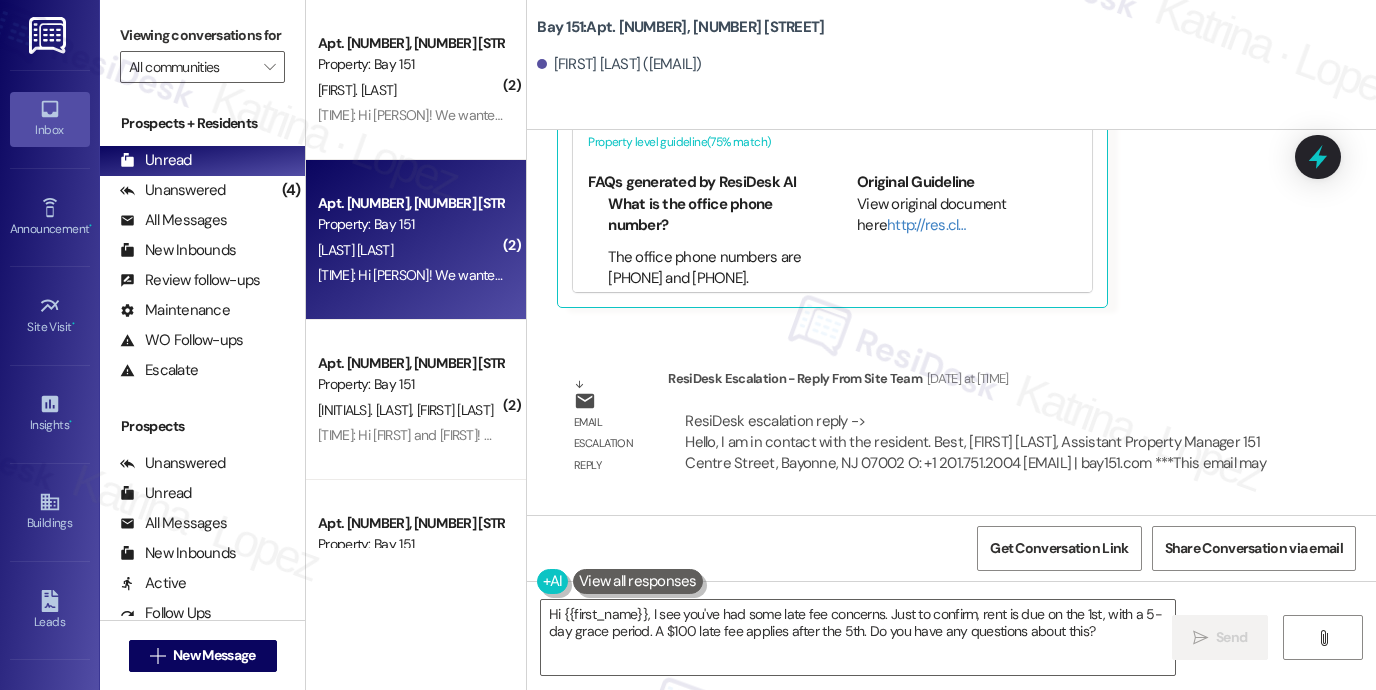 scroll, scrollTop: 7498, scrollLeft: 0, axis: vertical 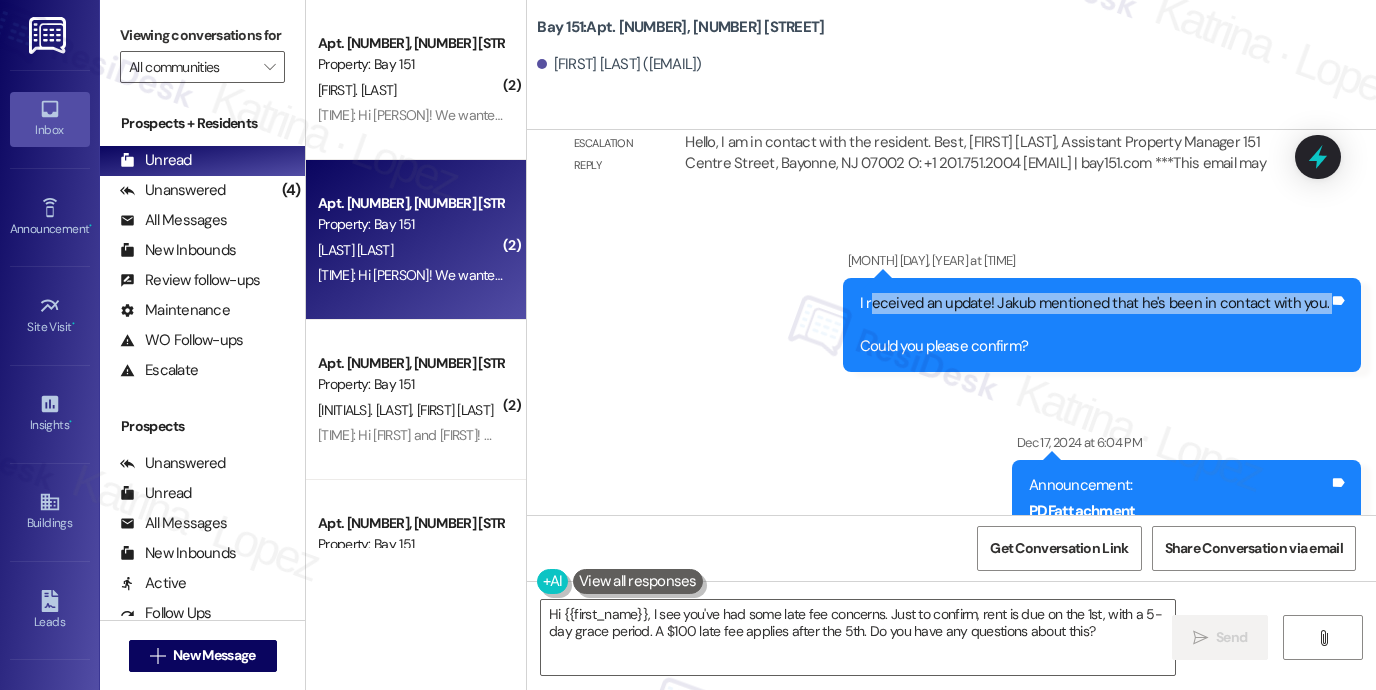 drag, startPoint x: 881, startPoint y: 203, endPoint x: 1020, endPoint y: 232, distance: 141.99295 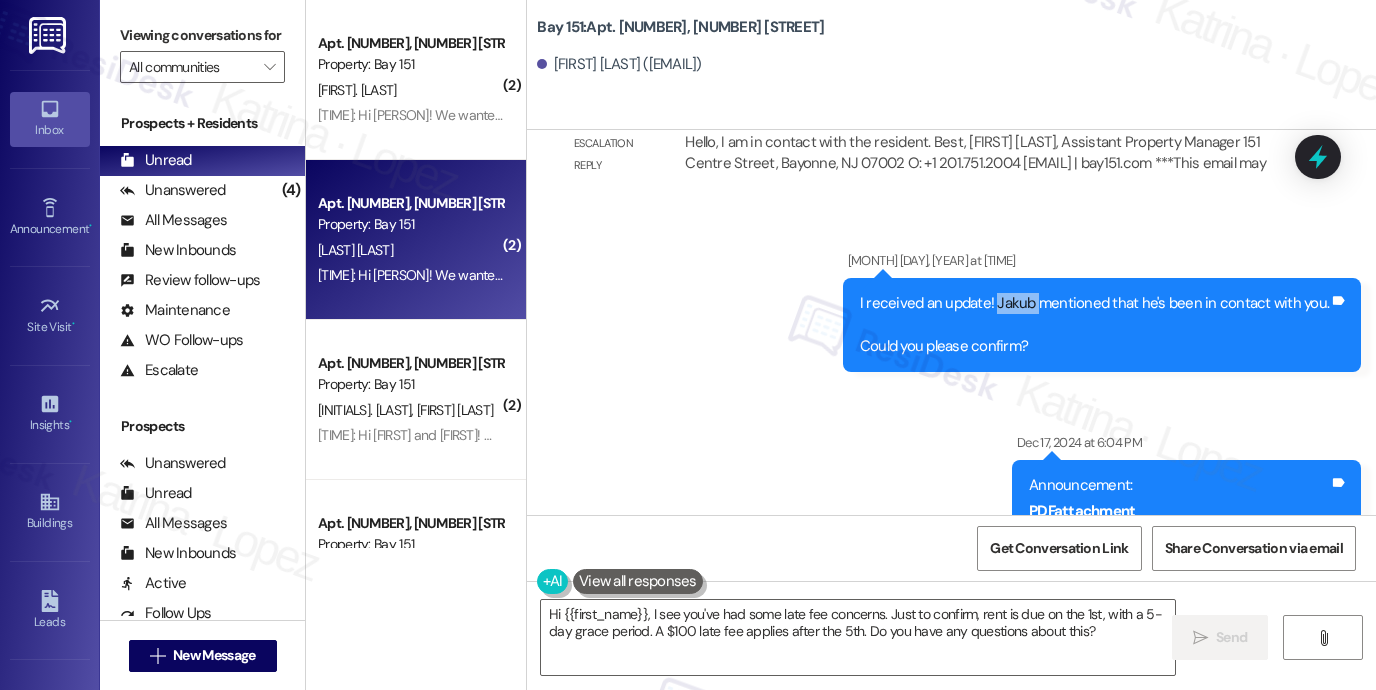 click on "I received an update! [FIRST] mentioned that he's been in contact with you.
Could you please confirm?" at bounding box center (1094, 325) 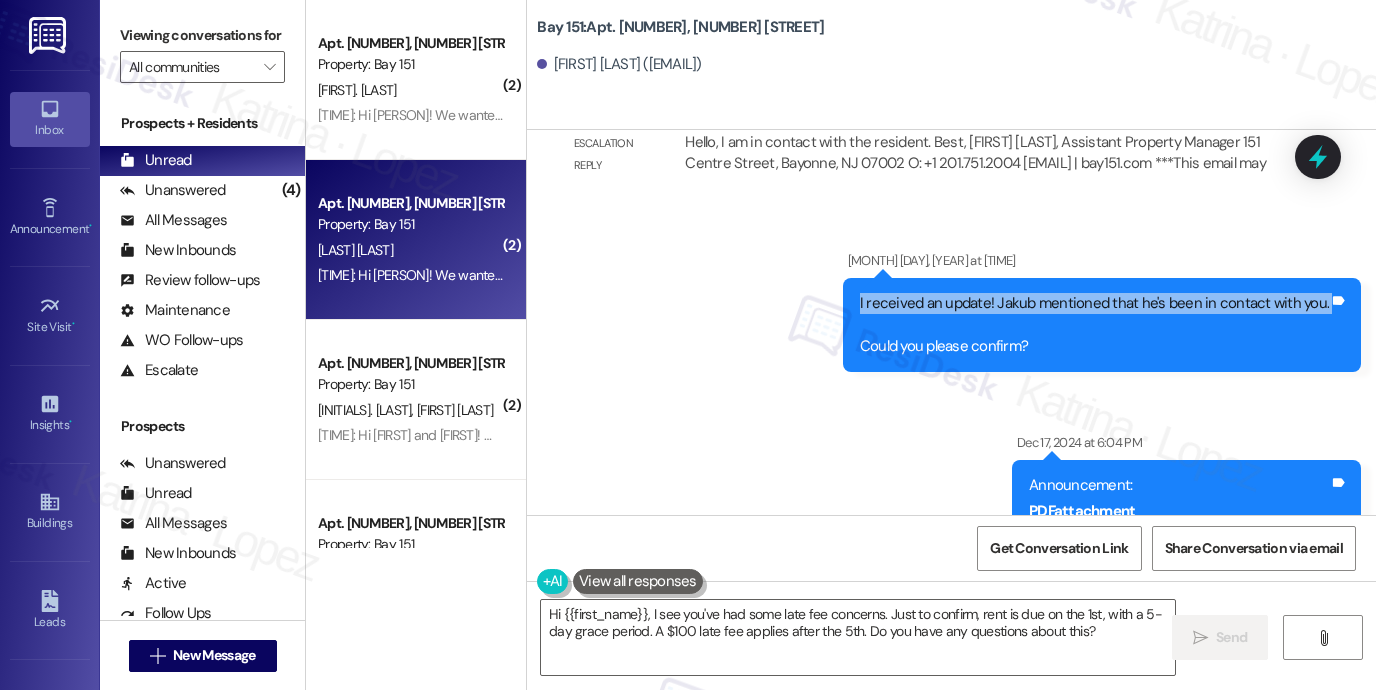 click on "I received an update! [FIRST] mentioned that he's been in contact with you.
Could you please confirm?" at bounding box center [1094, 325] 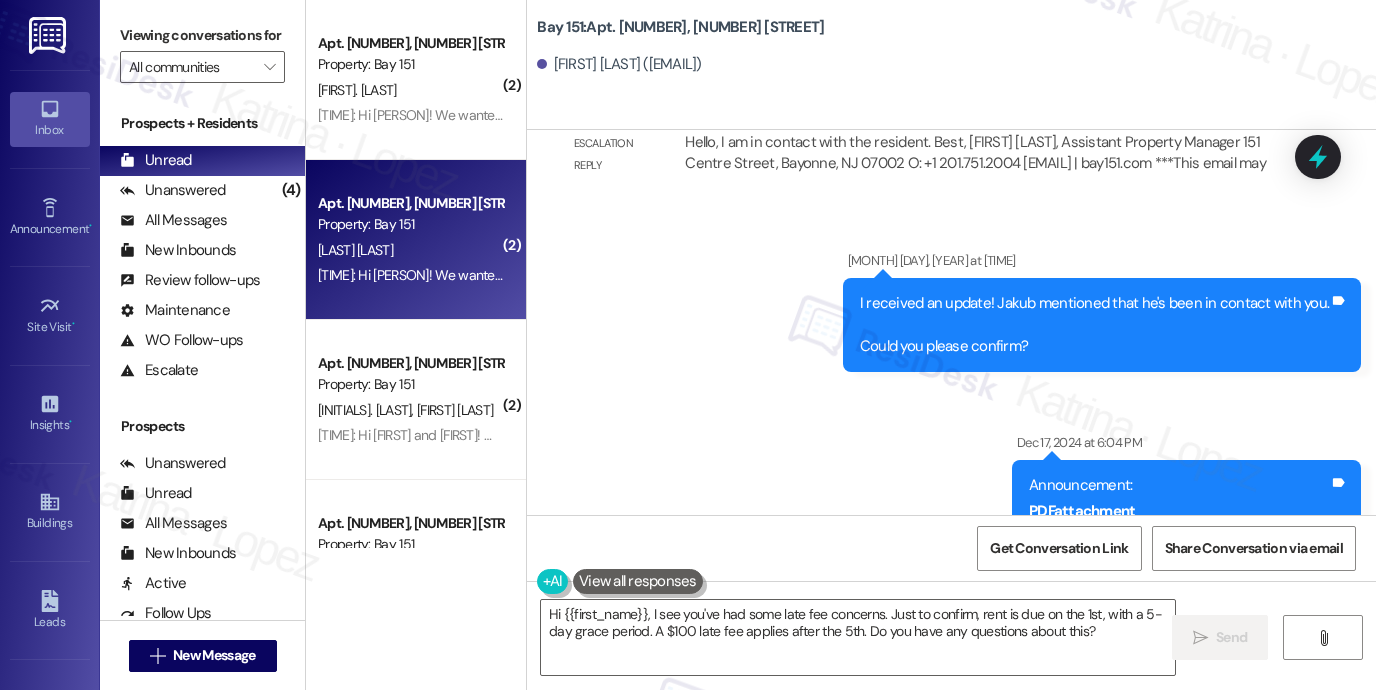 click on "I received an update! [FIRST] mentioned that he's been in contact with you.
Could you please confirm?" at bounding box center (1094, 325) 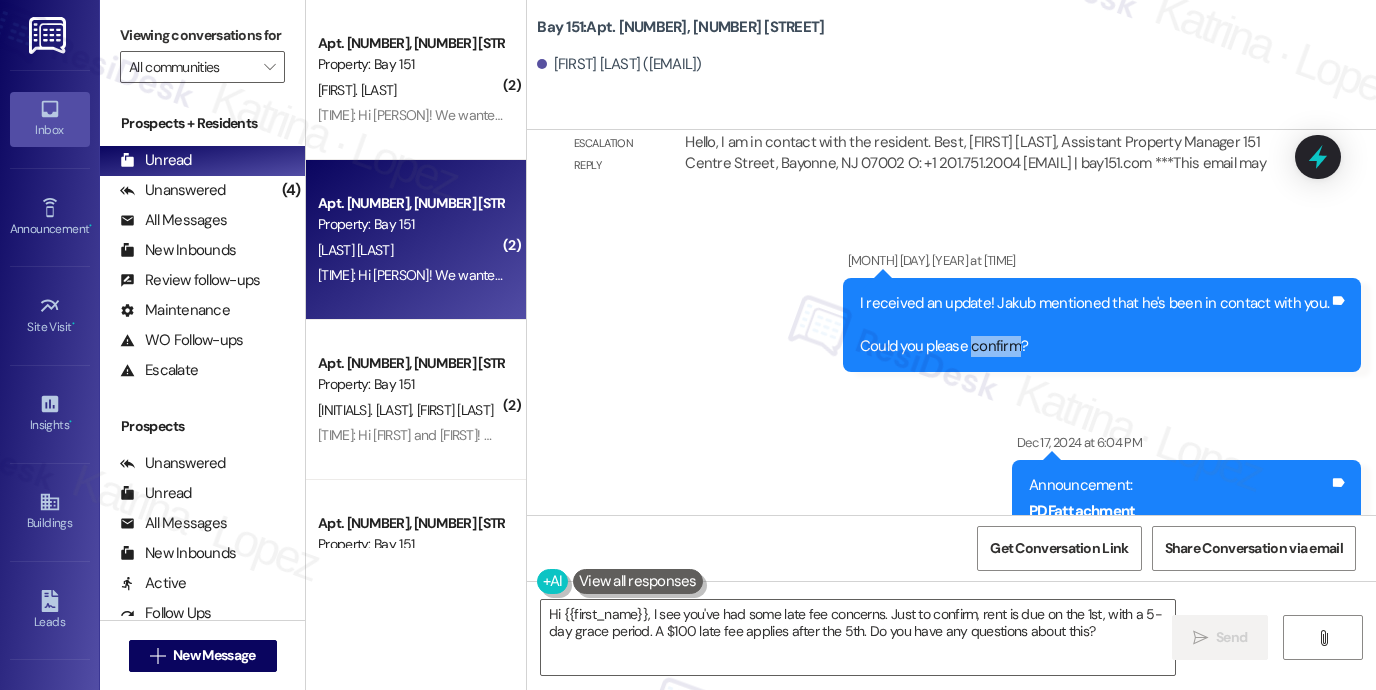 click on "I received an update! [FIRST] mentioned that he's been in contact with you.
Could you please confirm?" at bounding box center [1094, 325] 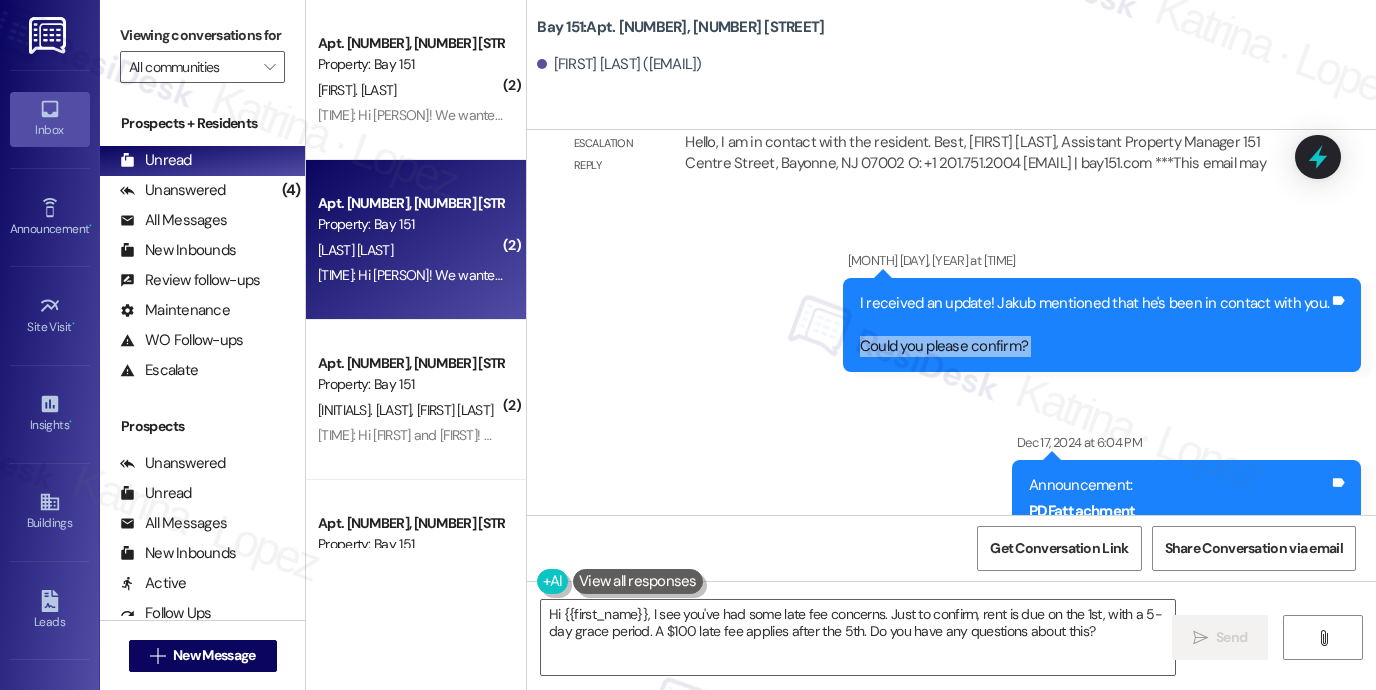 click on "I received an update! [FIRST] mentioned that he's been in contact with you.
Could you please confirm?" at bounding box center (1094, 325) 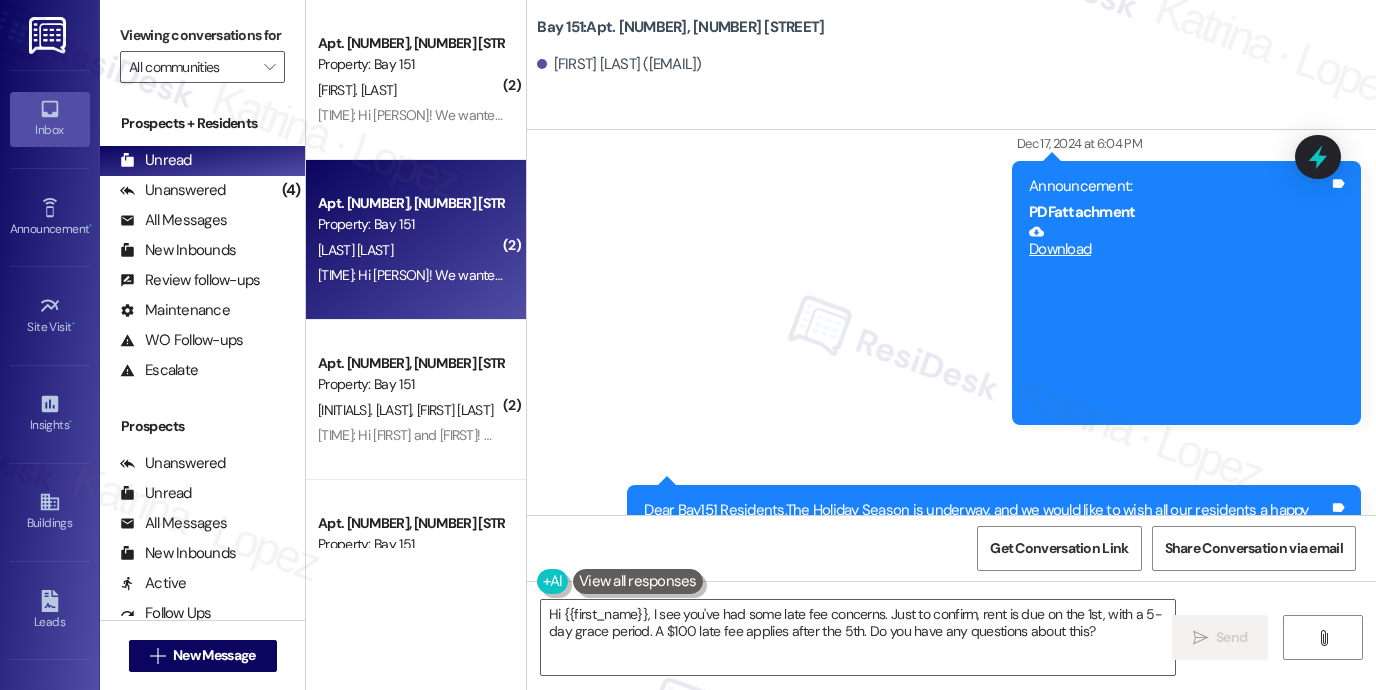 scroll, scrollTop: 7898, scrollLeft: 0, axis: vertical 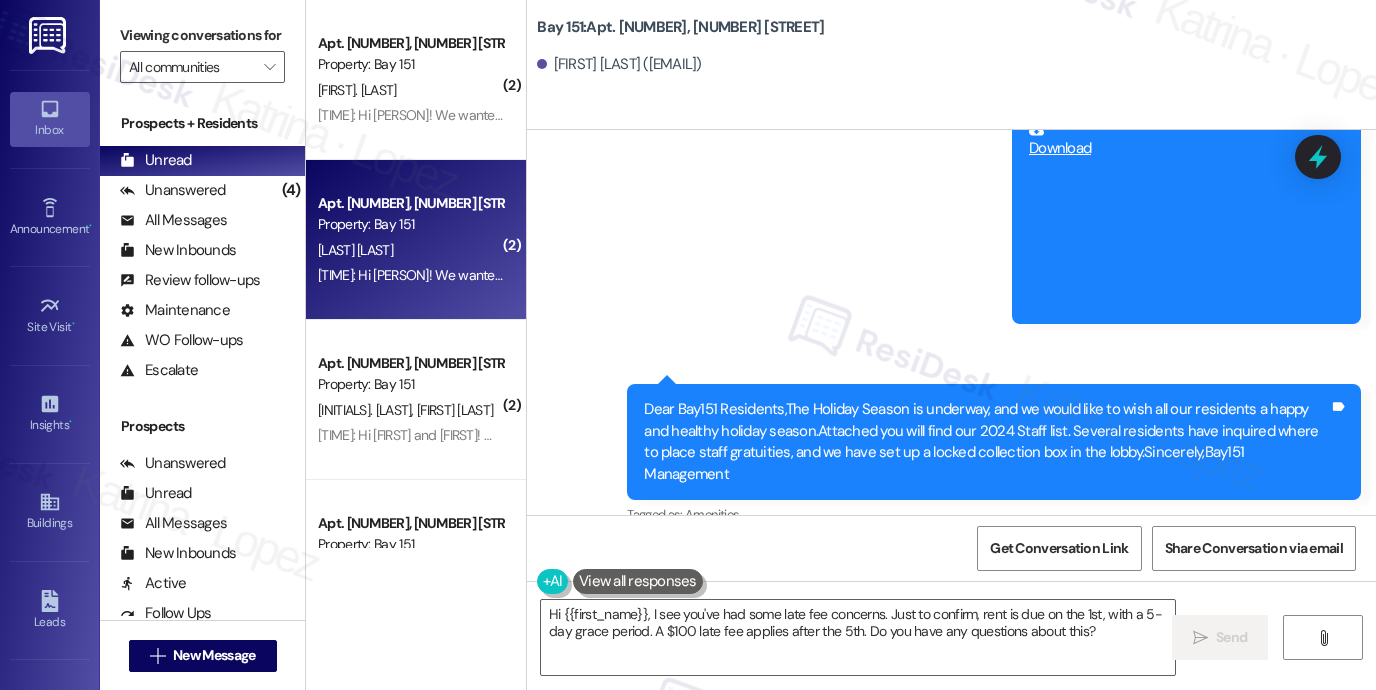 click on "Dear Bay151 Residents,The Holiday Season is underway, and we would like to wish all our residents a happy and healthy holiday season.Attached you will find our 2024 Staff list. Several residents have inquired where to place staff gratuities, and we have set up a locked collection box in the lobby.Sincerely,Bay151 Management" at bounding box center (986, 442) 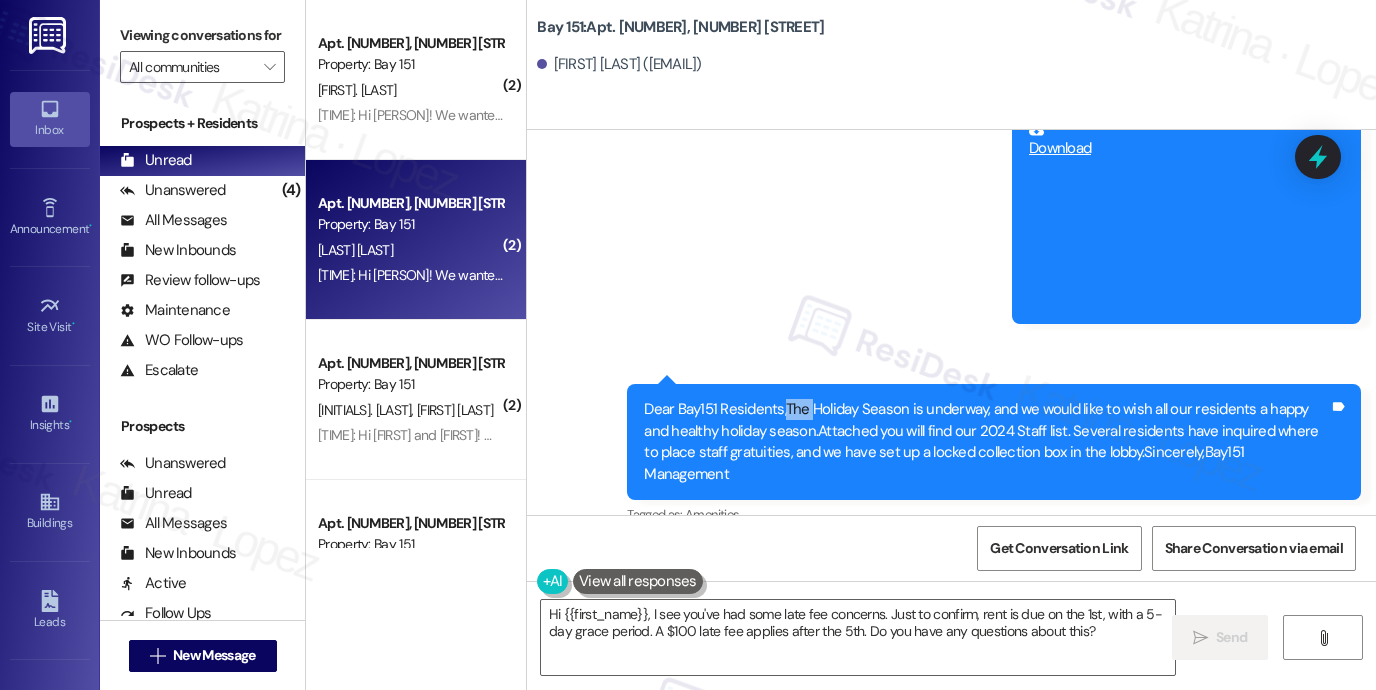 click on "Dear Bay151 Residents,The Holiday Season is underway, and we would like to wish all our residents a happy and healthy holiday season.Attached you will find our 2024 Staff list. Several residents have inquired where to place staff gratuities, and we have set up a locked collection box in the lobby.Sincerely,Bay151 Management" at bounding box center (986, 442) 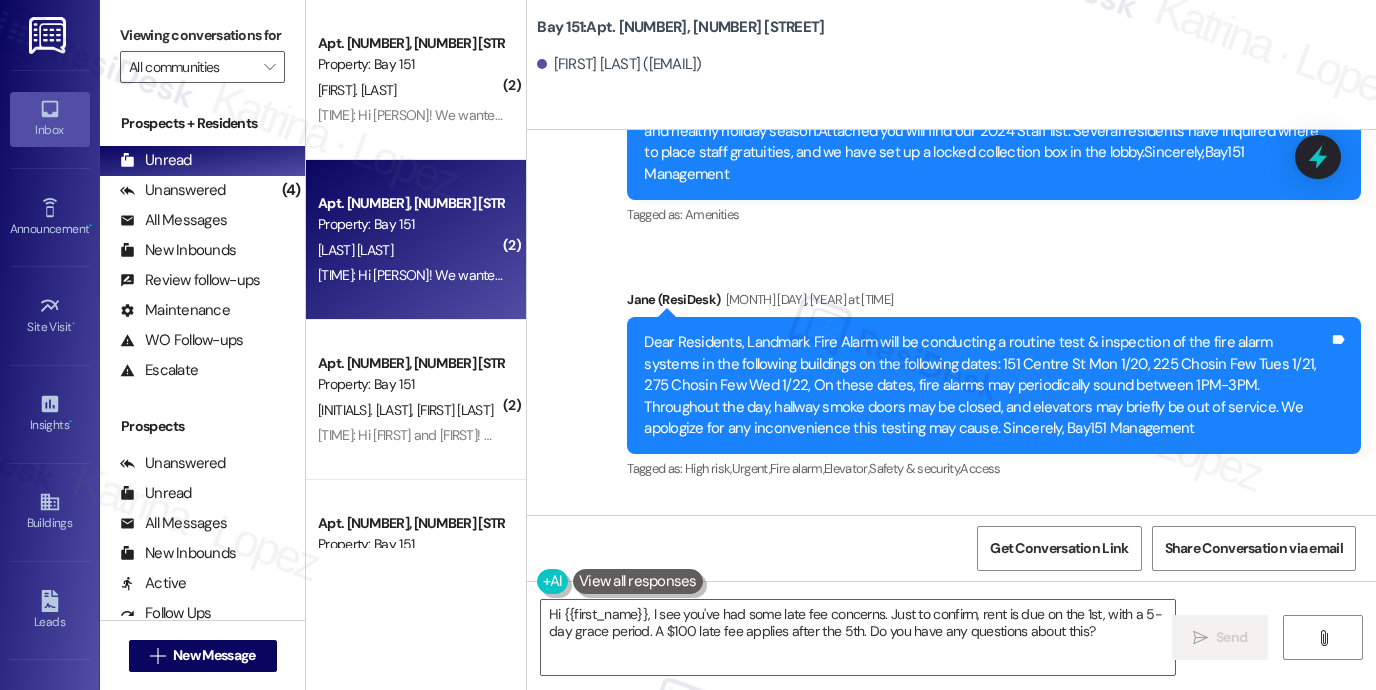 scroll, scrollTop: 8698, scrollLeft: 0, axis: vertical 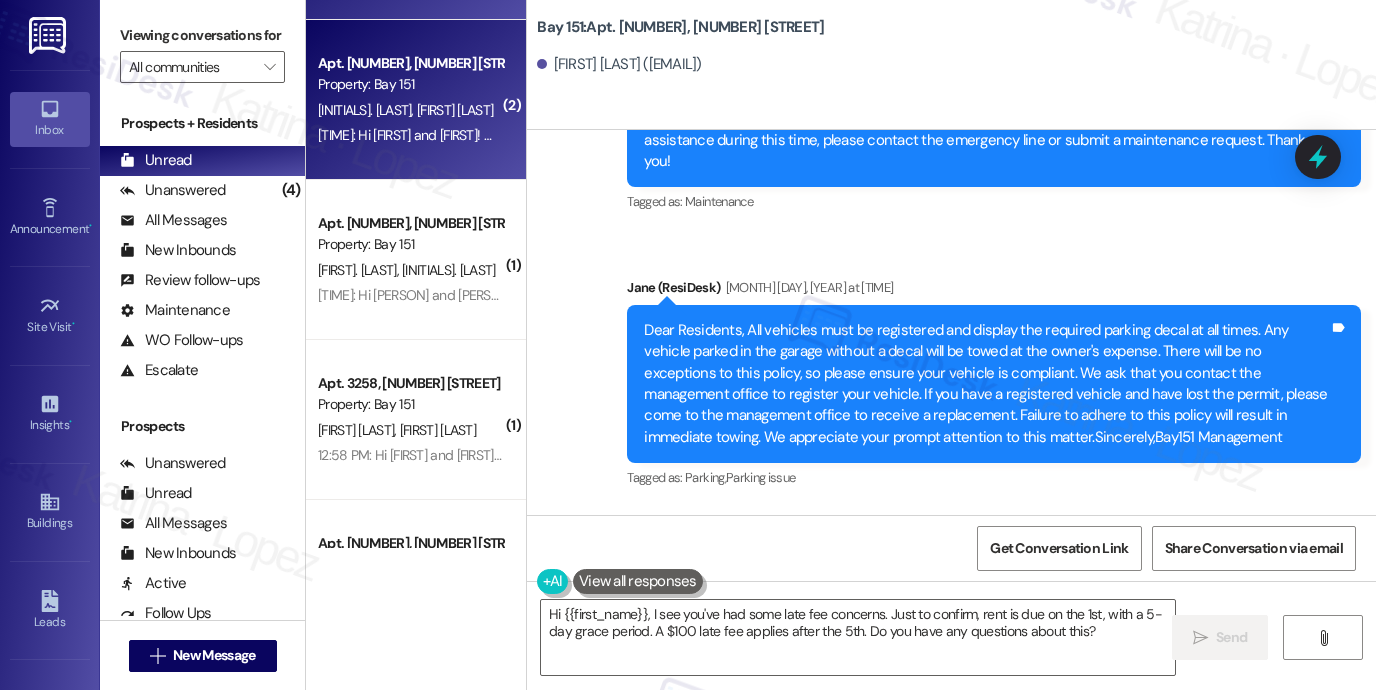 click on "Apt. [NUMBER], [NUMBER] [STREET] Property: Bay 151 [PERSON_NAME] [PERSON_NAME] [TIME]: Hi [PERSON_NAME] and [PERSON_NAME]! We wanted to provide you with an update regarding the fire alarm that just went off. The alarm was triggered due to unattended cooking. We sincerely appreciate everyone's cooperation during the alarm. You may now safely re-enter the building. Thank you for your attention and understanding. Sincerely, Bay151 Management [TIME]: Hi [PERSON_NAME] and [PERSON_NAME]! We wanted to provide you with an update regarding the fire alarm that just went off. The alarm was triggered due to unattended cooking. We sincerely appreciate everyone's cooperation during the alarm. You may now safely re-enter the building. Thank you for your attention and understanding. Sincerely, Bay151 Management" at bounding box center (416, 100) 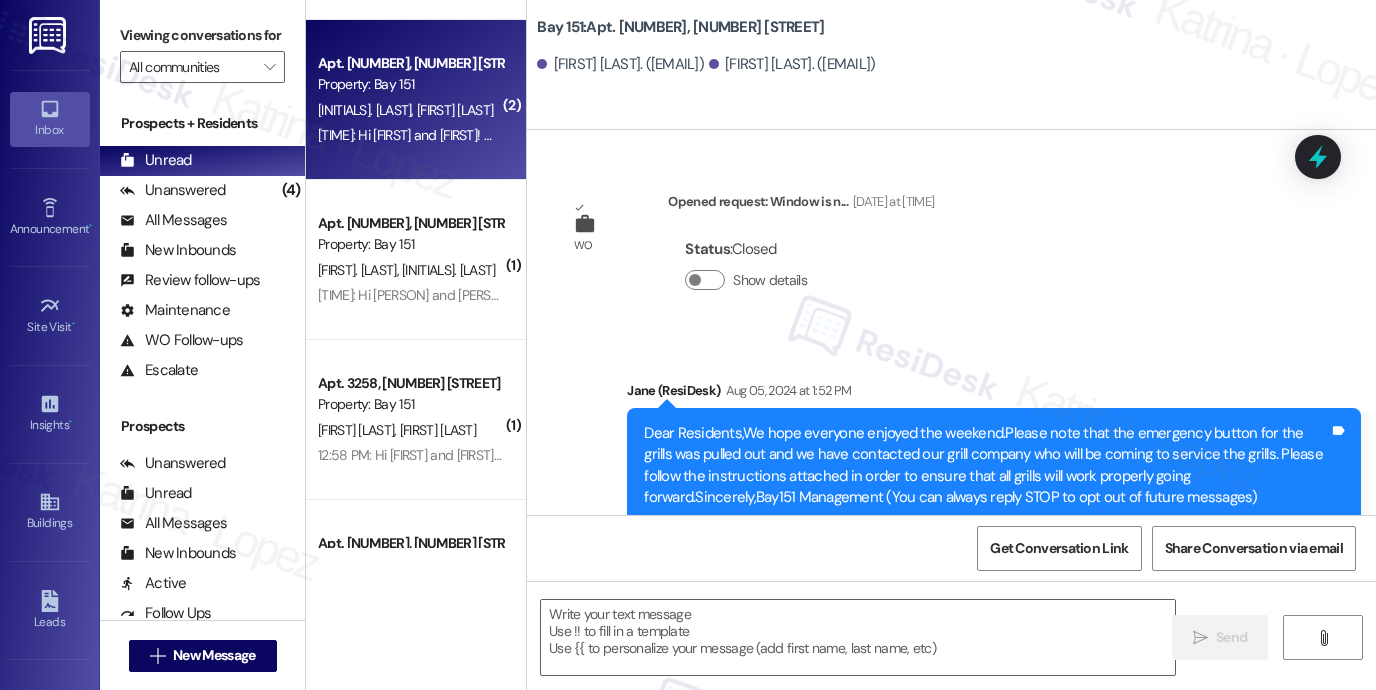 type on "Fetching suggested responses. Please feel free to read through the conversation in the meantime." 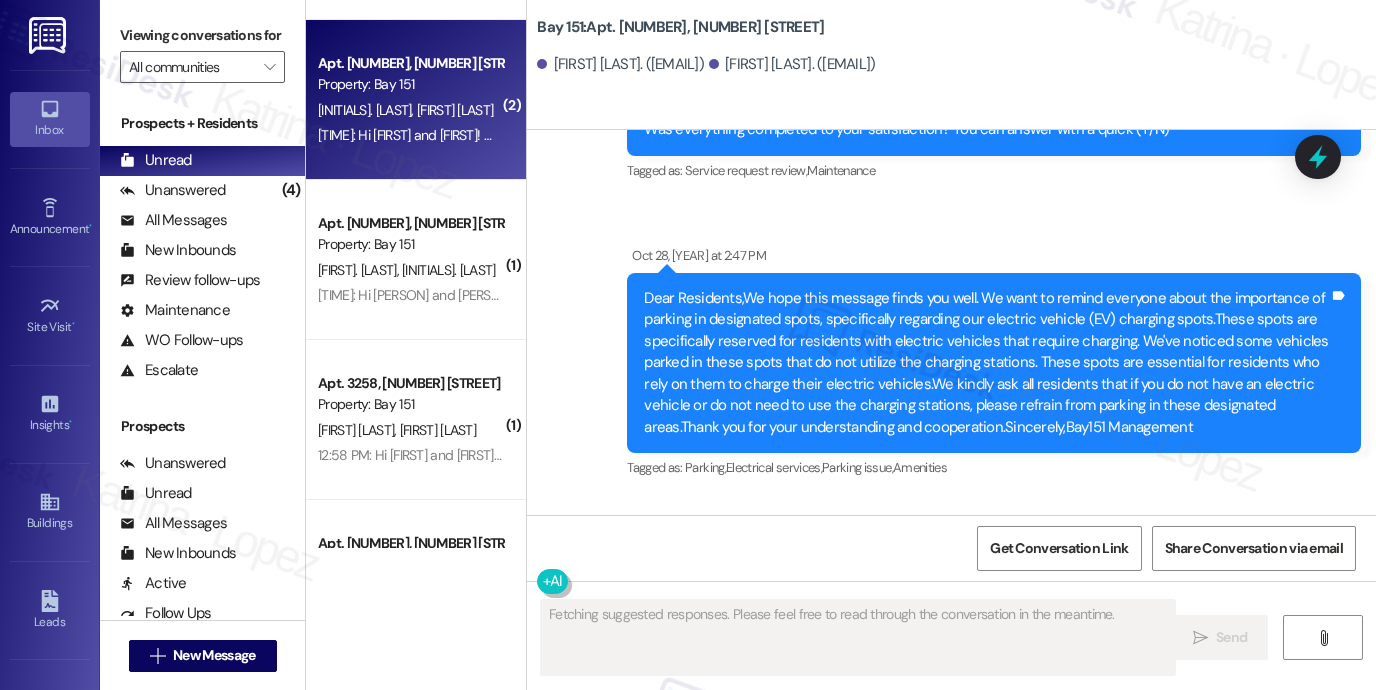 scroll, scrollTop: 17160, scrollLeft: 0, axis: vertical 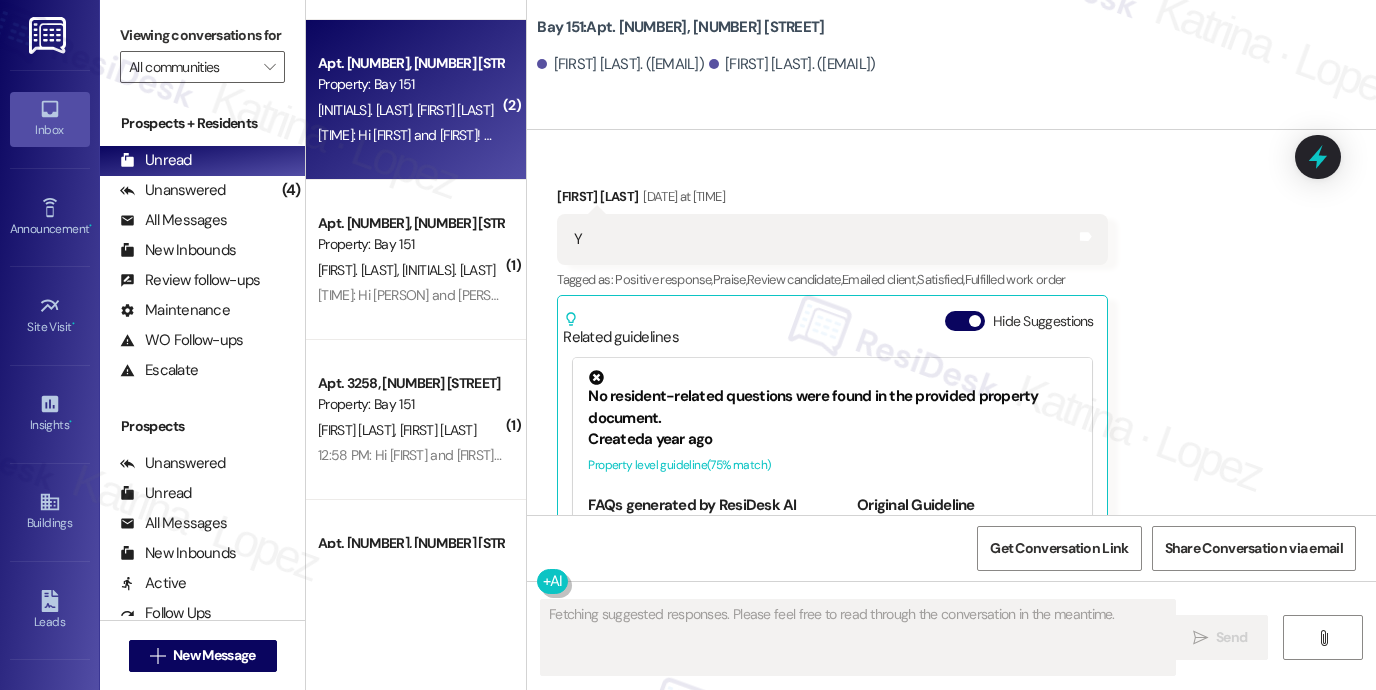 type 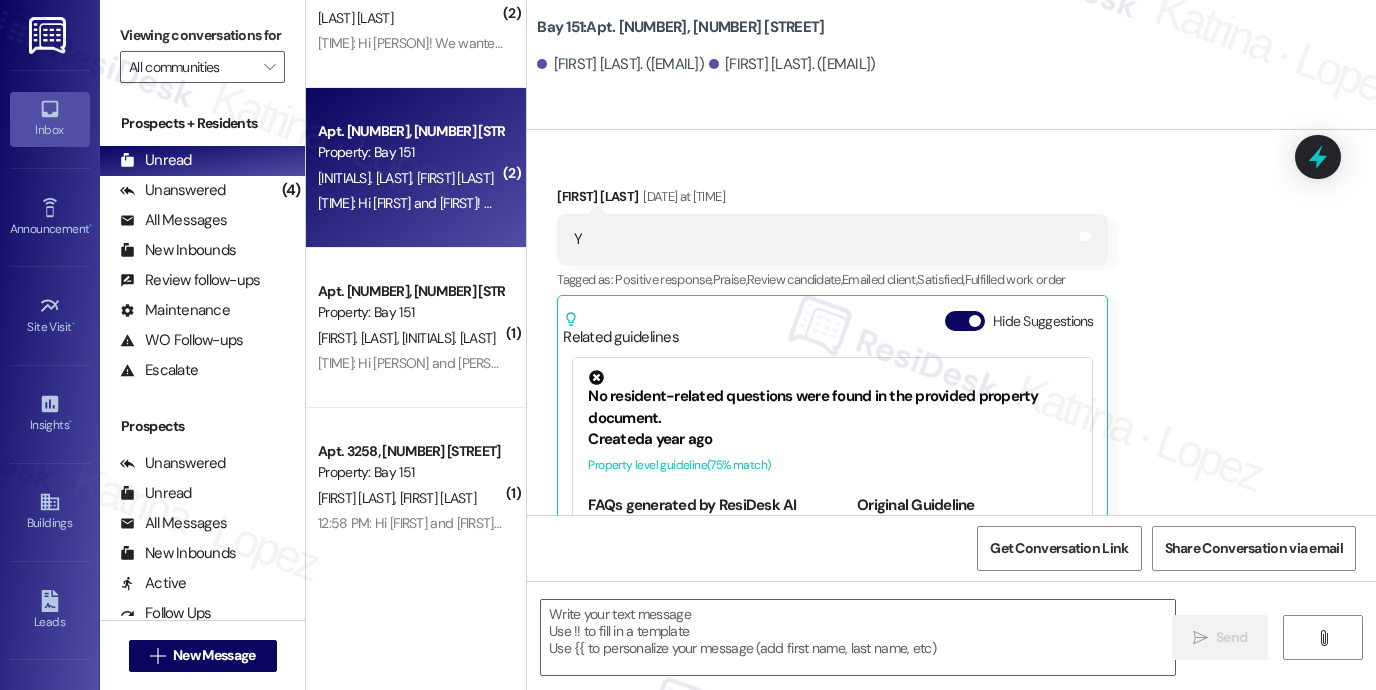 scroll, scrollTop: 200, scrollLeft: 0, axis: vertical 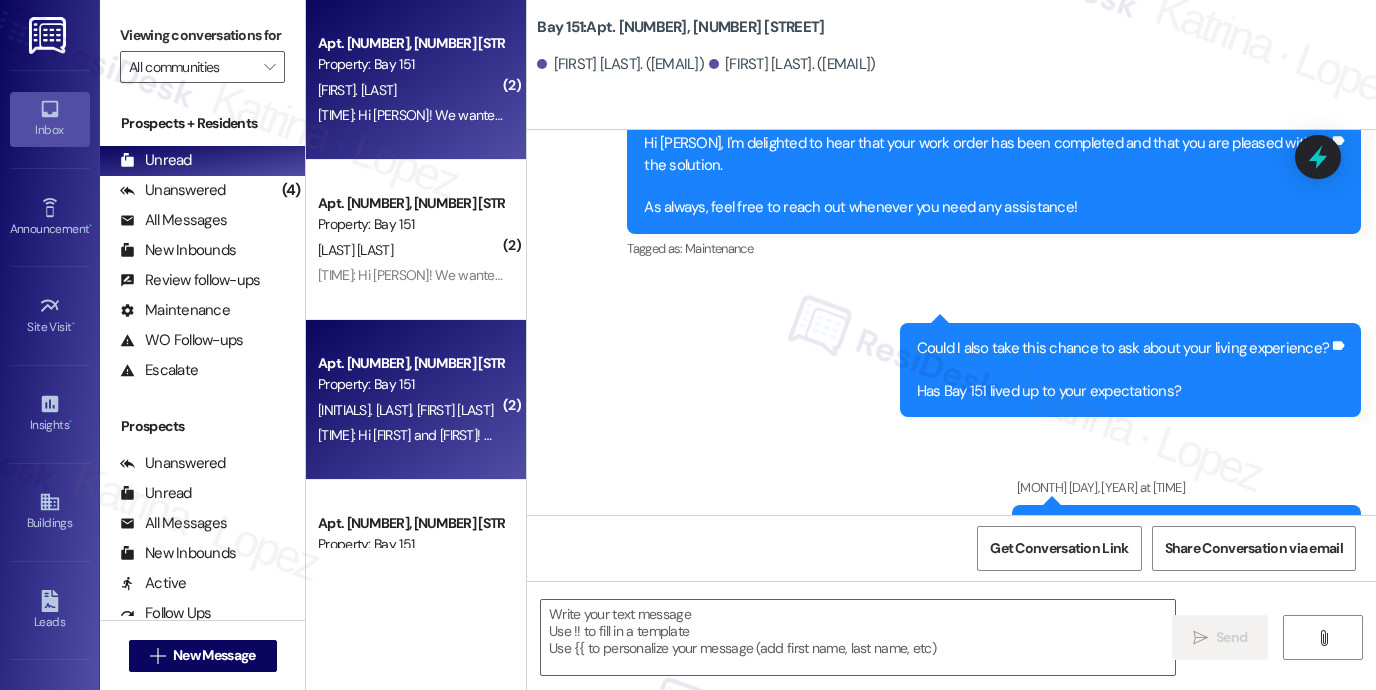 click on "Apt. [NUMBER], [NUMBER] [STREET] Property: Bay 151 [INITIAL]. [LAST] [HOUR]:[MINUTE] [AM/PM]: Hi [FIRST]! We wanted to provide you with an update regarding the fire alarm that just went off. The alarm was triggered due to unattended cooking. We sincerely appreciate everyone's cooperation during the alarm. You may now safely re-enter the building. Thank you for your attention and understanding. Sincerely, Bay151 Management [HOUR]:[MINUTE] [AM/PM]: Hi [FIRST]! We wanted to provide you with an update regarding the fire alarm that just went off. The alarm was triggered due to unattended cooking. We sincerely appreciate everyone's cooperation during the alarm. You may now safely re-enter the building. Thank you for your attention and understanding. Sincerely, Bay151 Management" at bounding box center (416, 80) 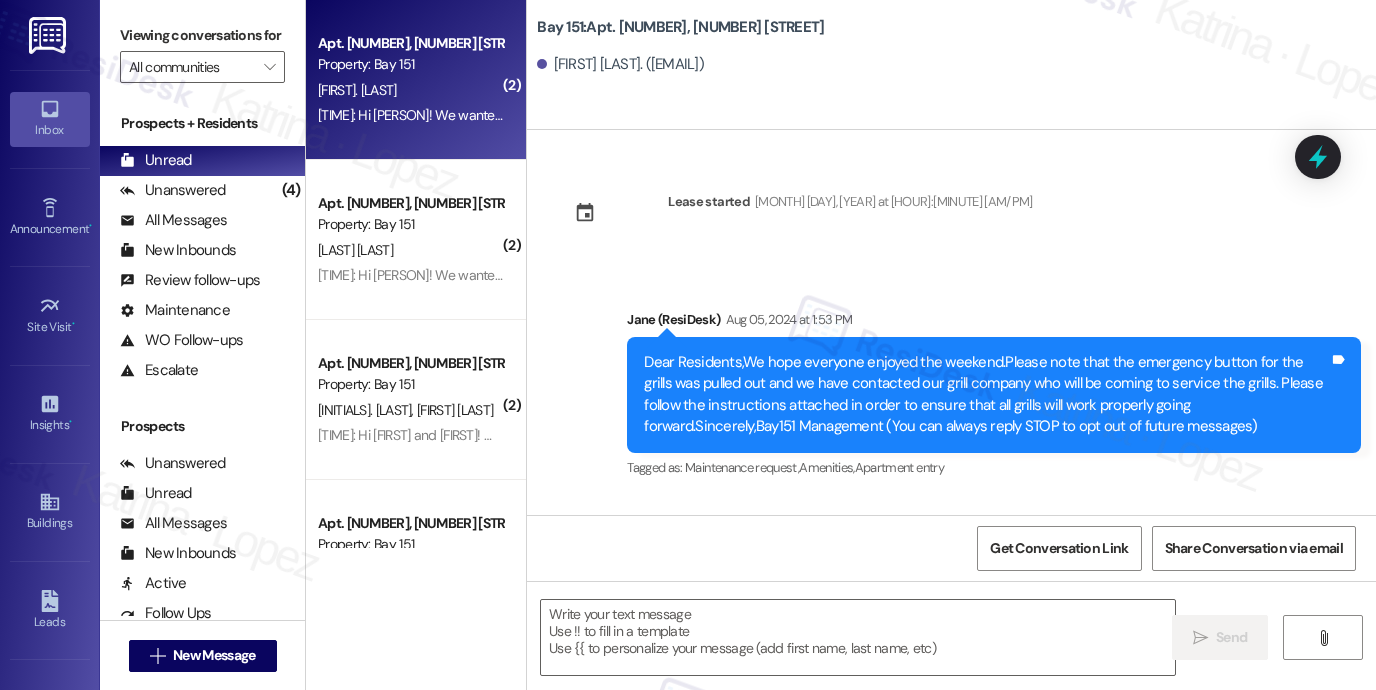 type on "Fetching suggested responses. Please feel free to read through the conversation in the meantime." 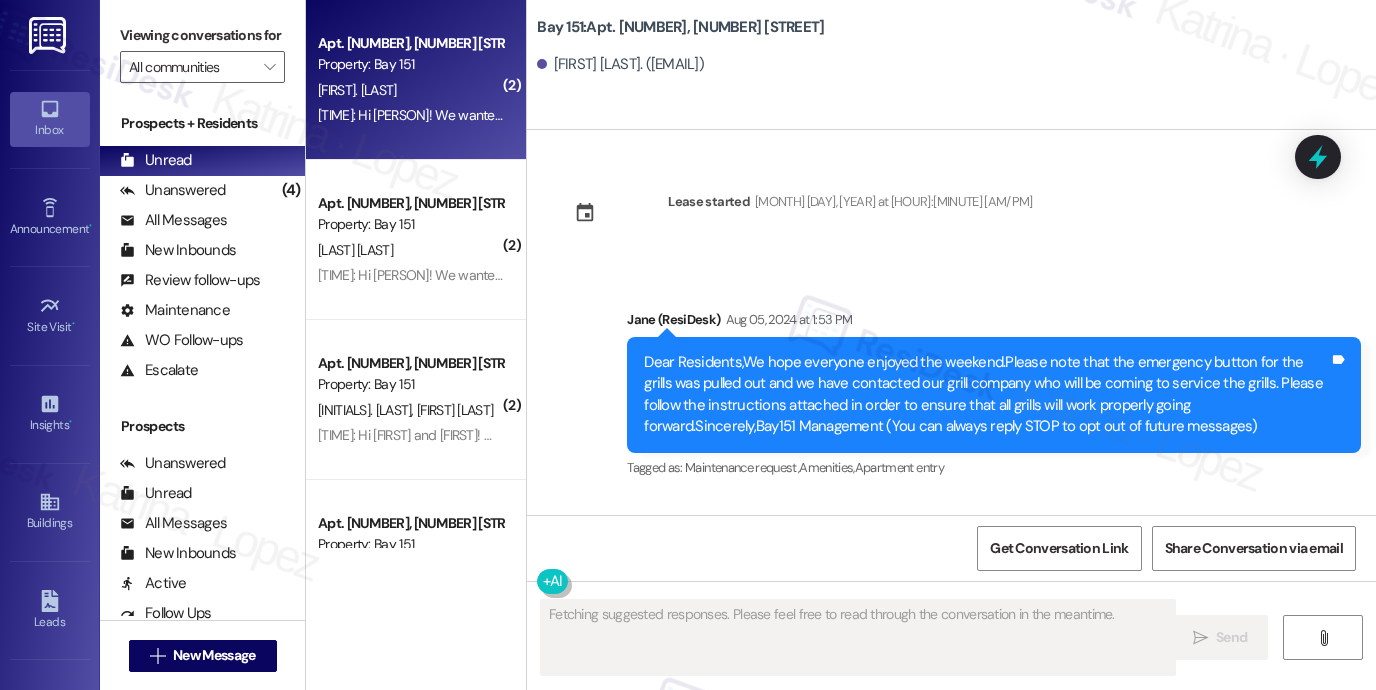 scroll, scrollTop: 14906, scrollLeft: 0, axis: vertical 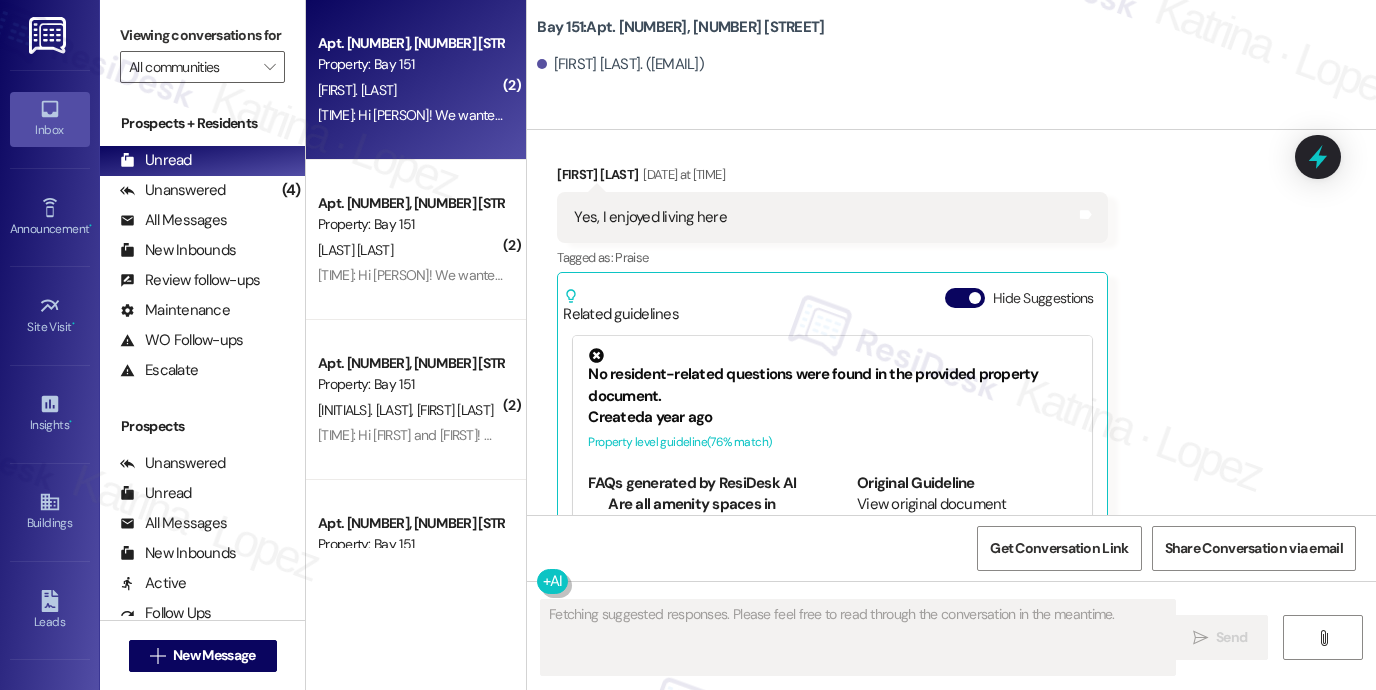 type 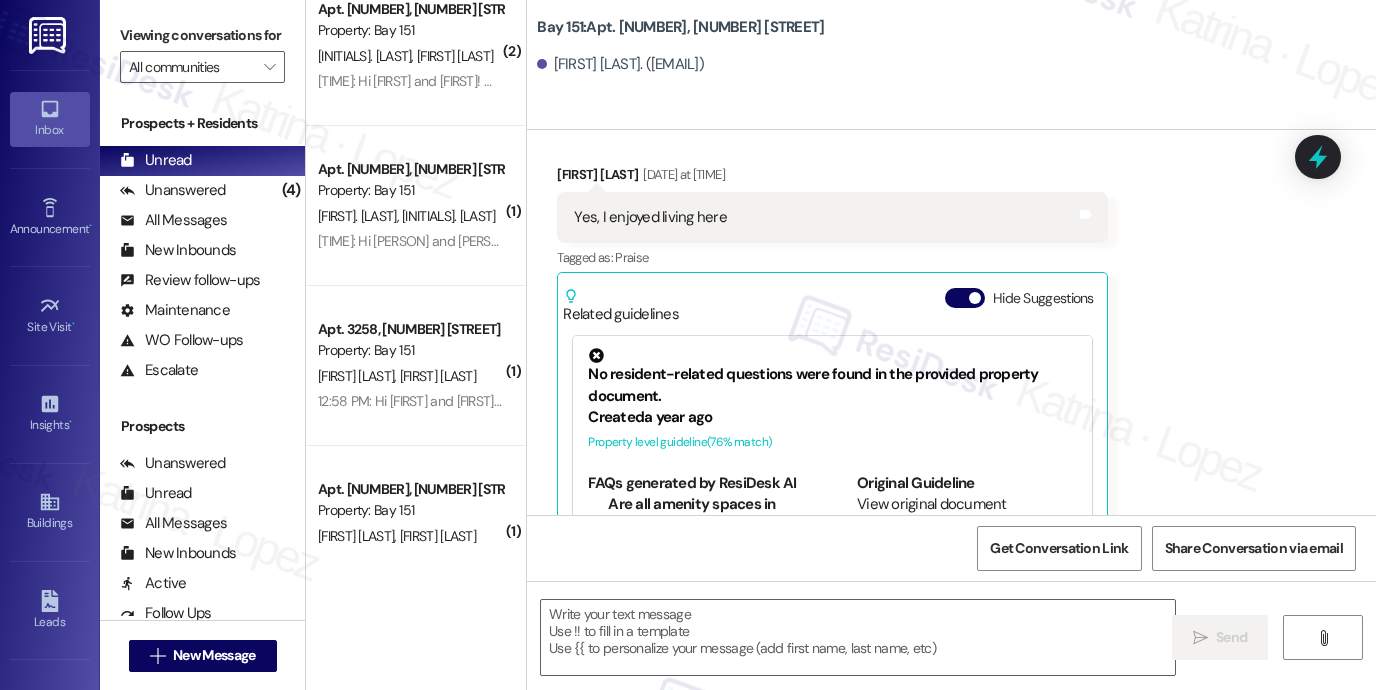scroll, scrollTop: 600, scrollLeft: 0, axis: vertical 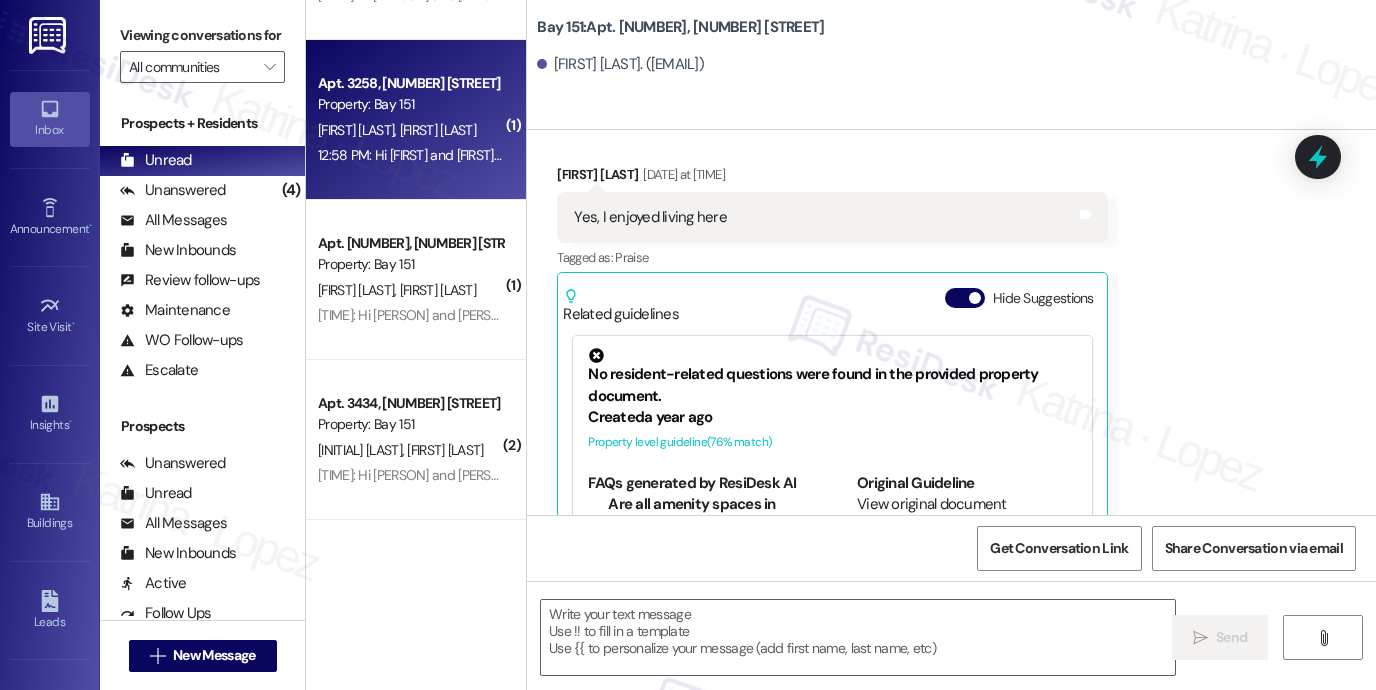 drag, startPoint x: 510, startPoint y: 73, endPoint x: 511, endPoint y: 100, distance: 27.018513 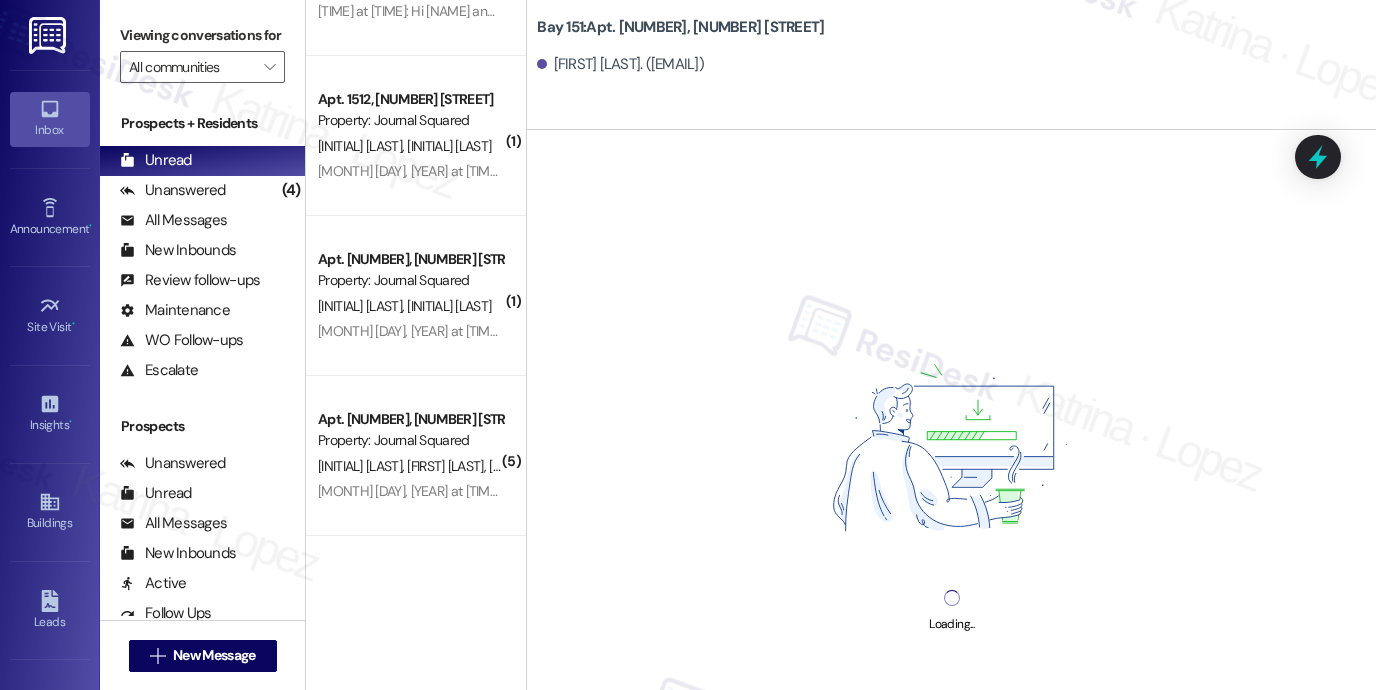 scroll, scrollTop: 7452, scrollLeft: 0, axis: vertical 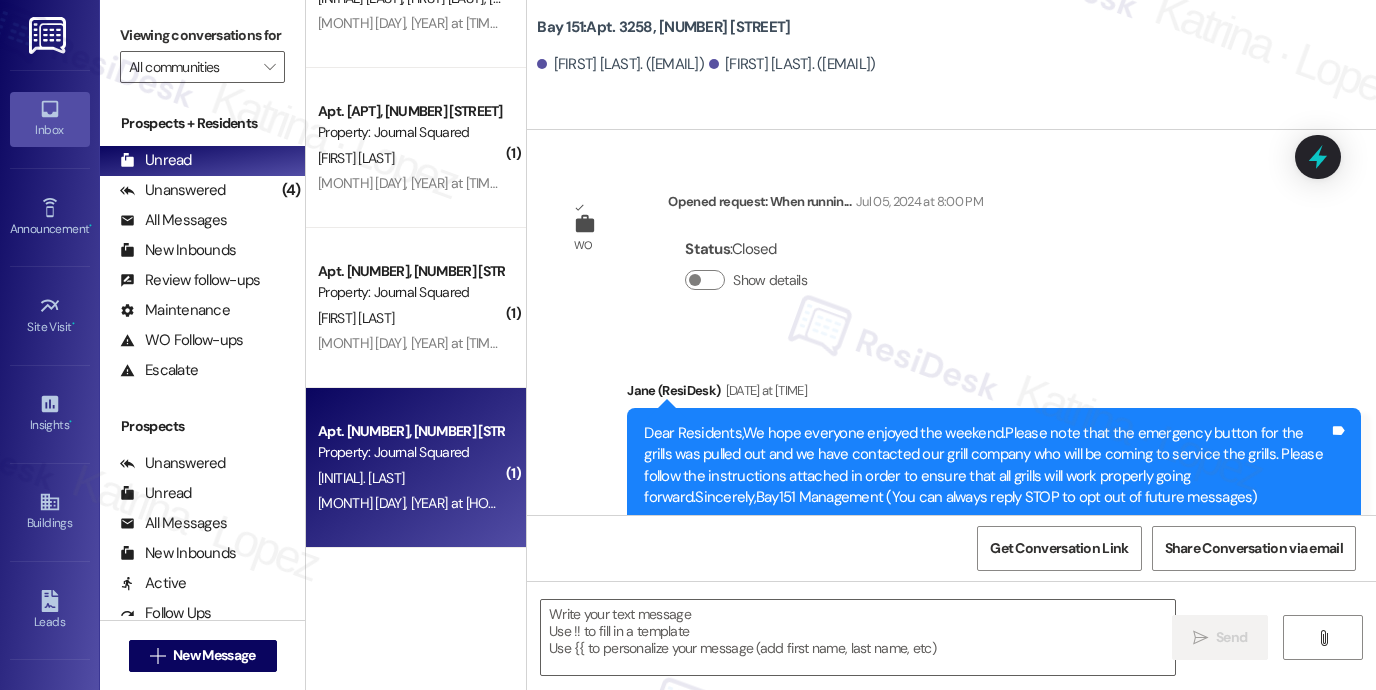 click on "Hi Yike! Re-striping continues. Reserved parking is still suspended. Mon, 7/21: Floor 2. Please move vehicles by 8 AM. Return after 6 PM. Tesla/EV owners: Charging stations will be offline 7/21. Kindly plan ahead. Questions? Email: mgmt@journalsquared.com. Thanks & enjoy your weekend! -  JSQ Management Team [MONTH] [DAY], [YEAR] at [TIME]: Hi Yike! Re-striping continues. Reserved parking is still suspended. Mon, 7/21: Floor 2. Please move vehicles by 8 AM. Return after 6 PM. Tesla/EV owners: Charging stations will be offline 7/21. Kindly plan ahead. Questions? Email: mgmt@journalsquared.com. Thanks & enjoy your weekend! -  JSQ Management Team" at bounding box center [410, 503] 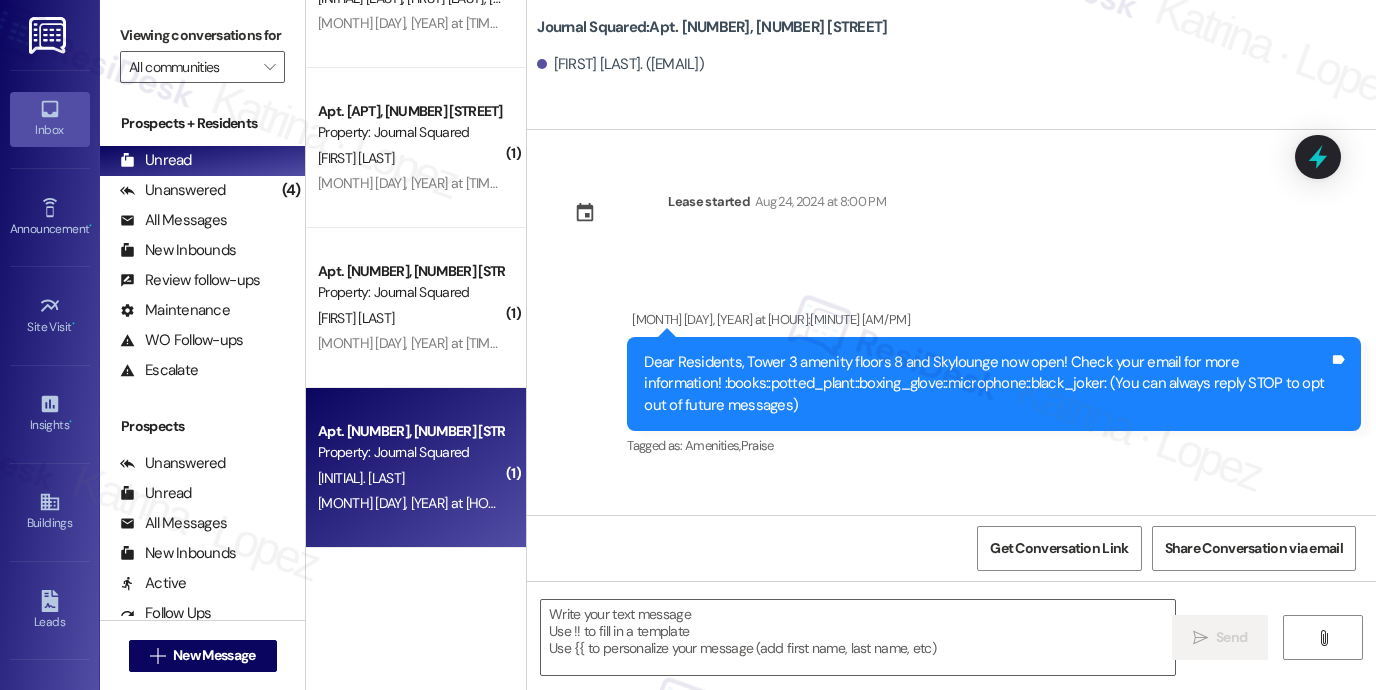 type on "Fetching suggested responses. Please feel free to read through the conversation in the meantime." 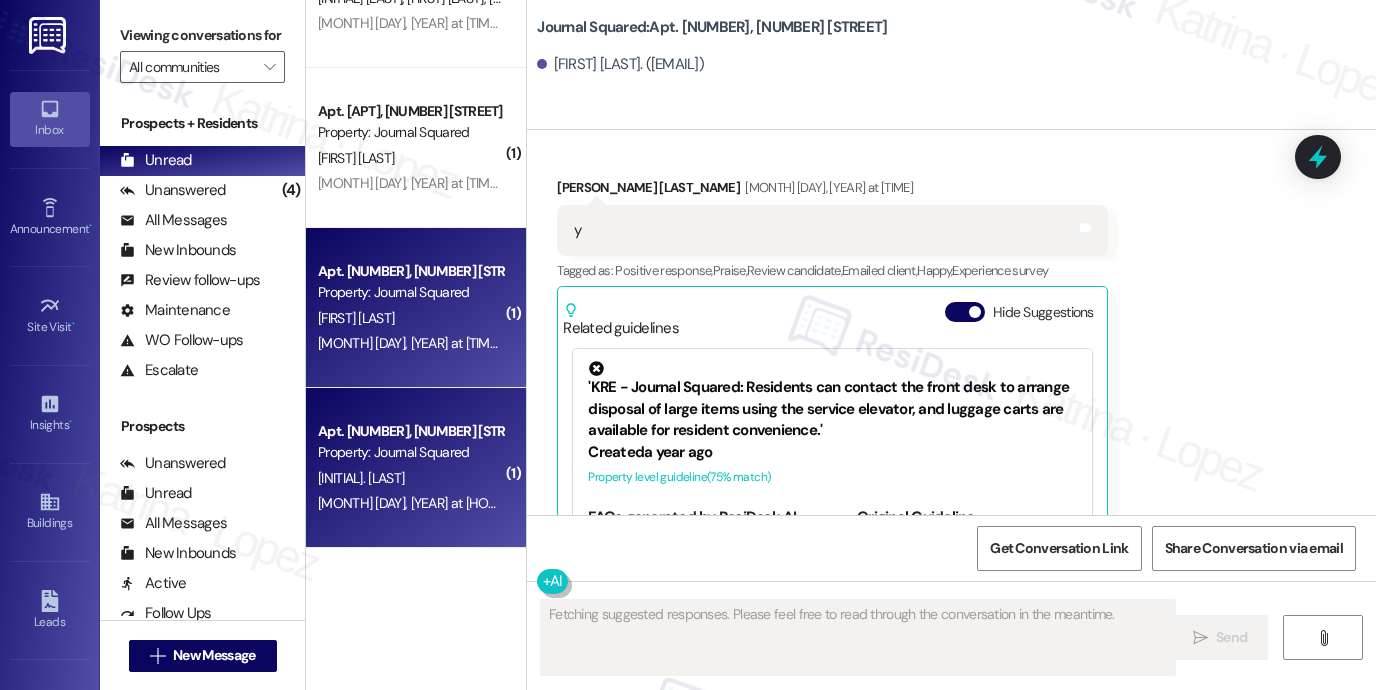 scroll, scrollTop: 844, scrollLeft: 0, axis: vertical 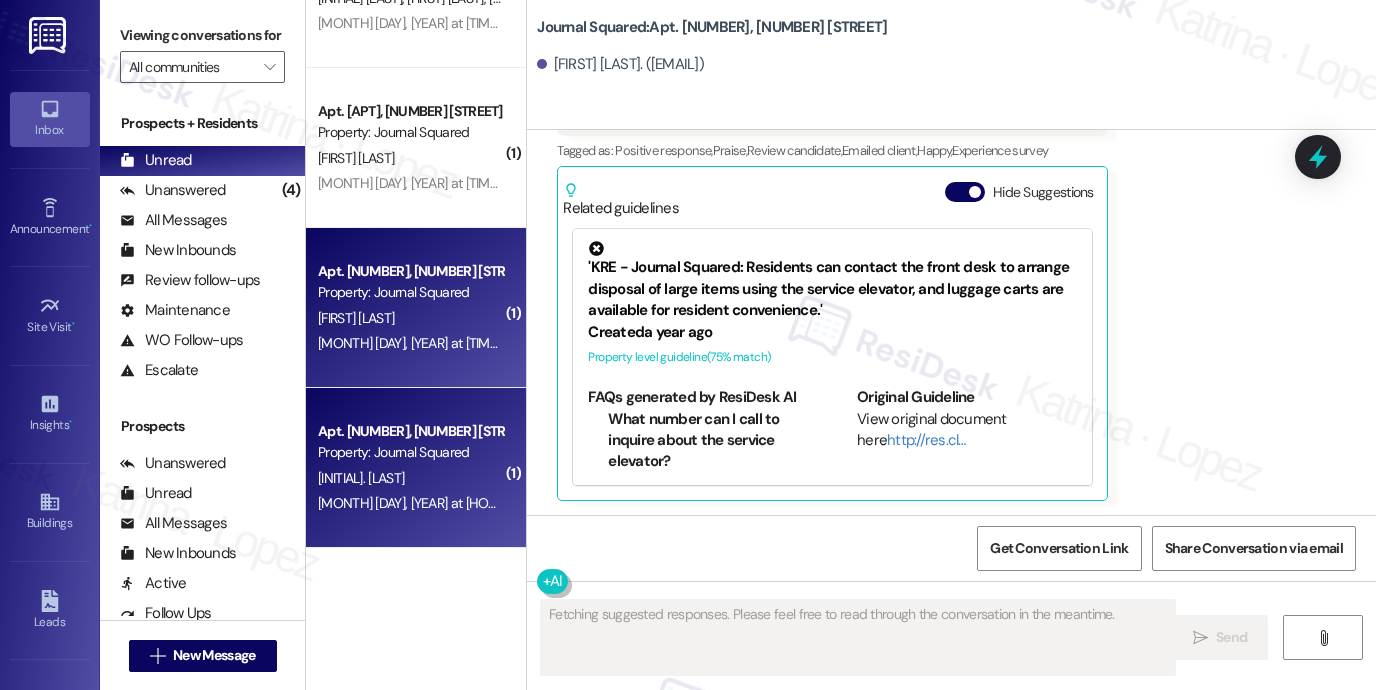 type 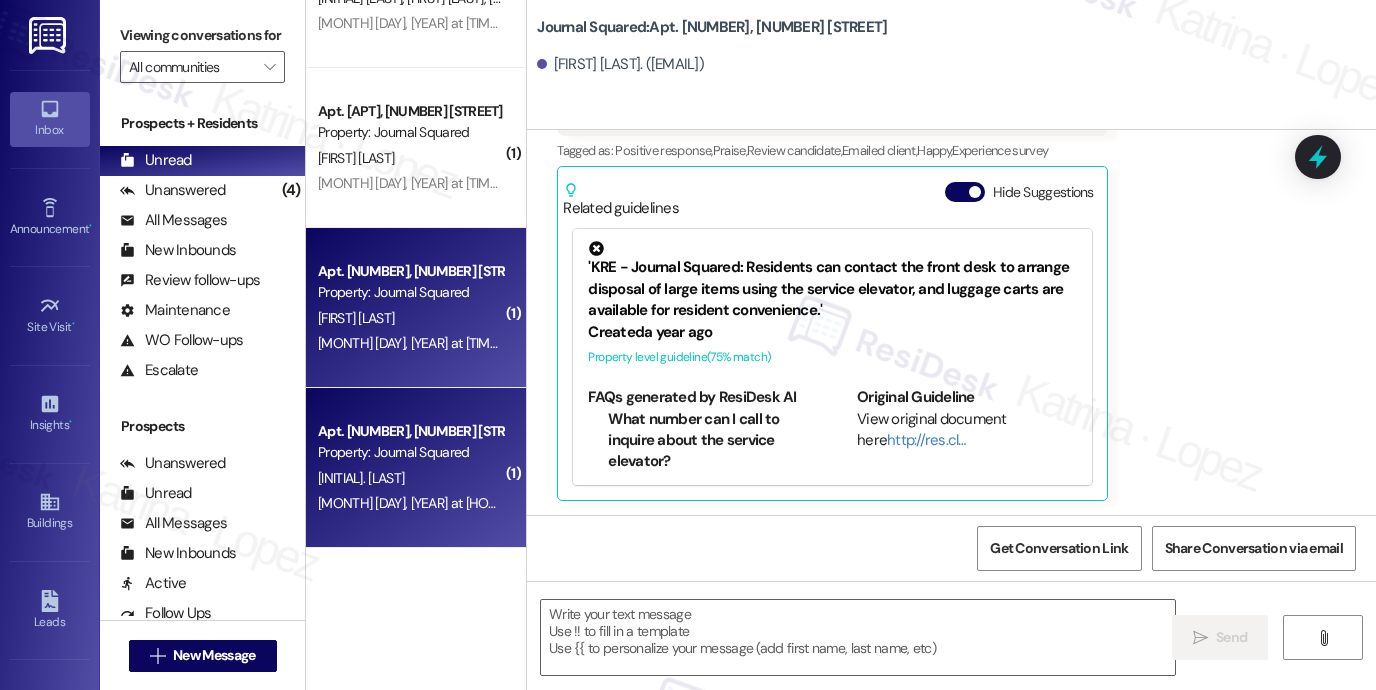 click on "Apt. [NUMBER], [NUMBER] [STREET] Property: Journal Squared [INITIAL]. [LAST] [MONTH] [DAY], [YEAR] at [HOUR]:[MINUTE] [AM/PM]: Hi [FIRST]! Re-striping continues. Reserved parking is still suspended. Mon, [DATE]: Floor 2. Please move vehicles by 8 AM. Return after 6 PM. Tesla/EV owners: Charging stations will be offline [DATE]. Kindly plan ahead. Questions? Email: mgmt@journalsquared.com. Thanks & enjoy your weekend! -  JSQ Management Team [MONTH] [DAY], [YEAR] at [HOUR]:[MINUTE] [AM/PM]: Hi [FIRST]! Re-striping continues. Reserved parking is still suspended. Mon, [DATE]: Floor 2. Please move vehicles by 8 AM. Return after 6 PM. Tesla/EV owners: Charging stations will be offline [DATE]. Kindly plan ahead. Questions? Email: mgmt@journalsquared.com. Thanks & enjoy your weekend! -  JSQ Management Team" at bounding box center (416, 308) 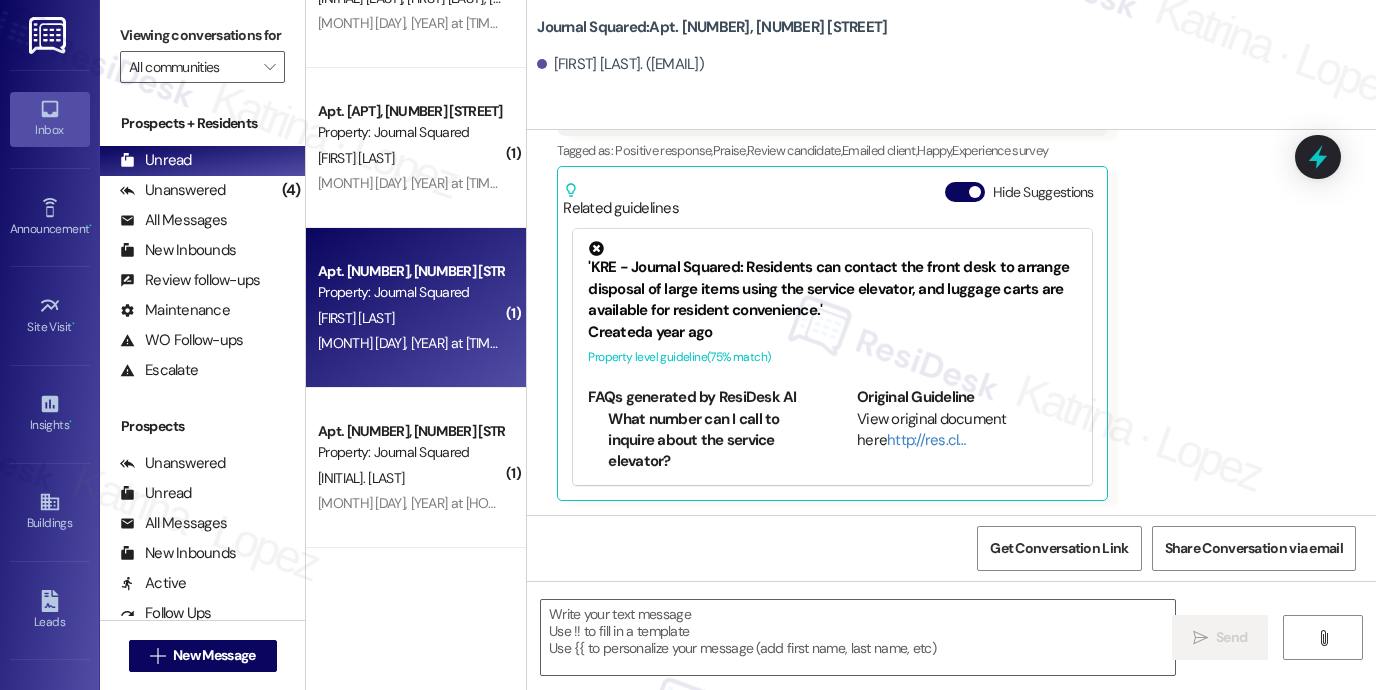 type on "Fetching suggested responses. Please feel free to read through the conversation in the meantime." 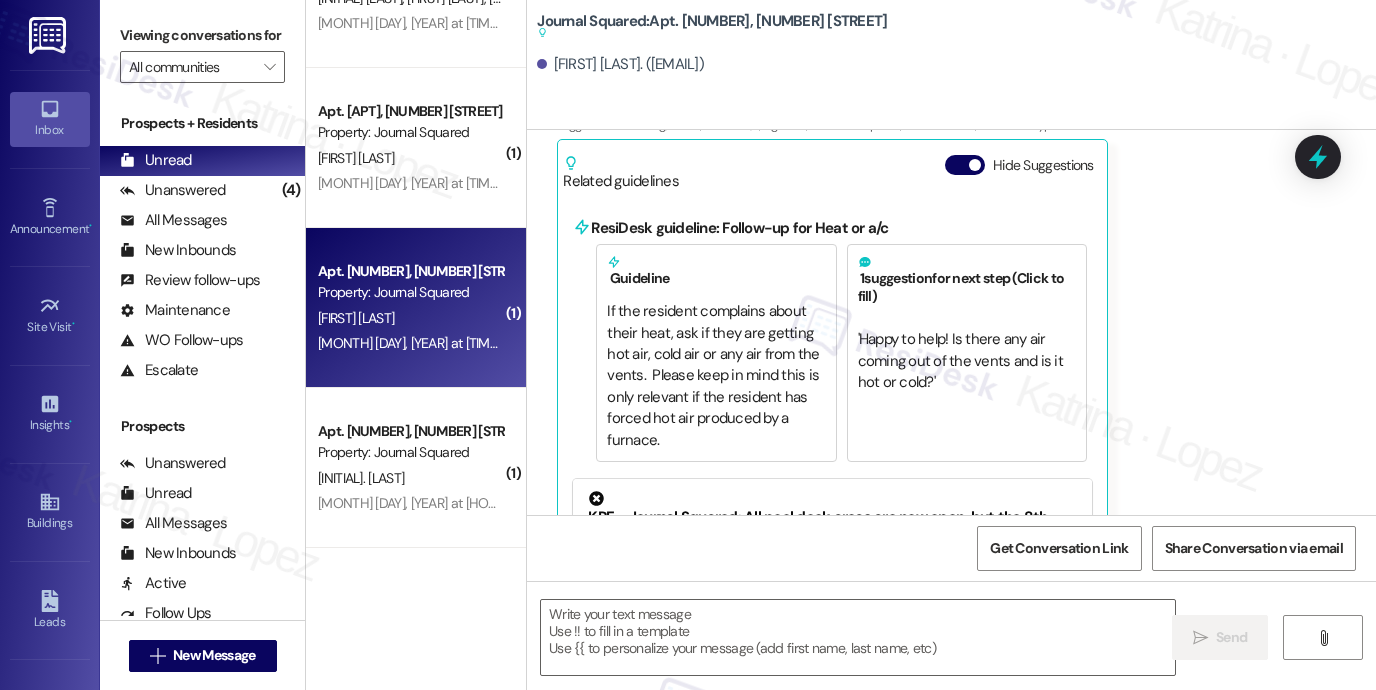 type on "Fetching suggested responses. Please feel free to read through the conversation in the meantime." 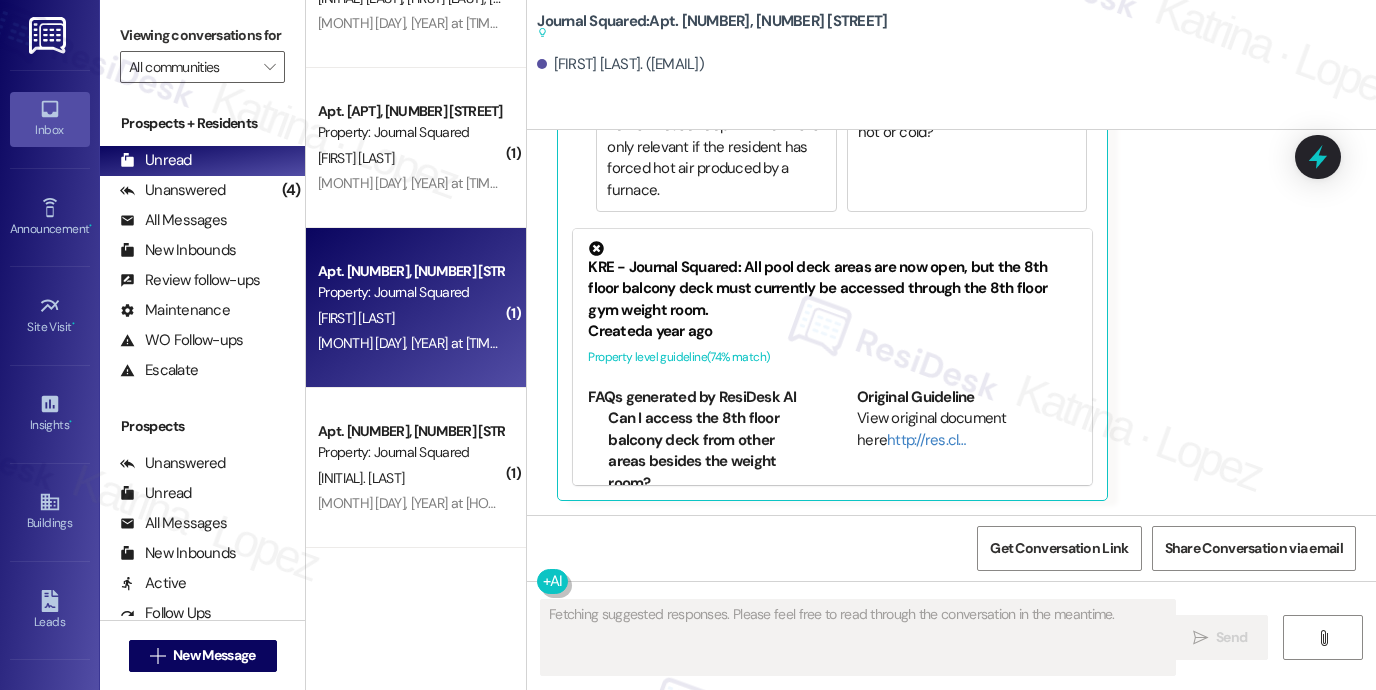 type 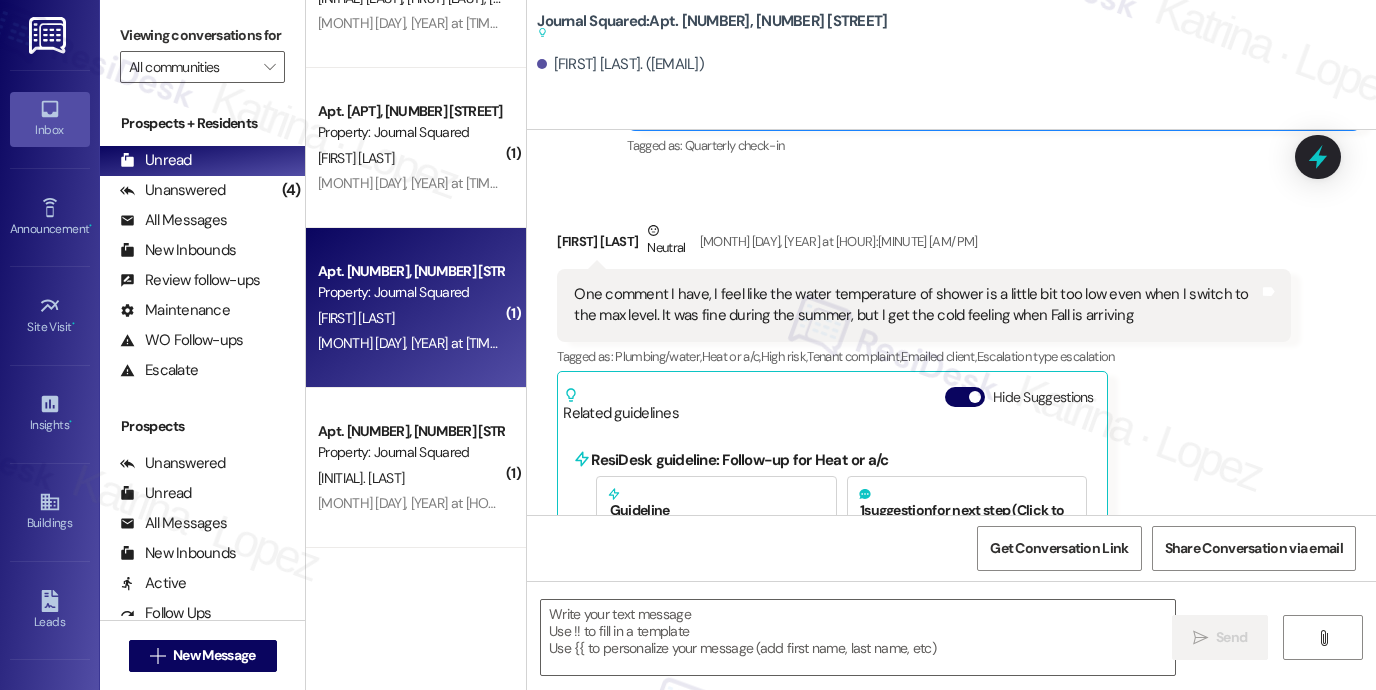 scroll, scrollTop: 161, scrollLeft: 0, axis: vertical 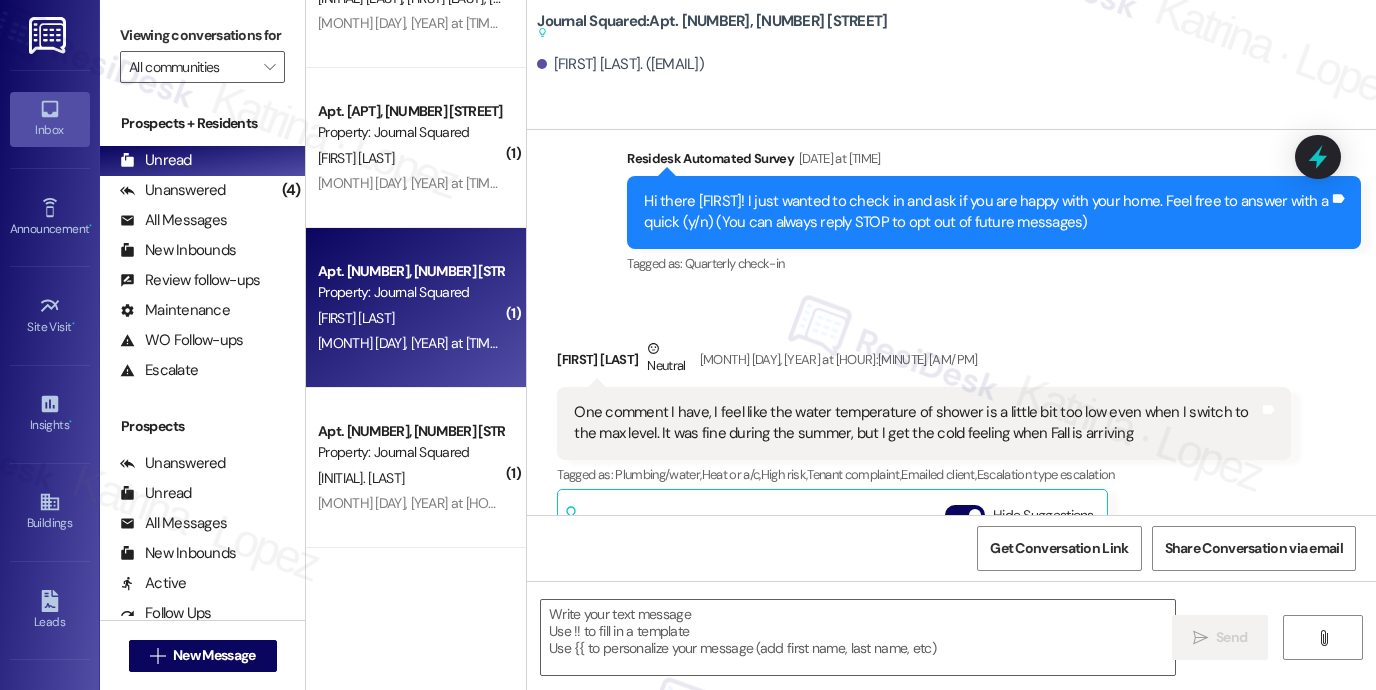 click on "One comment I have, I feel like the water temperature of shower is a little bit too low even when I switch to the max level. It was fine during the summer, but I get the cold feeling when Fall is arriving" at bounding box center (916, 423) 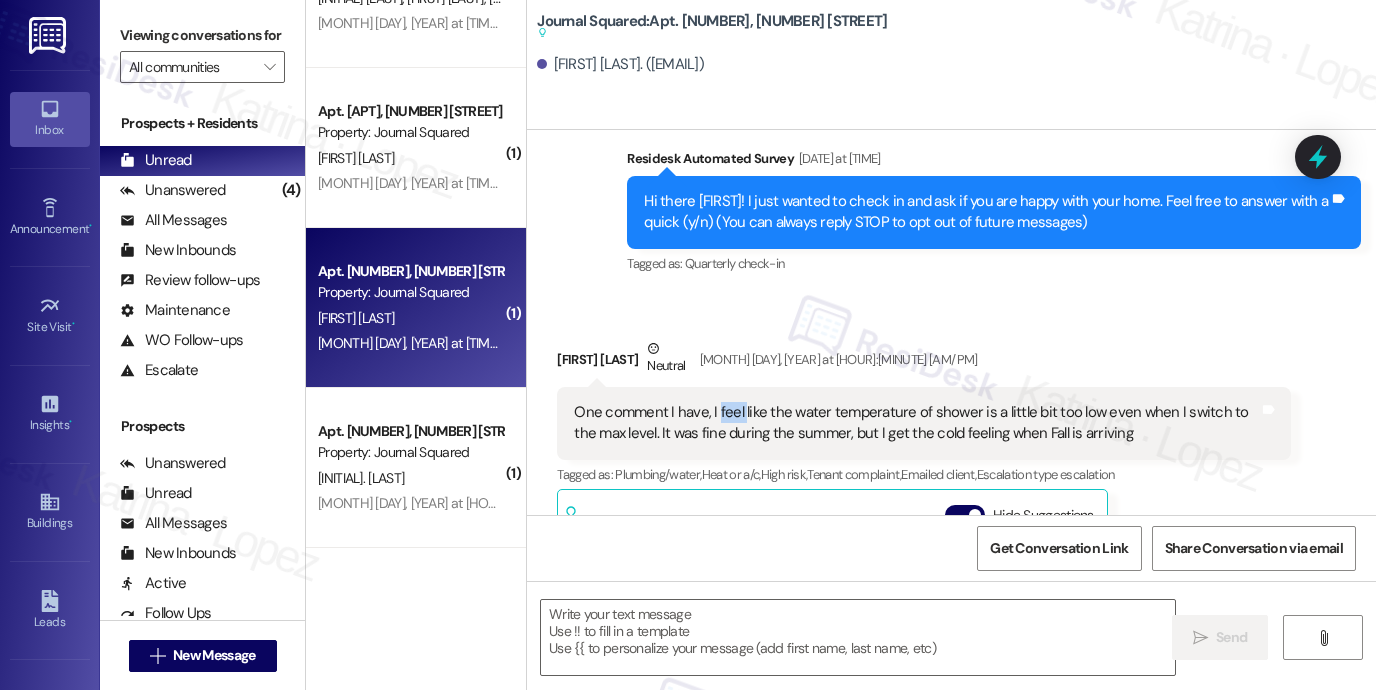 click on "One comment I have, I feel like the water temperature of shower is a little bit too low even when I switch to the max level. It was fine during the summer, but I get the cold feeling when Fall is arriving" at bounding box center [916, 423] 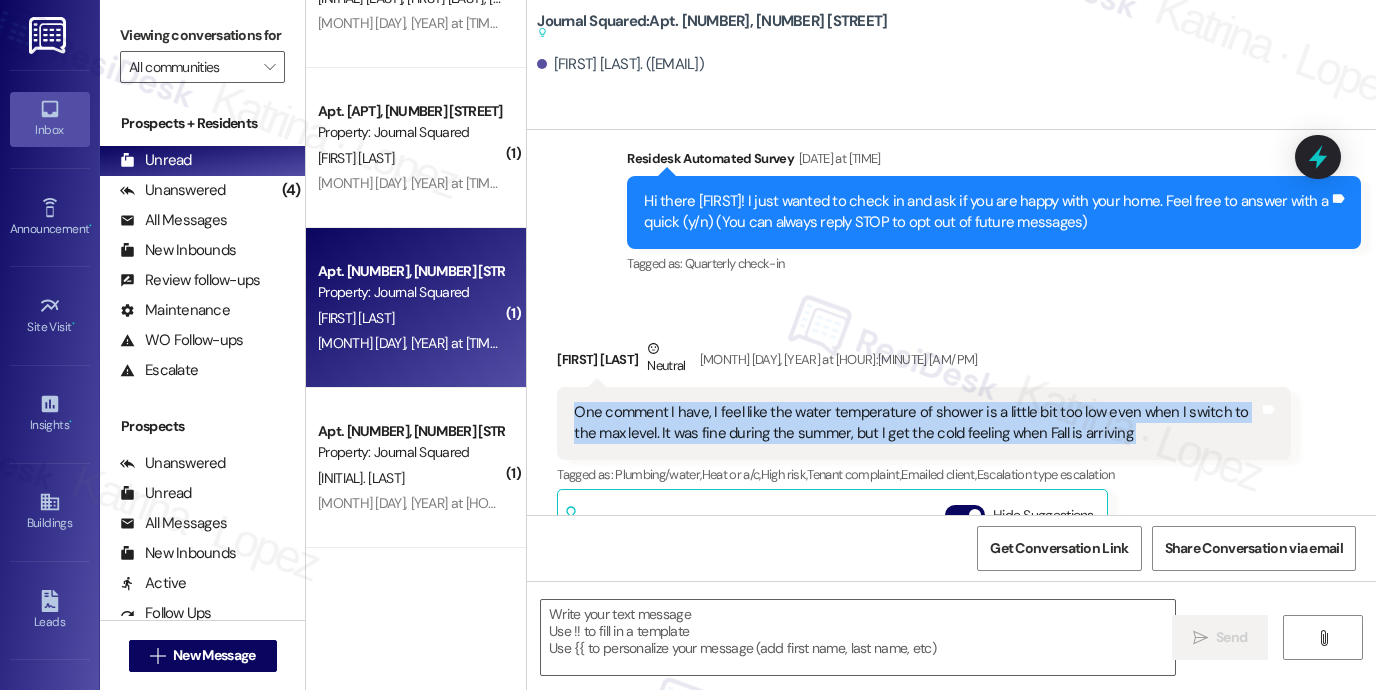 click on "One comment I have, I feel like the water temperature of shower is a little bit too low even when I switch to the max level. It was fine during the summer, but I get the cold feeling when Fall is arriving" at bounding box center [916, 423] 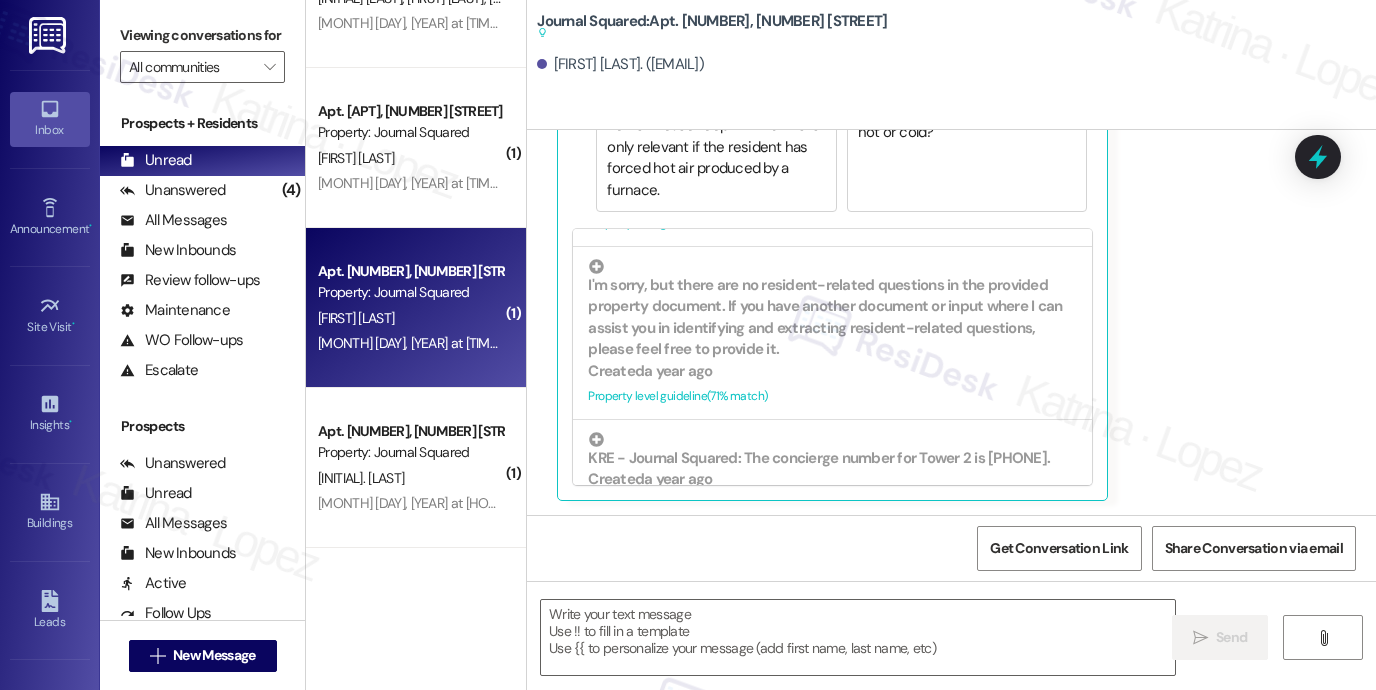 scroll, scrollTop: 1080, scrollLeft: 0, axis: vertical 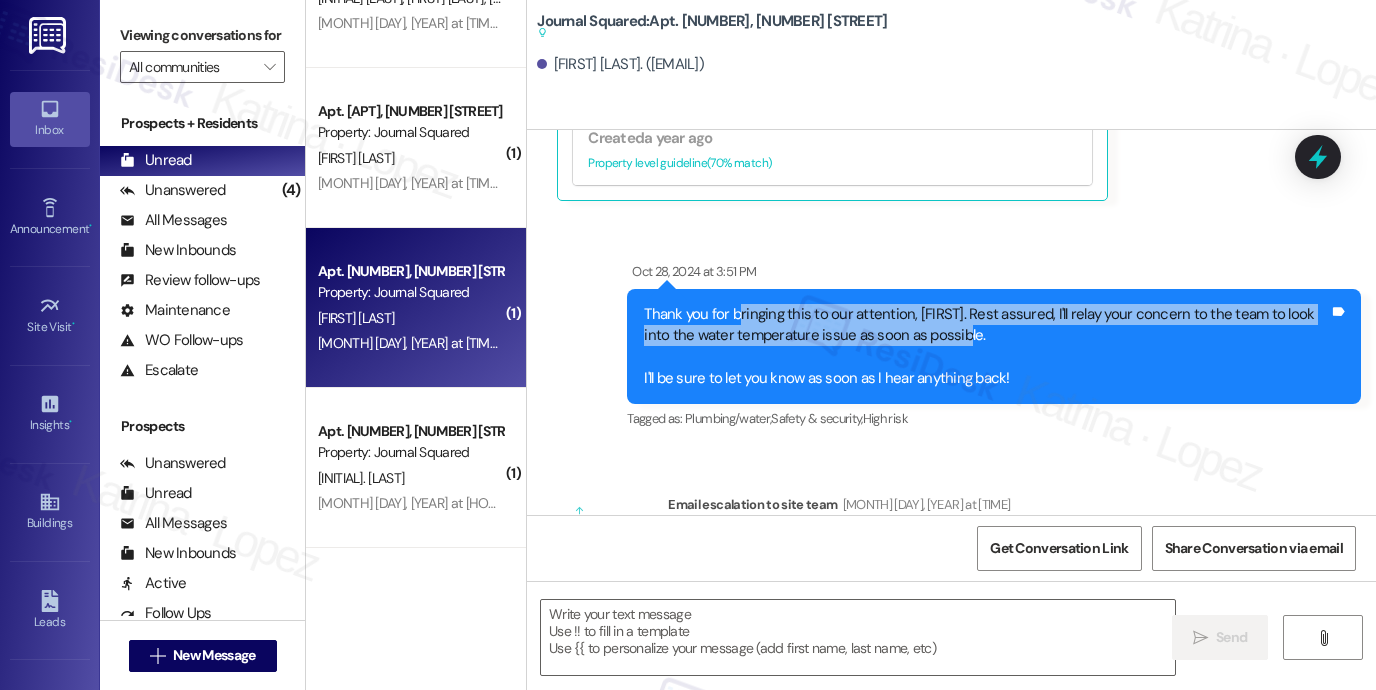 drag, startPoint x: 734, startPoint y: 304, endPoint x: 1024, endPoint y: 326, distance: 290.83328 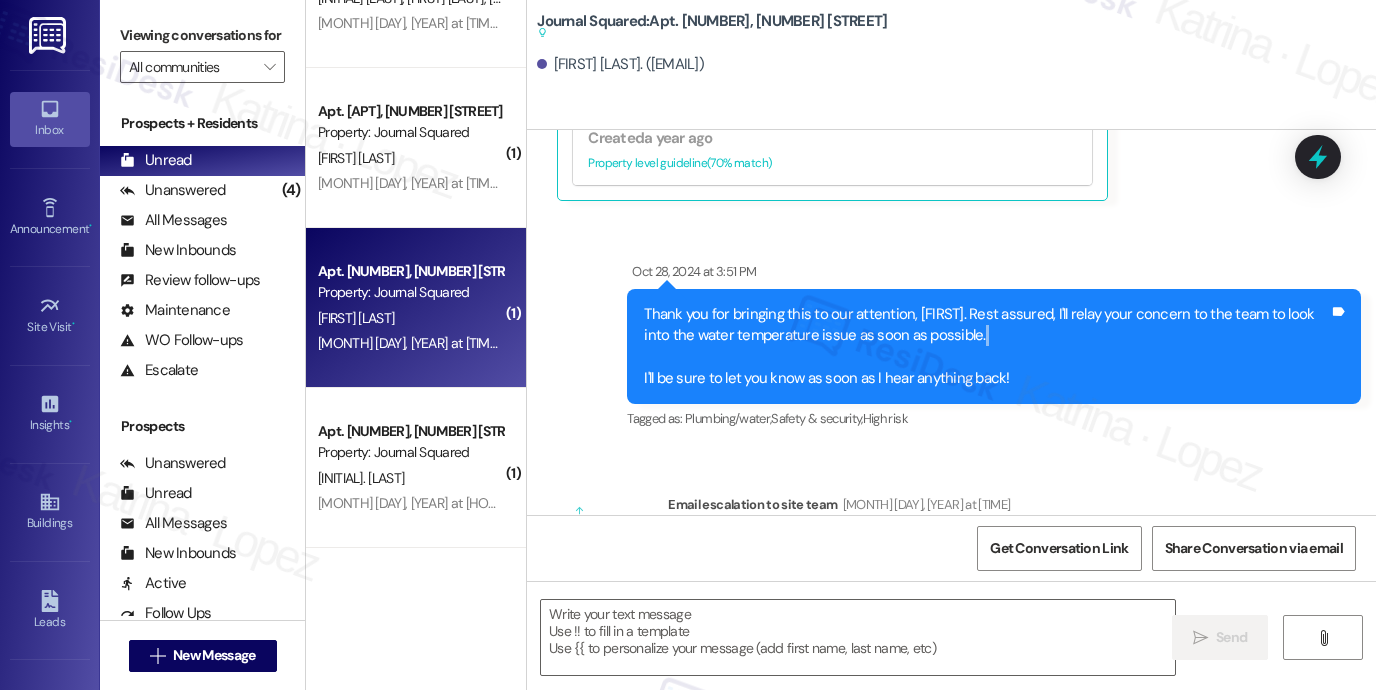 click on "Thank you for bringing this to our attention, Chao. Rest assured, I'll relay your concern to the team to look into the water temperature issue as soon as possible.
I'll be sure to let you know as soon as I hear anything back!" at bounding box center (986, 347) 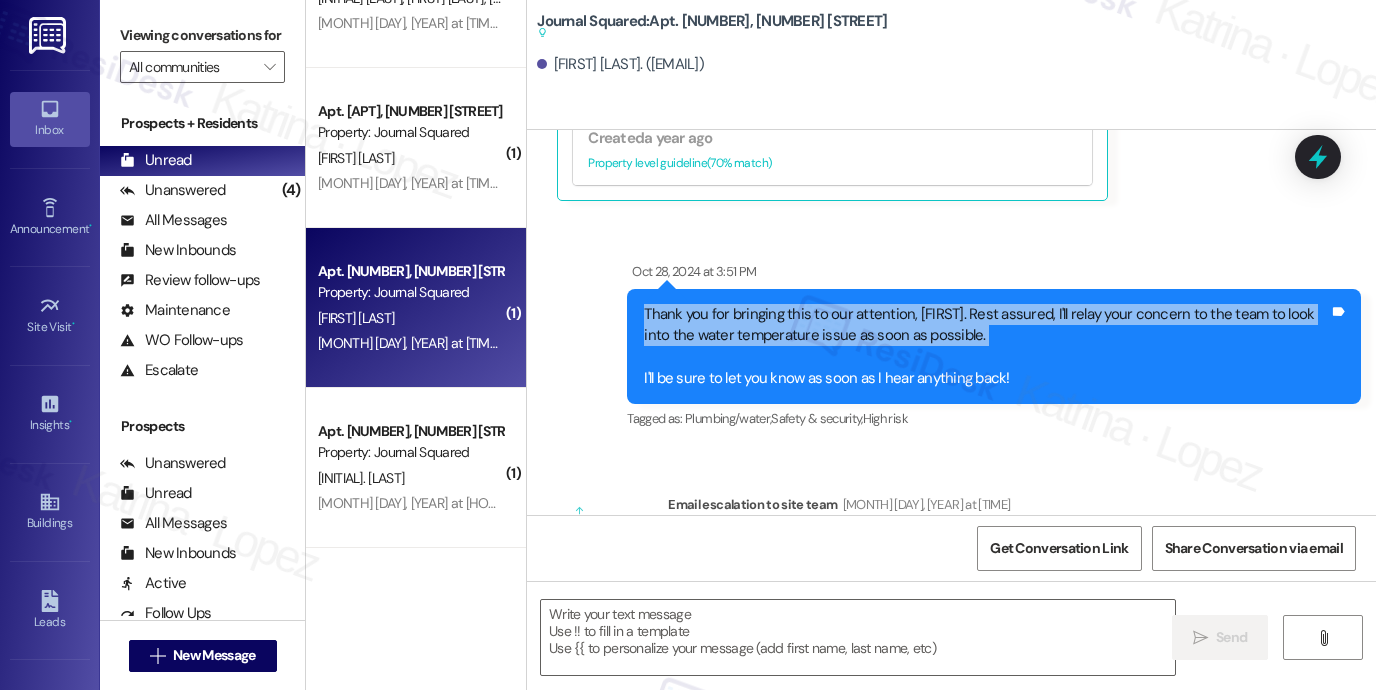click on "Thank you for bringing this to our attention, Chao. Rest assured, I'll relay your concern to the team to look into the water temperature issue as soon as possible.
I'll be sure to let you know as soon as I hear anything back!" at bounding box center [986, 347] 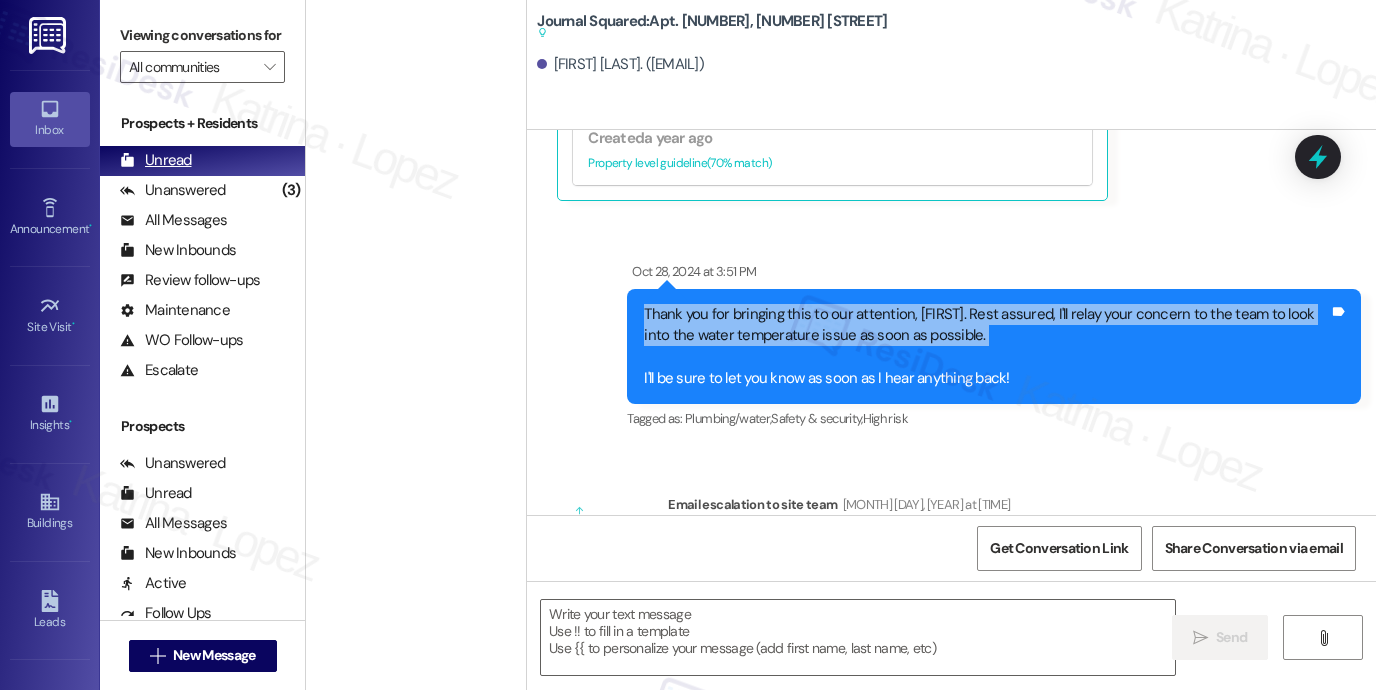 scroll, scrollTop: 6152, scrollLeft: 0, axis: vertical 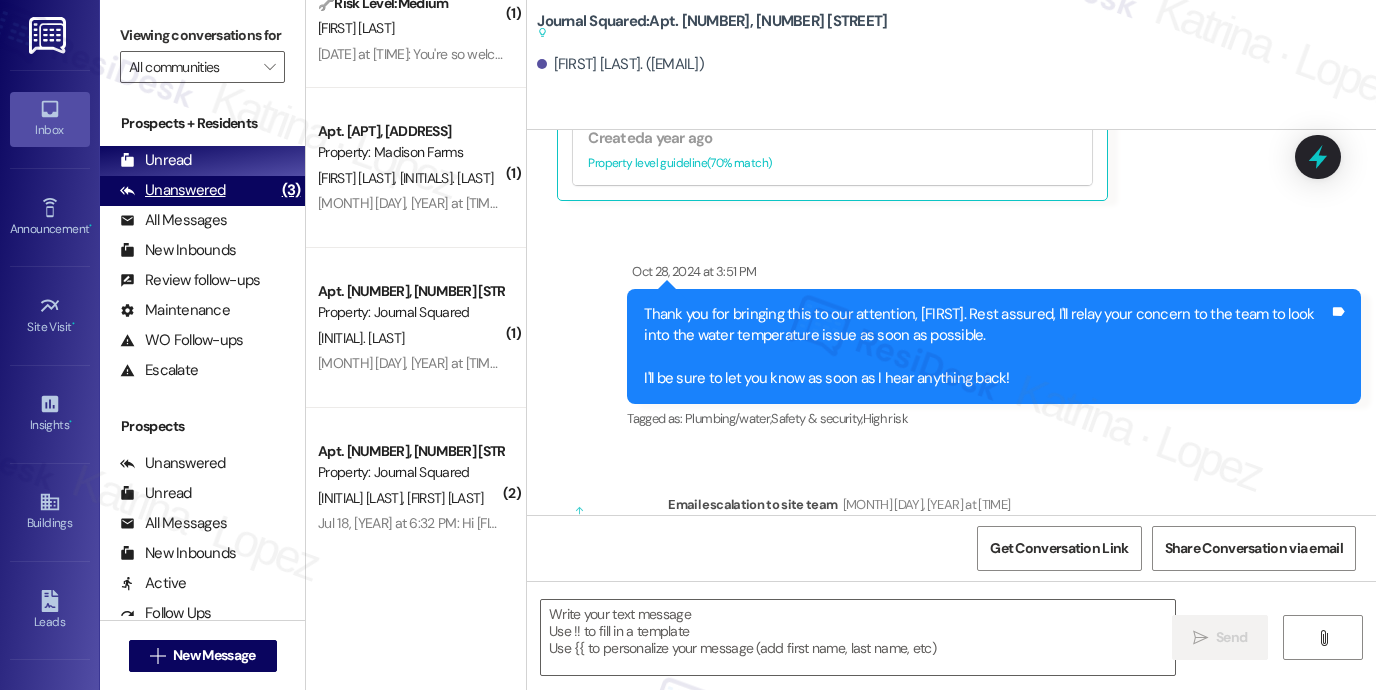 click on "Unanswered (3)" at bounding box center (202, 191) 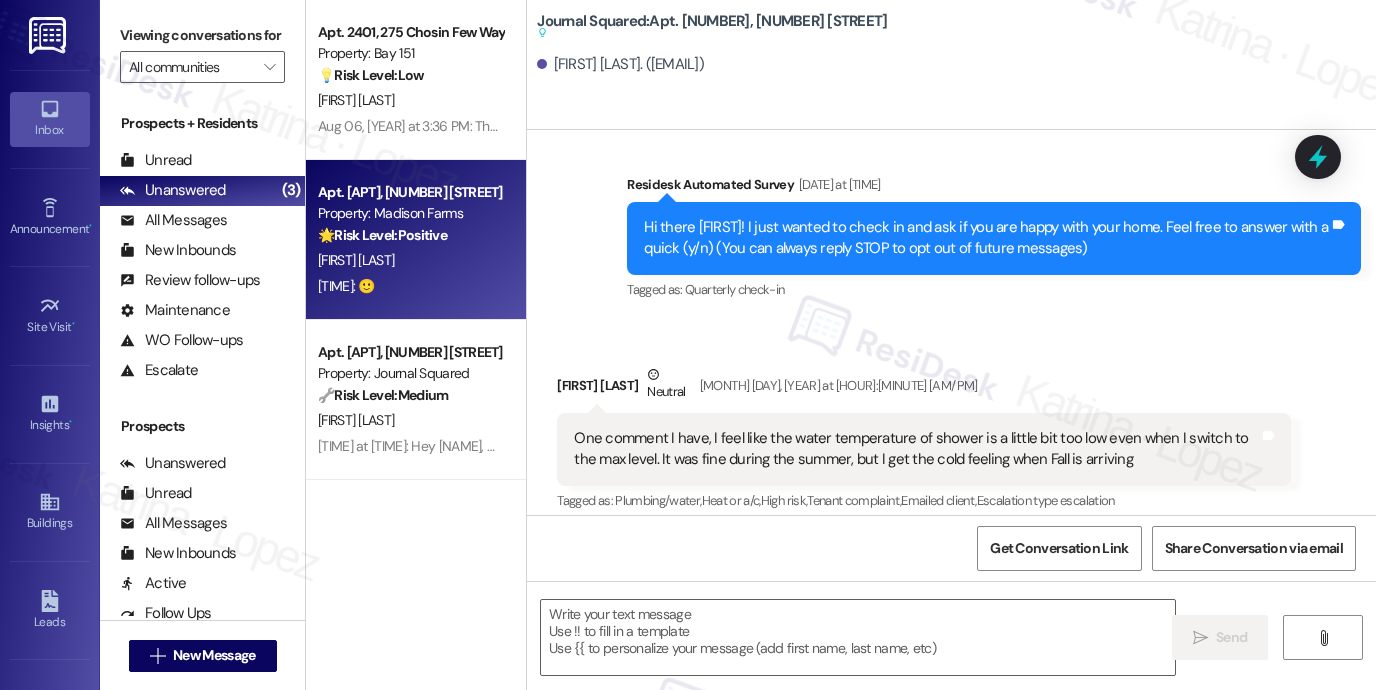 type on "Fetching suggested responses. Please feel free to read through the conversation in the meantime." 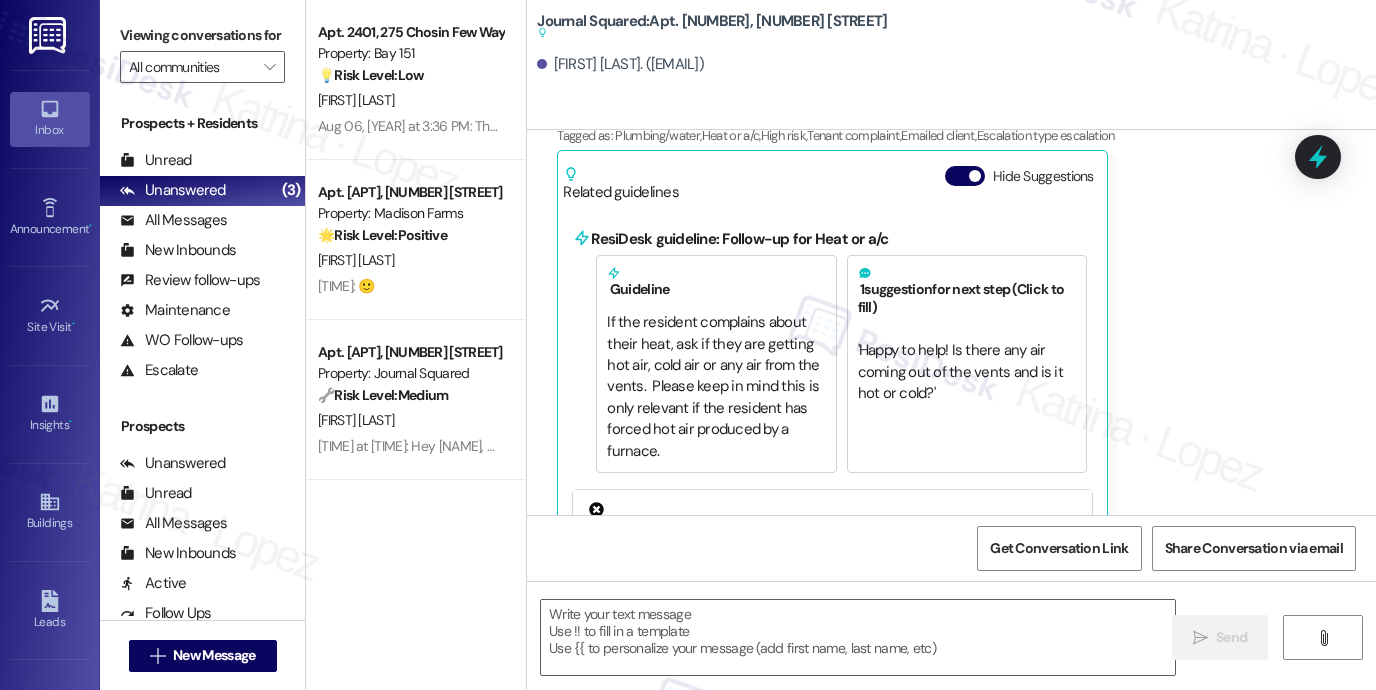 scroll, scrollTop: 300, scrollLeft: 0, axis: vertical 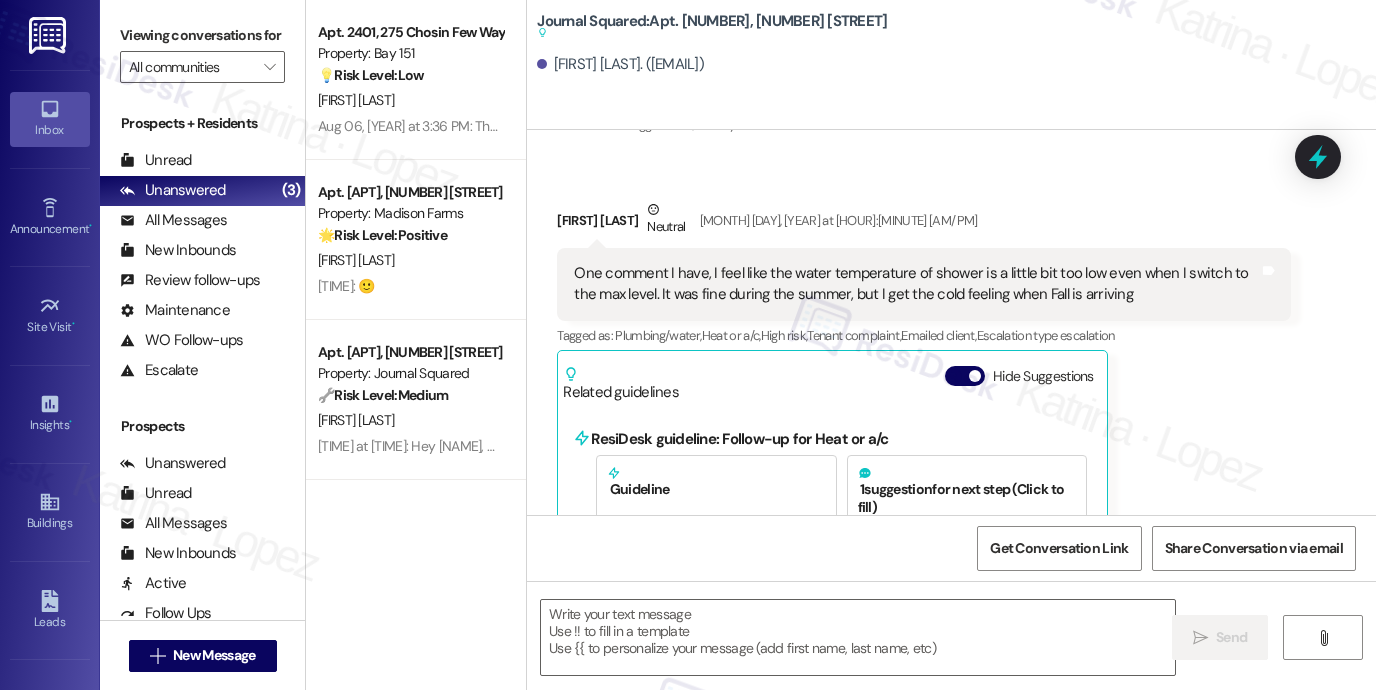click on "One comment I have, I feel like the water temperature of shower is a little bit too low even when I switch to the max level. It was fine during the summer, but I get the cold feeling when Fall is arriving Tags and notes" at bounding box center (924, 284) 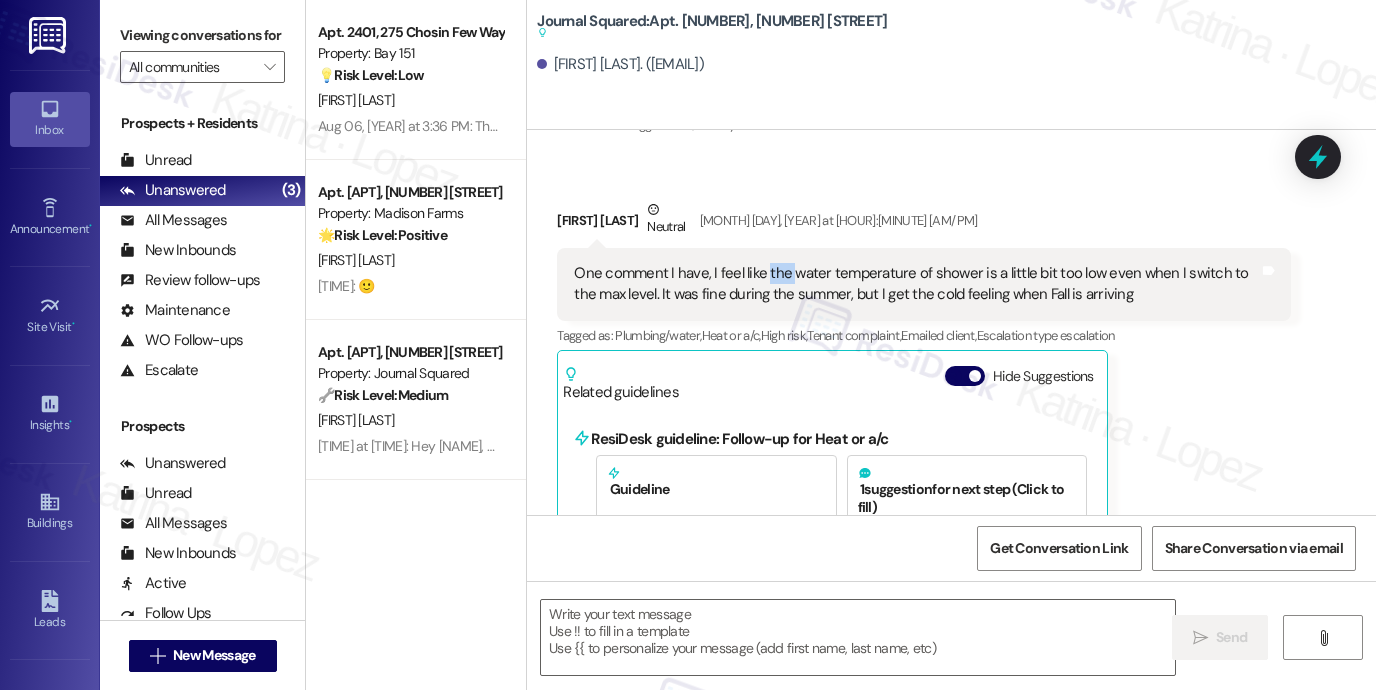 click on "One comment I have, I feel like the water temperature of shower is a little bit too low even when I switch to the max level. It was fine during the summer, but I get the cold feeling when Fall is arriving" at bounding box center [916, 284] 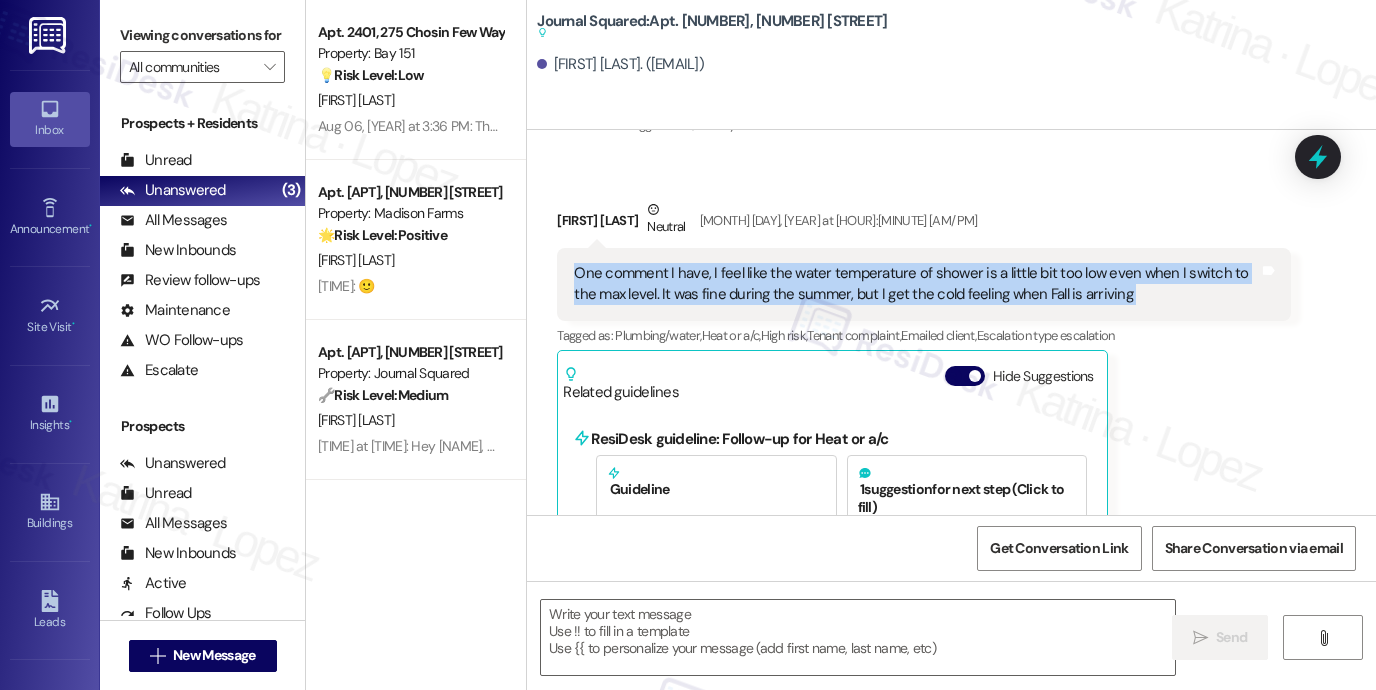 click on "One comment I have, I feel like the water temperature of shower is a little bit too low even when I switch to the max level. It was fine during the summer, but I get the cold feeling when Fall is arriving" at bounding box center [916, 284] 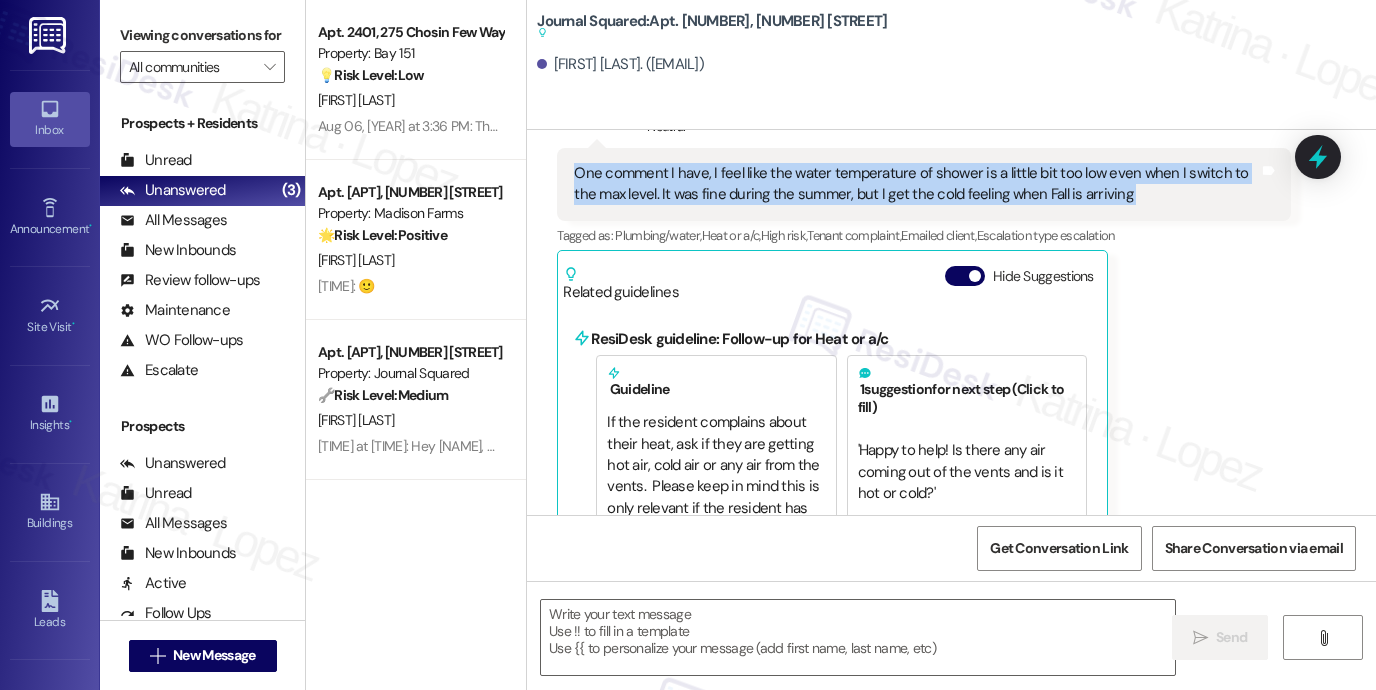 scroll, scrollTop: 300, scrollLeft: 0, axis: vertical 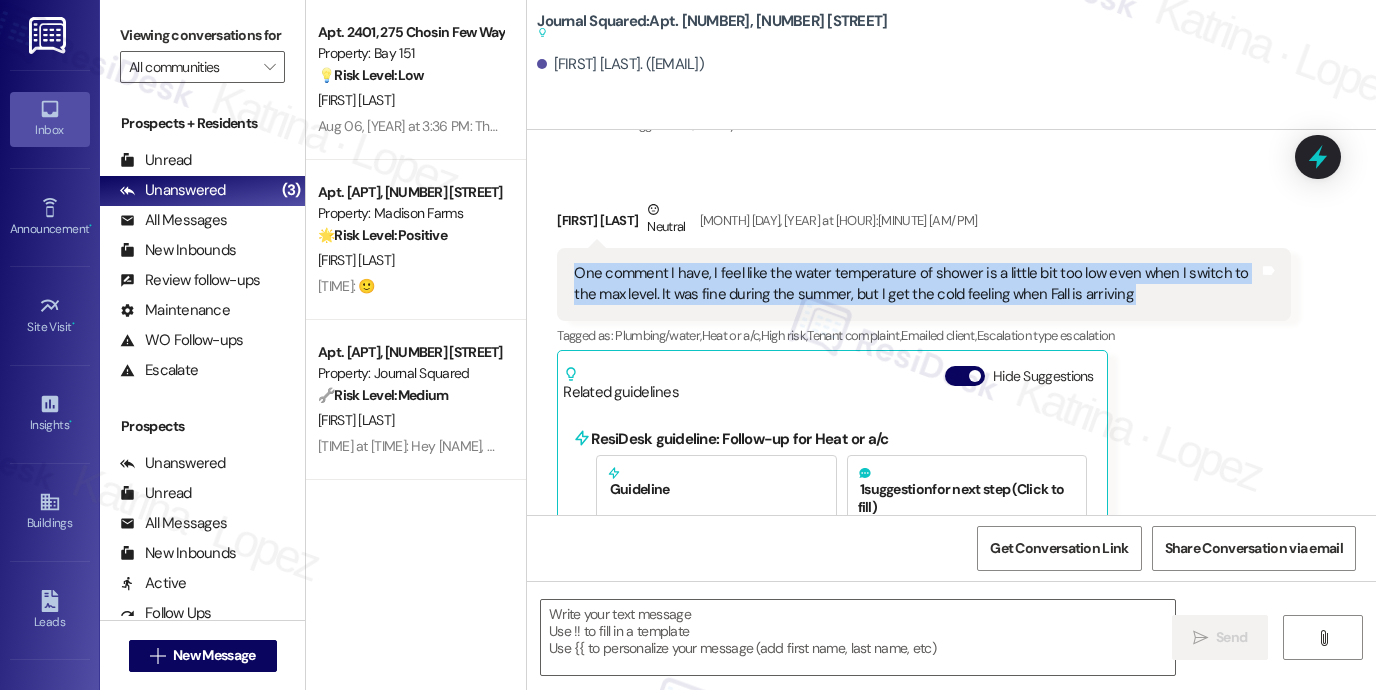 click on "One comment I have, I feel like the water temperature of shower is a little bit too low even when I switch to the max level. It was fine during the summer, but I get the cold feeling when Fall is arriving" at bounding box center (916, 284) 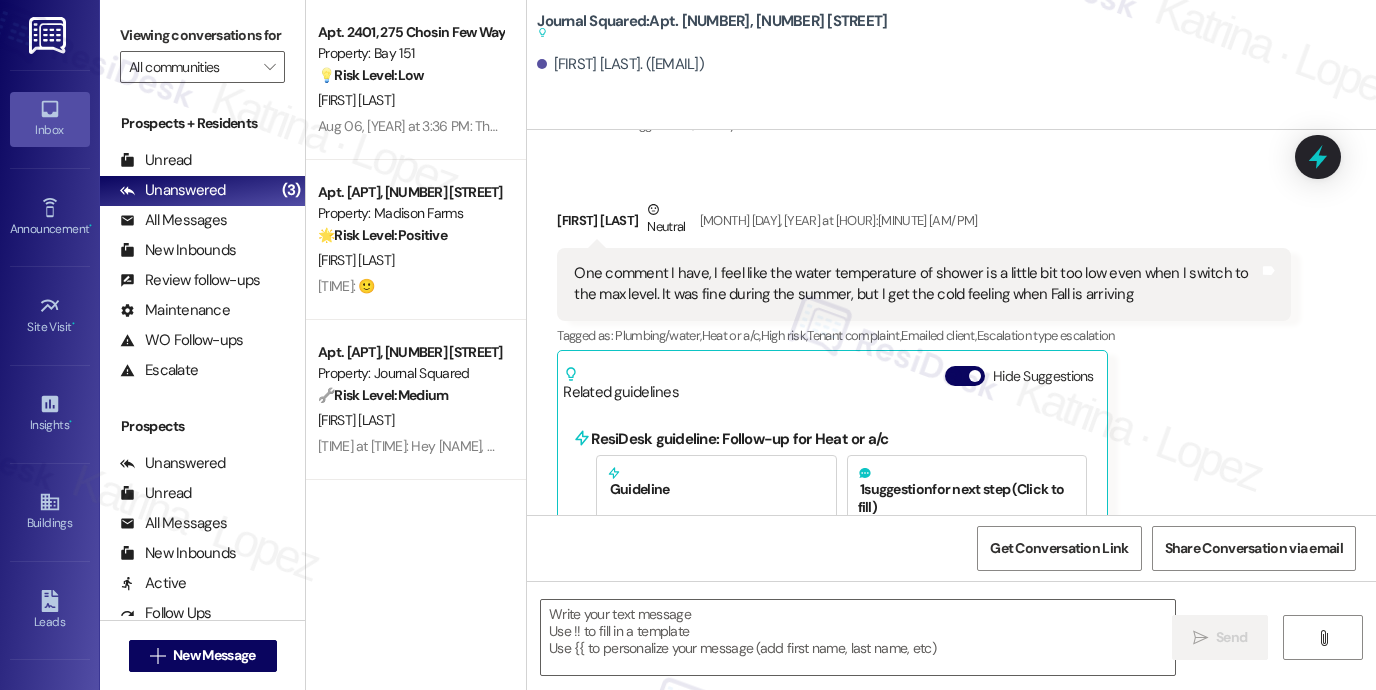 click on "One comment I have, I feel like the water temperature of shower is a little bit too low even when I switch to the max level. It was fine during the summer, but I get the cold feeling when Fall is arriving" at bounding box center (916, 284) 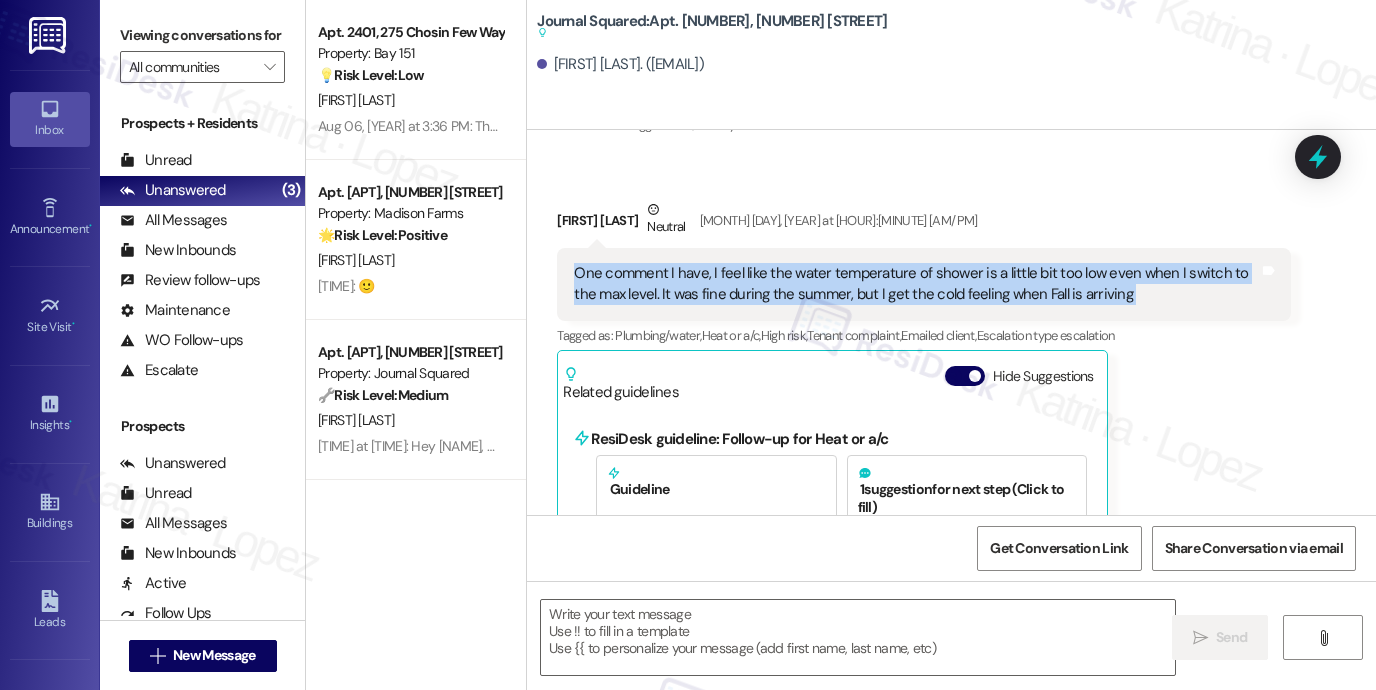 click on "One comment I have, I feel like the water temperature of shower is a little bit too low even when I switch to the max level. It was fine during the summer, but I get the cold feeling when Fall is arriving" at bounding box center [916, 284] 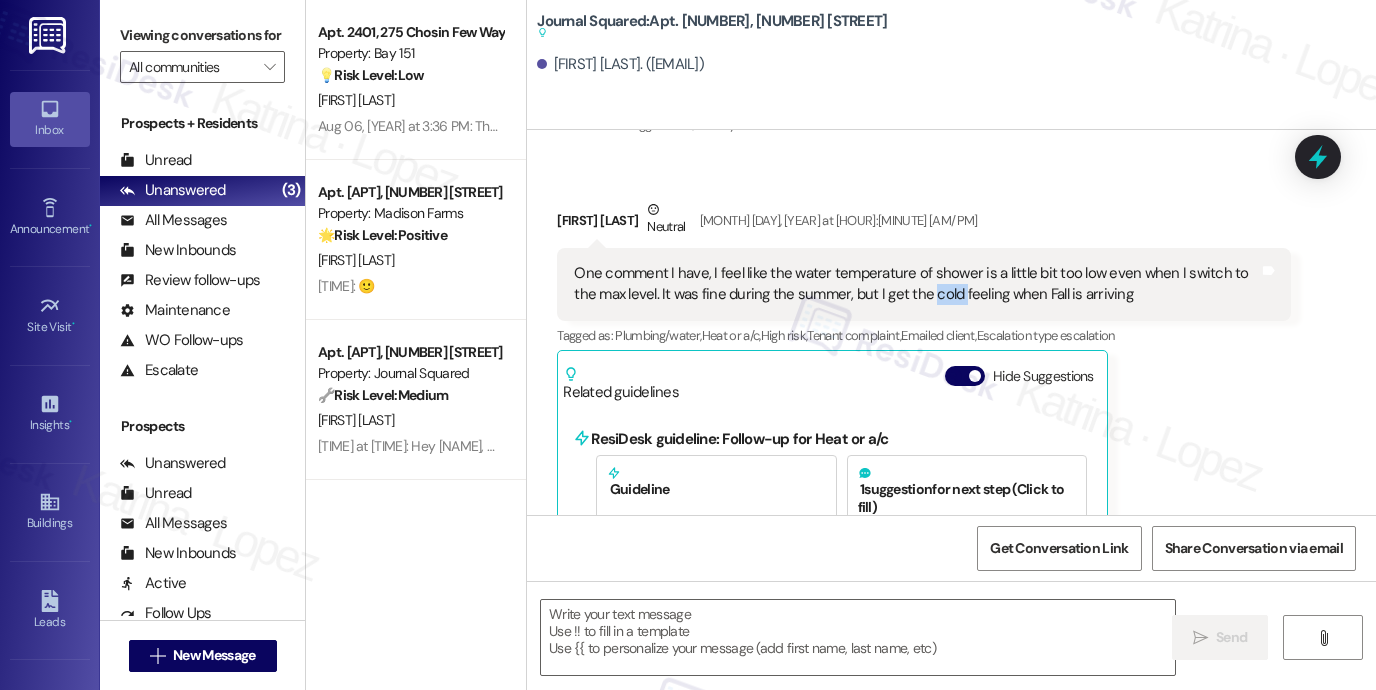 click on "One comment I have, I feel like the water temperature of shower is a little bit too low even when I switch to the max level. It was fine during the summer, but I get the cold feeling when Fall is arriving" at bounding box center [916, 284] 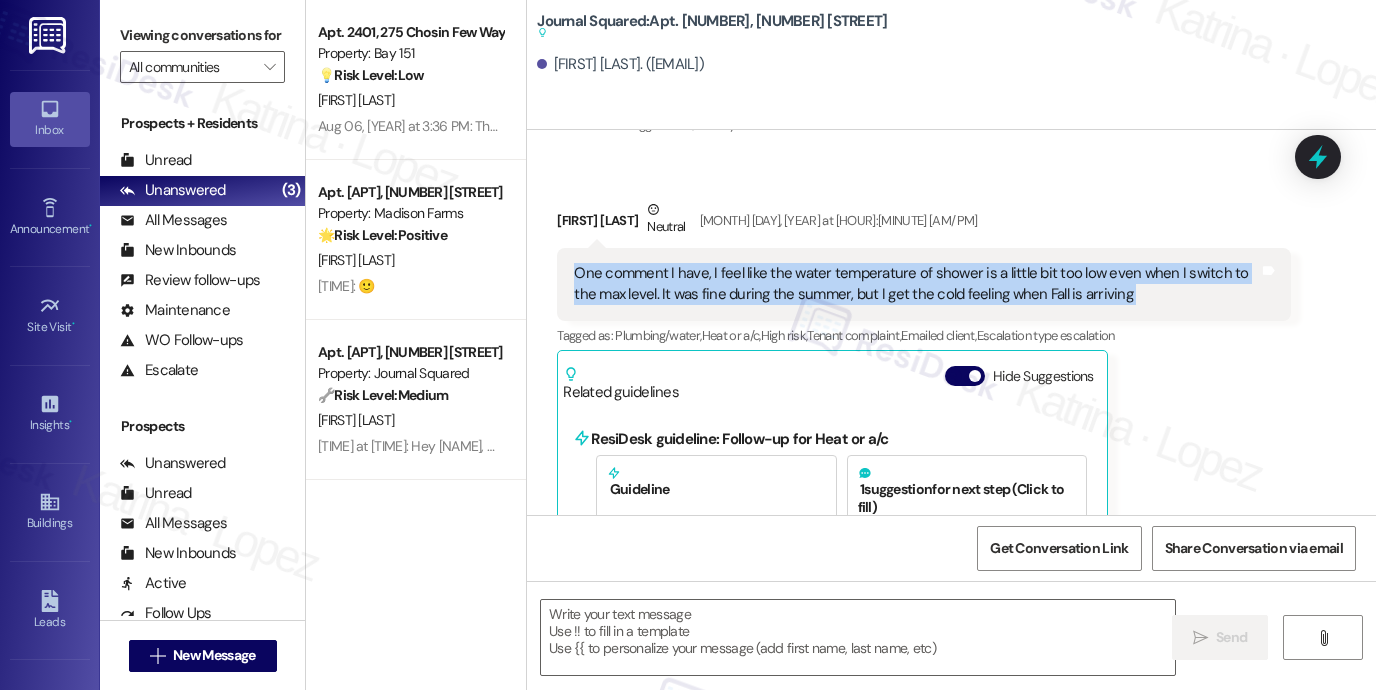 click on "One comment I have, I feel like the water temperature of shower is a little bit too low even when I switch to the max level. It was fine during the summer, but I get the cold feeling when Fall is arriving" at bounding box center [916, 284] 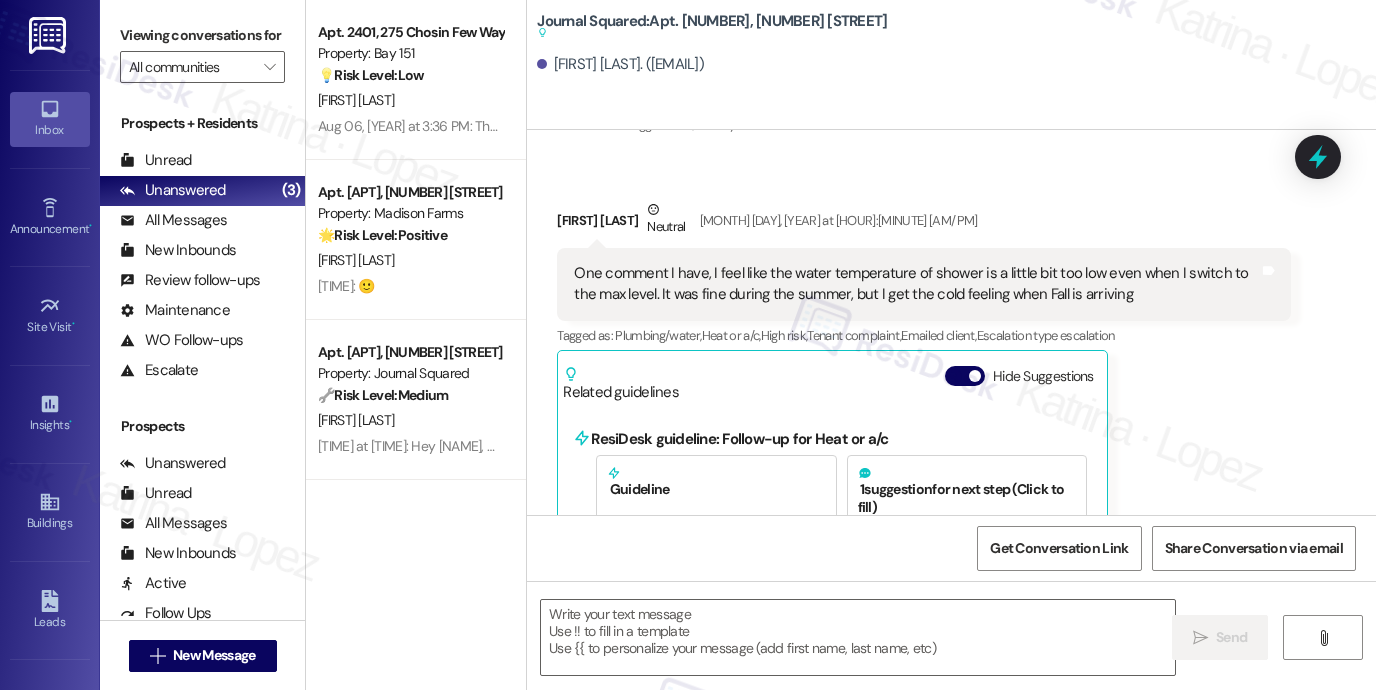 click on "One comment I have, I feel like the water temperature of shower is a little bit too low even when I switch to the max level. It was fine during the summer, but I get the cold feeling when Fall is arriving" at bounding box center [916, 284] 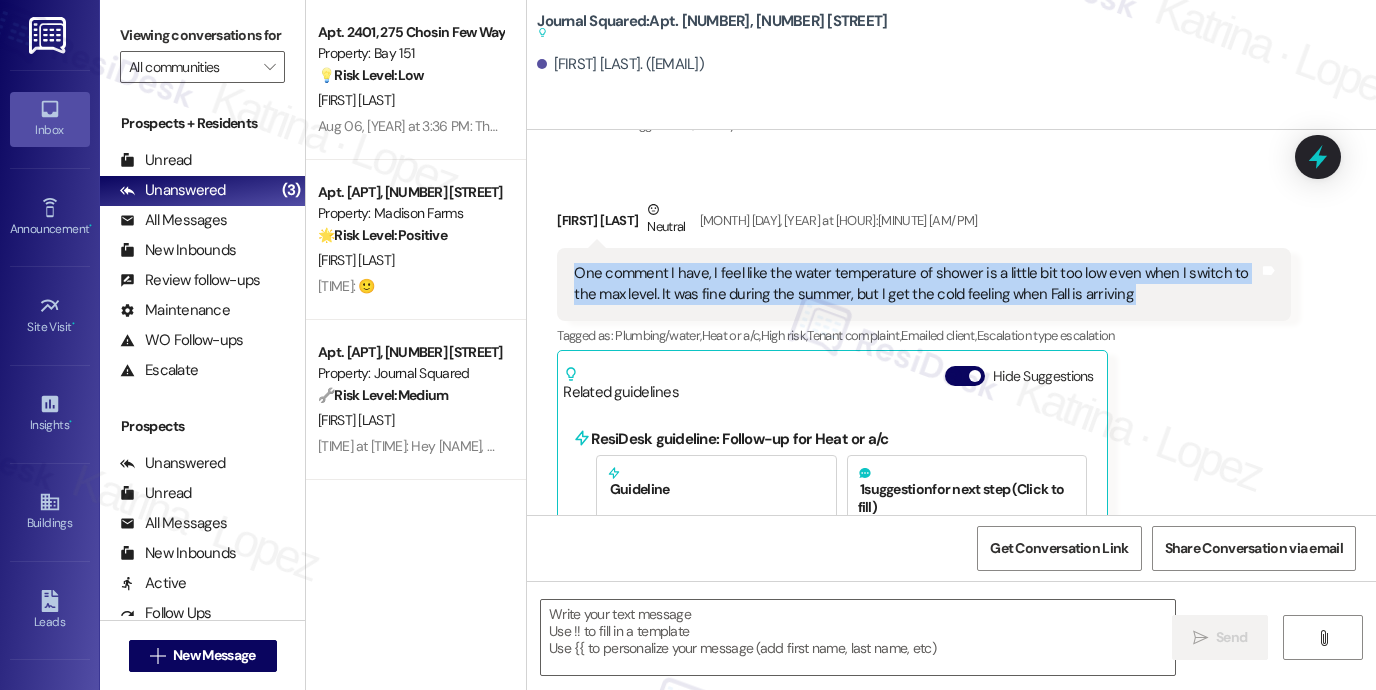 click on "One comment I have, I feel like the water temperature of shower is a little bit too low even when I switch to the max level. It was fine during the summer, but I get the cold feeling when Fall is arriving" at bounding box center [916, 284] 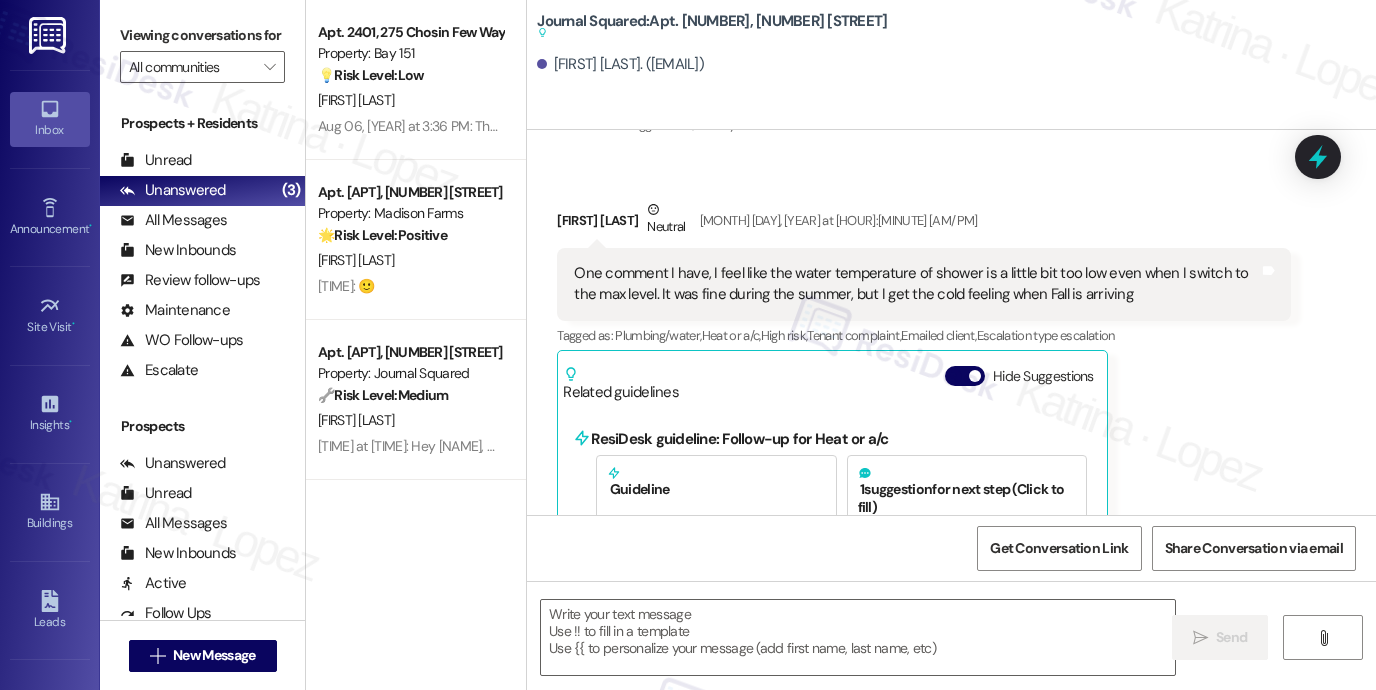 click on "Viewing conversations for" at bounding box center (202, 35) 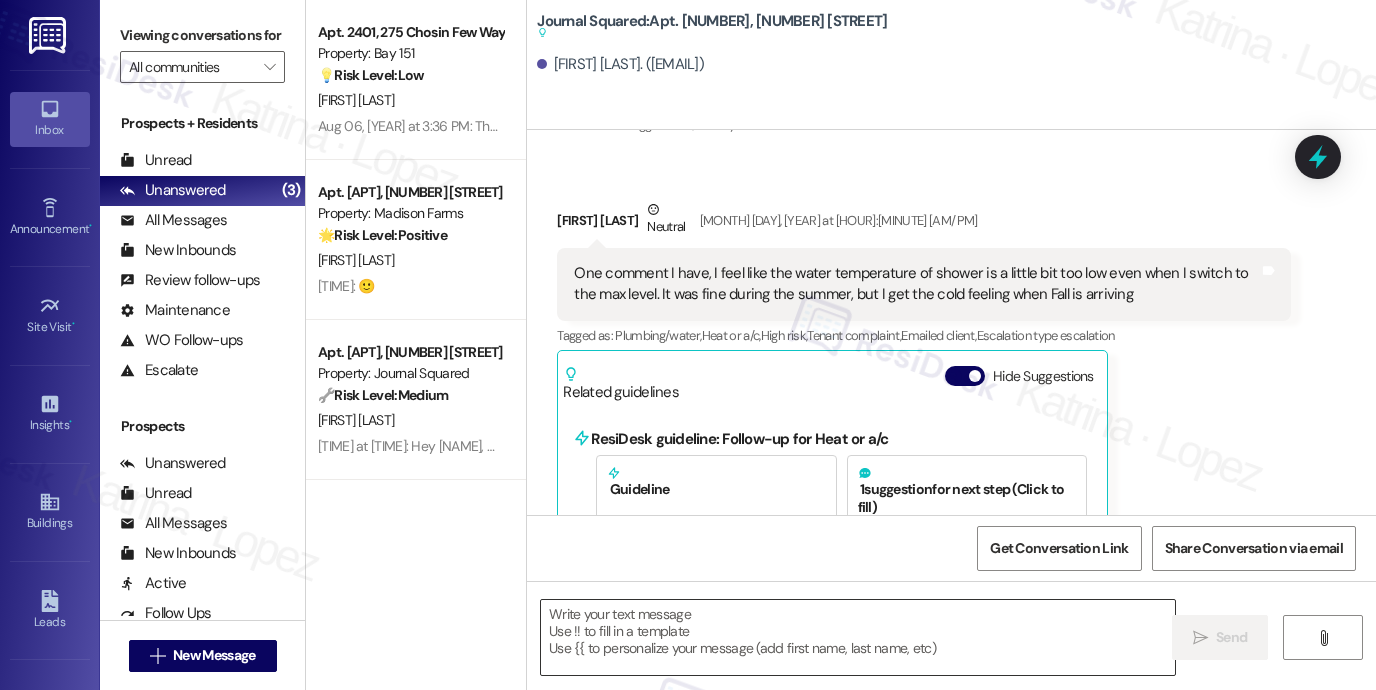 click at bounding box center [858, 637] 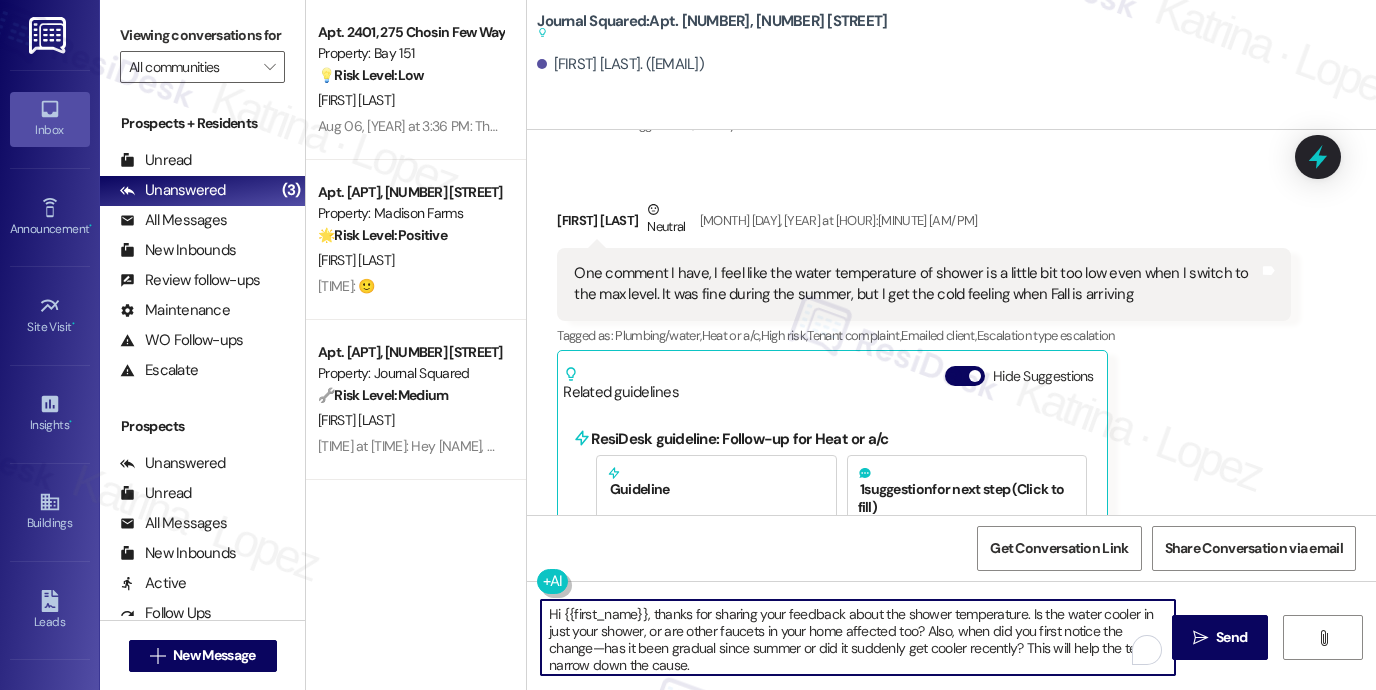 scroll, scrollTop: 33, scrollLeft: 0, axis: vertical 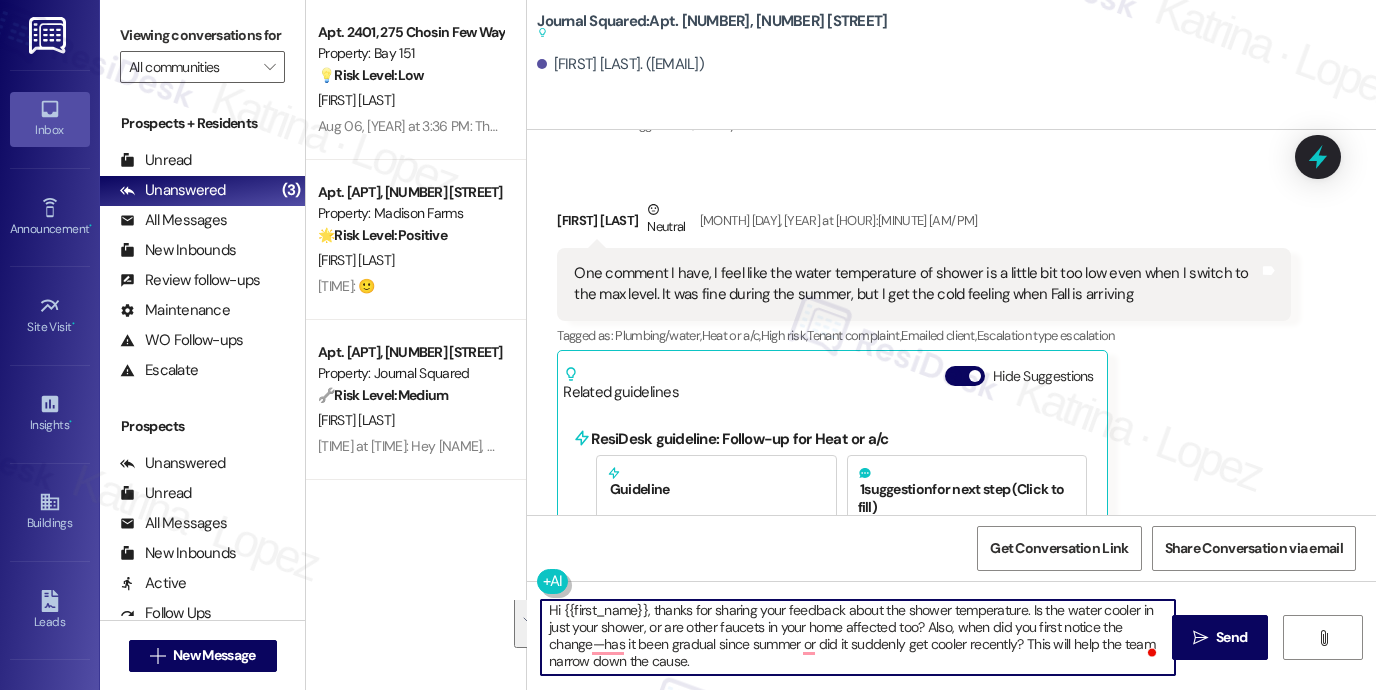 drag, startPoint x: 918, startPoint y: 630, endPoint x: 1014, endPoint y: 663, distance: 101.51354 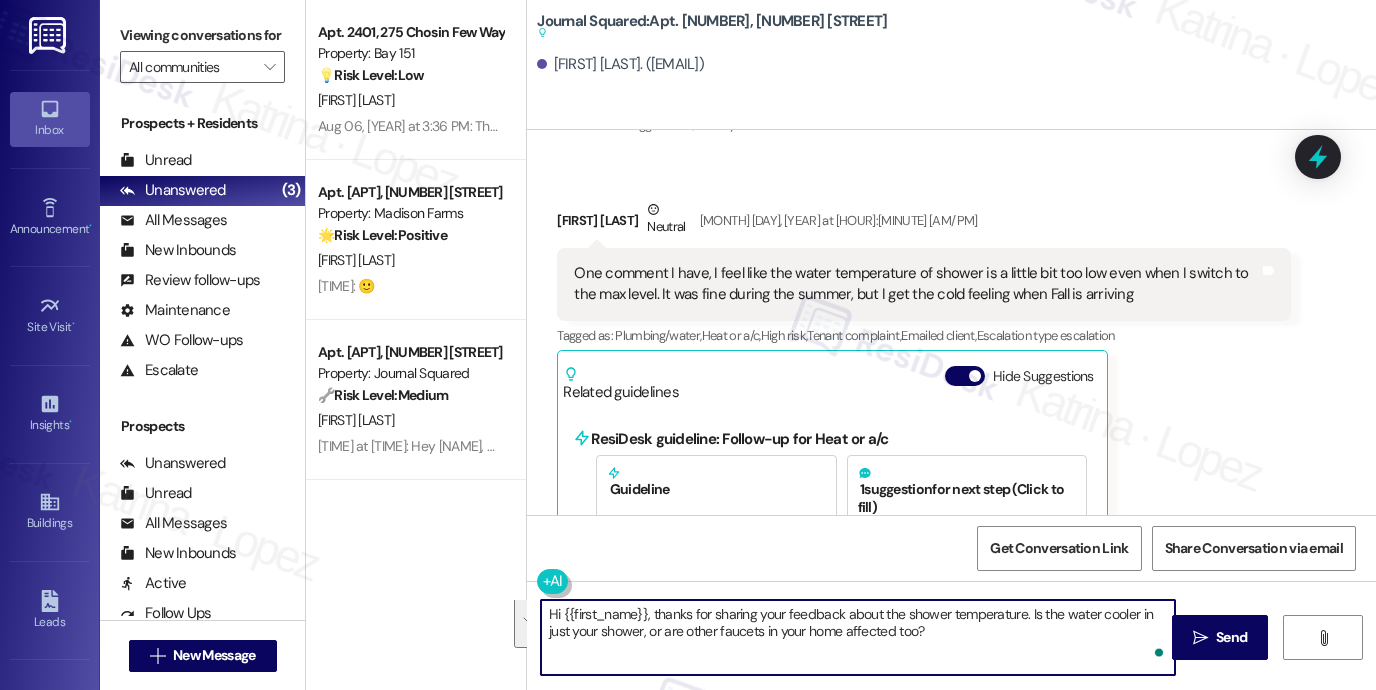 scroll, scrollTop: 0, scrollLeft: 0, axis: both 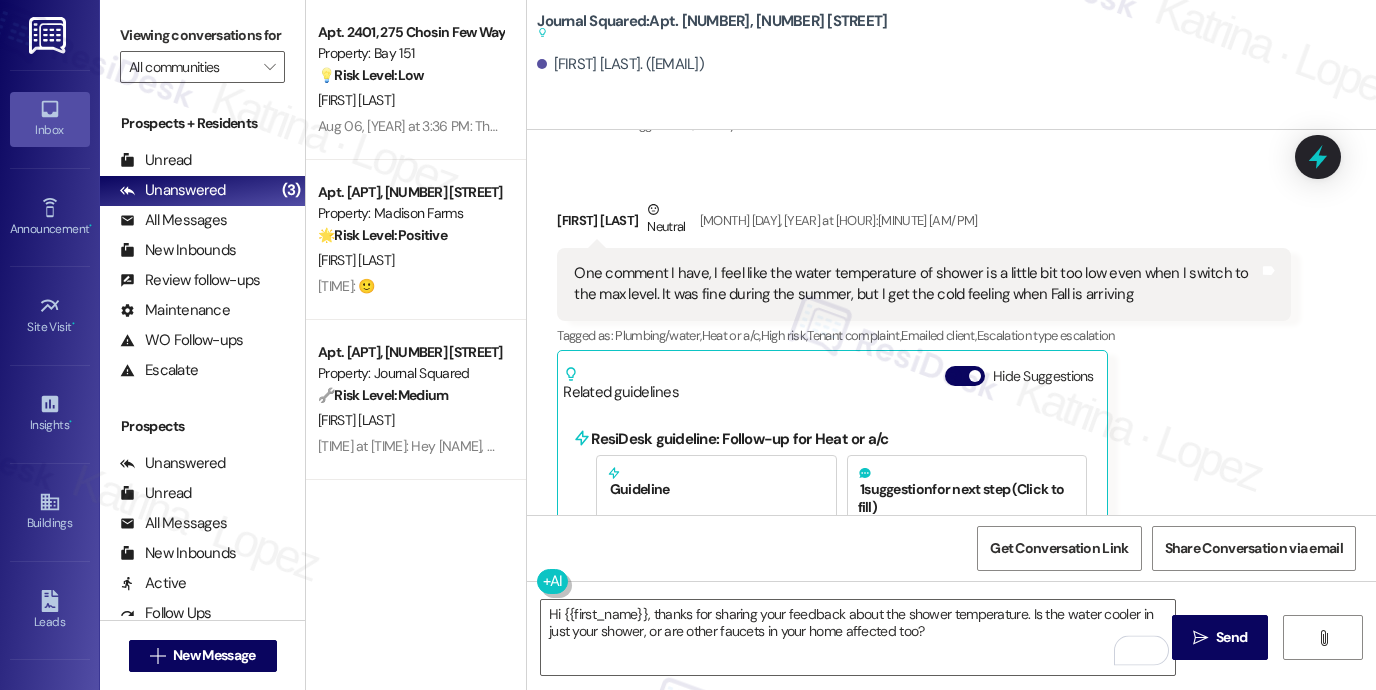 click on "One comment I have, I feel like the water temperature of shower is a little bit too low even when I switch to the max level. It was fine during the summer, but I get the cold feeling when Fall is arriving" at bounding box center [916, 284] 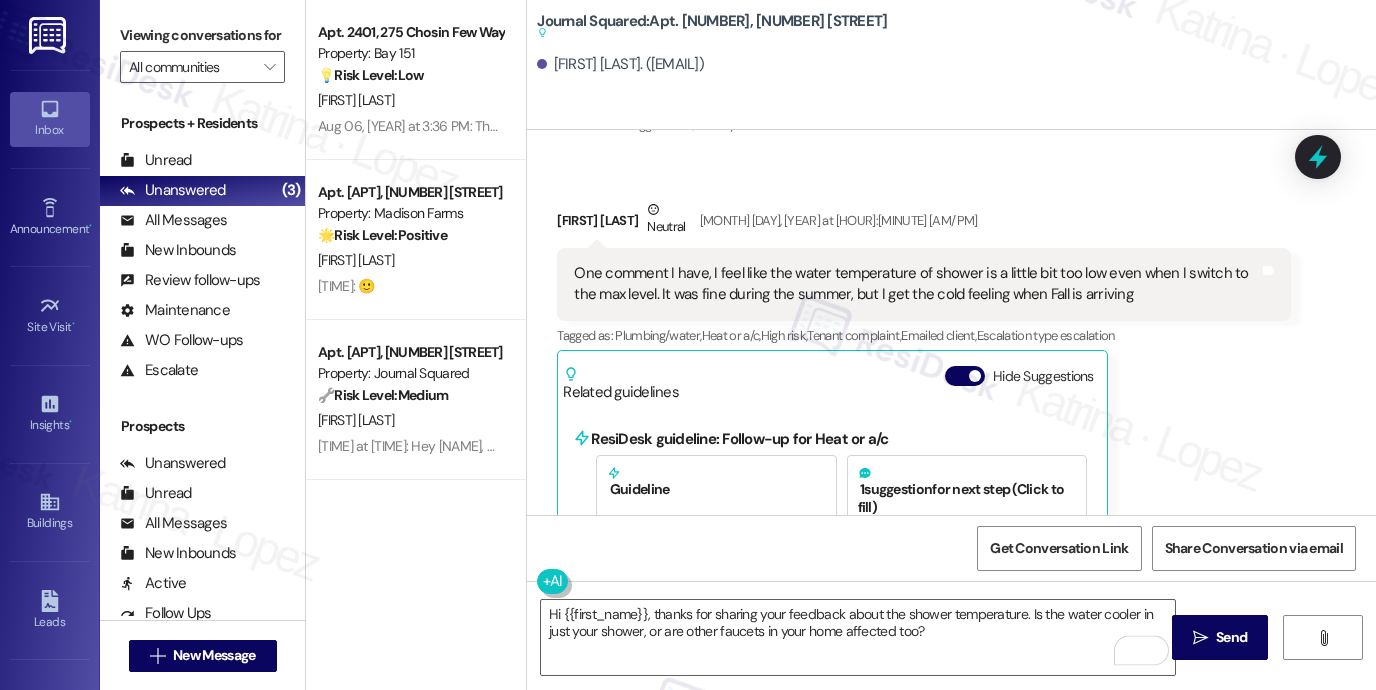 click on "One comment I have, I feel like the water temperature of shower is a little bit too low even when I switch to the max level. It was fine during the summer, but I get the cold feeling when Fall is arriving" at bounding box center (916, 284) 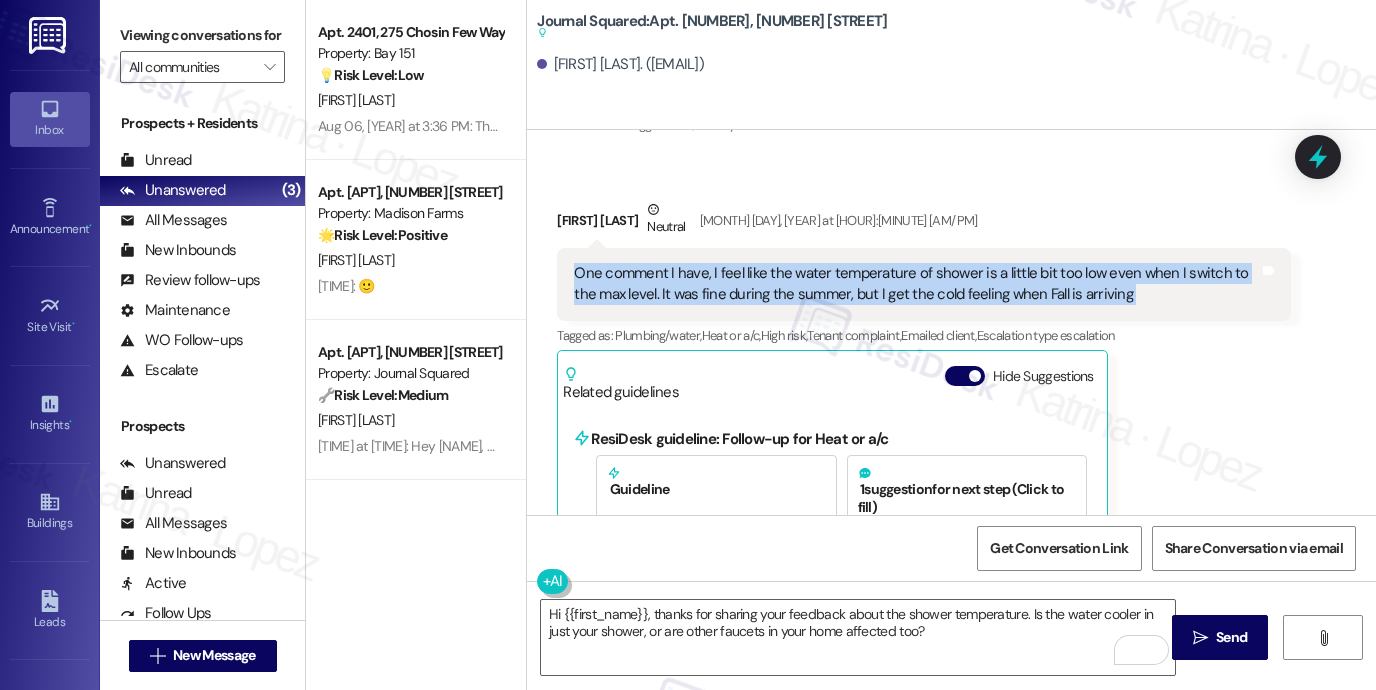 click on "One comment I have, I feel like the water temperature of shower is a little bit too low even when I switch to the max level. It was fine during the summer, but I get the cold feeling when Fall is arriving" at bounding box center (916, 284) 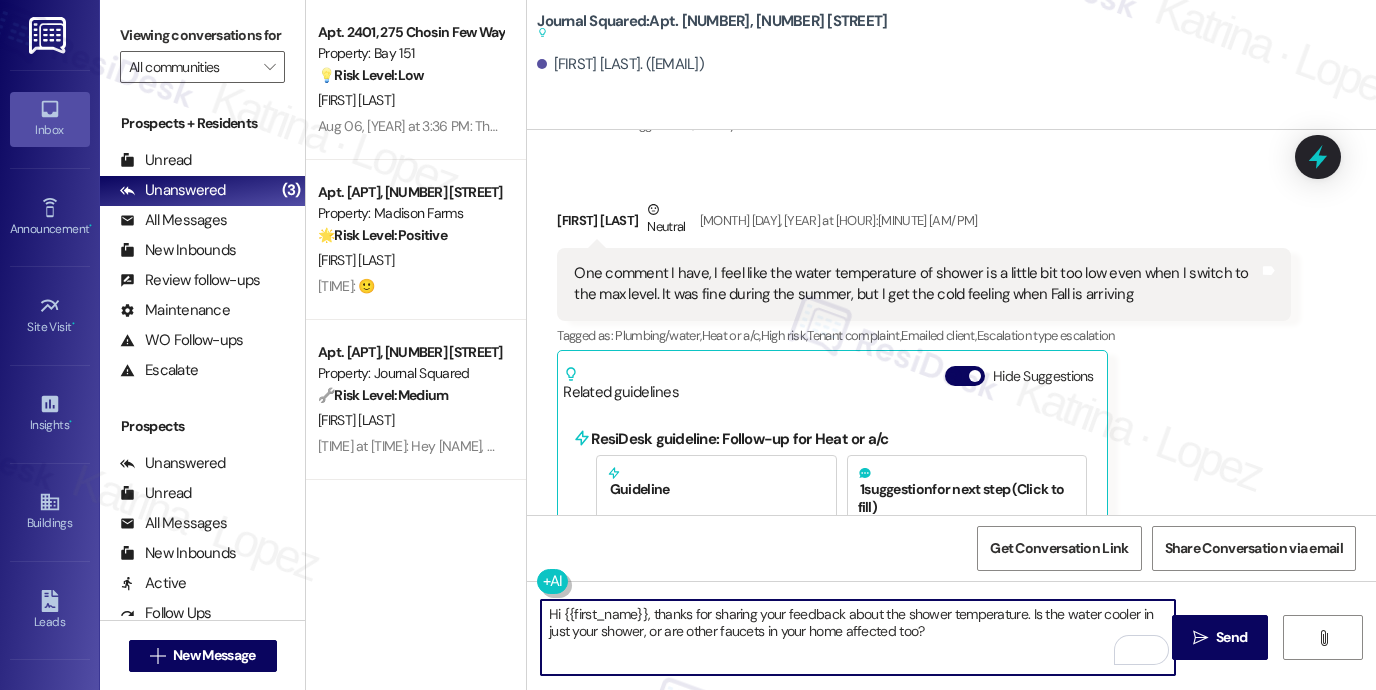 click on "Hi {{first_name}}, thanks for sharing your feedback about the shower temperature. Is the water cooler in just your shower, or are other faucets in your home affected too?" at bounding box center (858, 637) 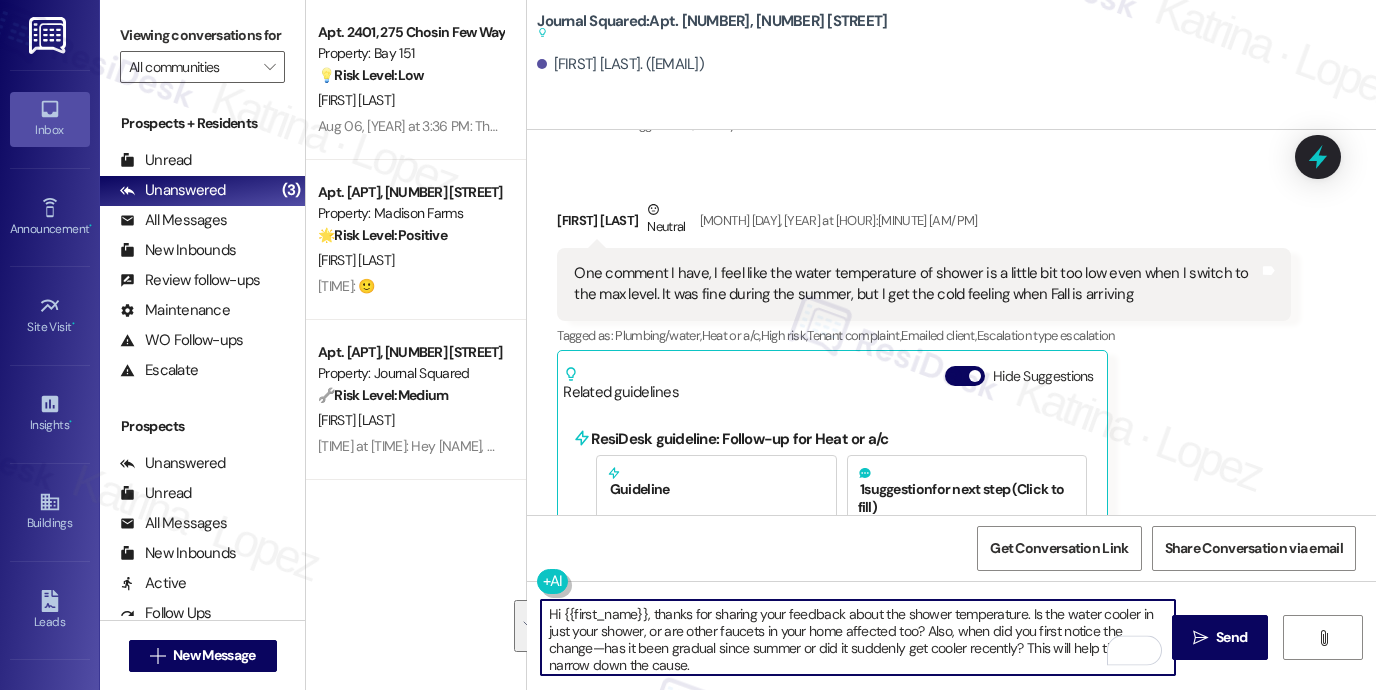 click on "Hi {{first_name}}, thanks for sharing your feedback about the shower temperature. Is the water cooler in just your shower, or are other faucets in your home affected too? Also, when did you first notice the change—has it been gradual since summer or did it suddenly get cooler recently? This will help the team narrow down the cause." at bounding box center [858, 637] 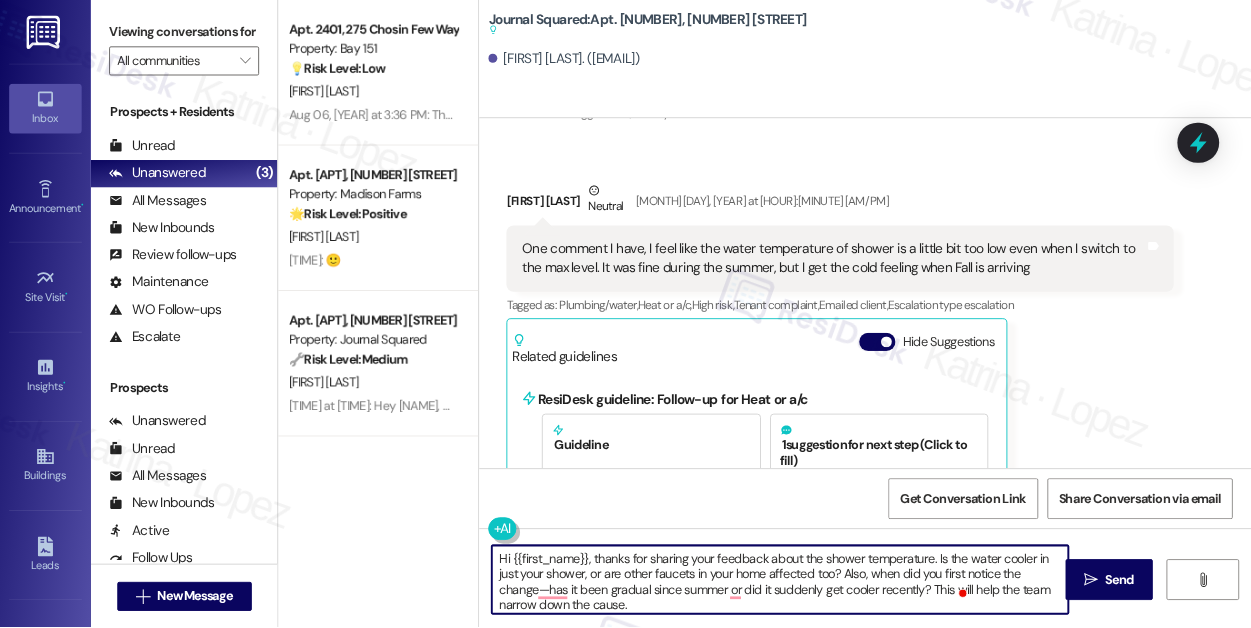 scroll, scrollTop: 300, scrollLeft: 0, axis: vertical 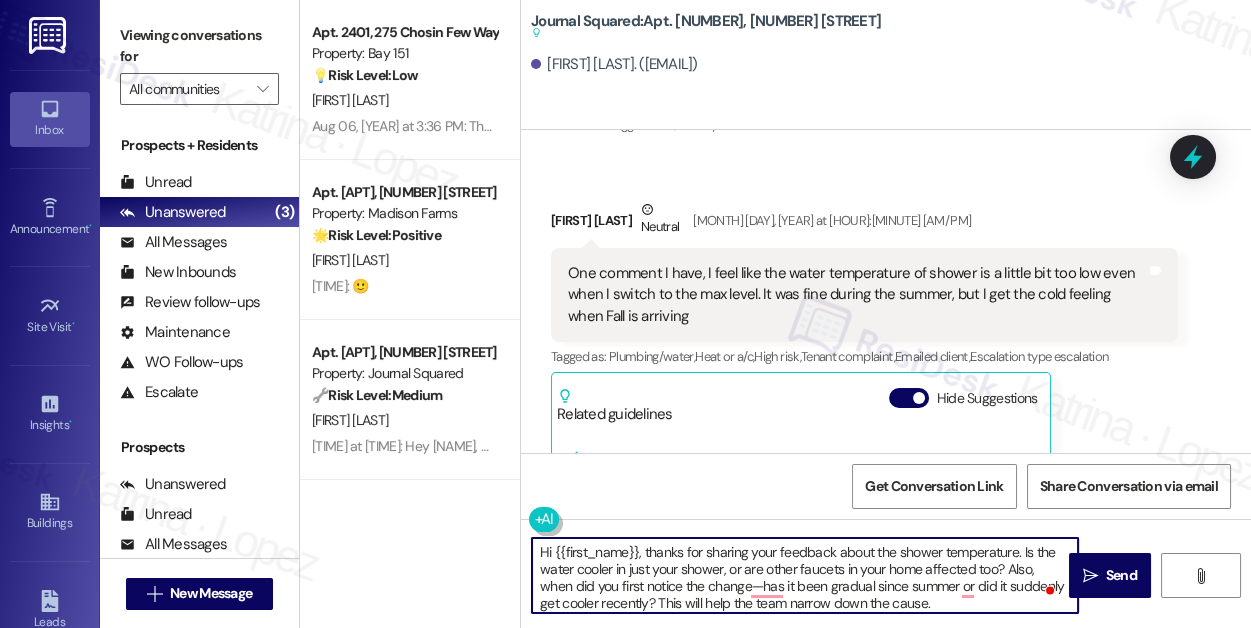 click on "Hi {{first_name}}, thanks for sharing your feedback about the shower temperature. Is the water cooler in just your shower, or are other faucets in your home affected too? Also, when did you first notice the change—has it been gradual since summer or did it suddenly get cooler recently? This will help the team narrow down the cause." at bounding box center [805, 575] 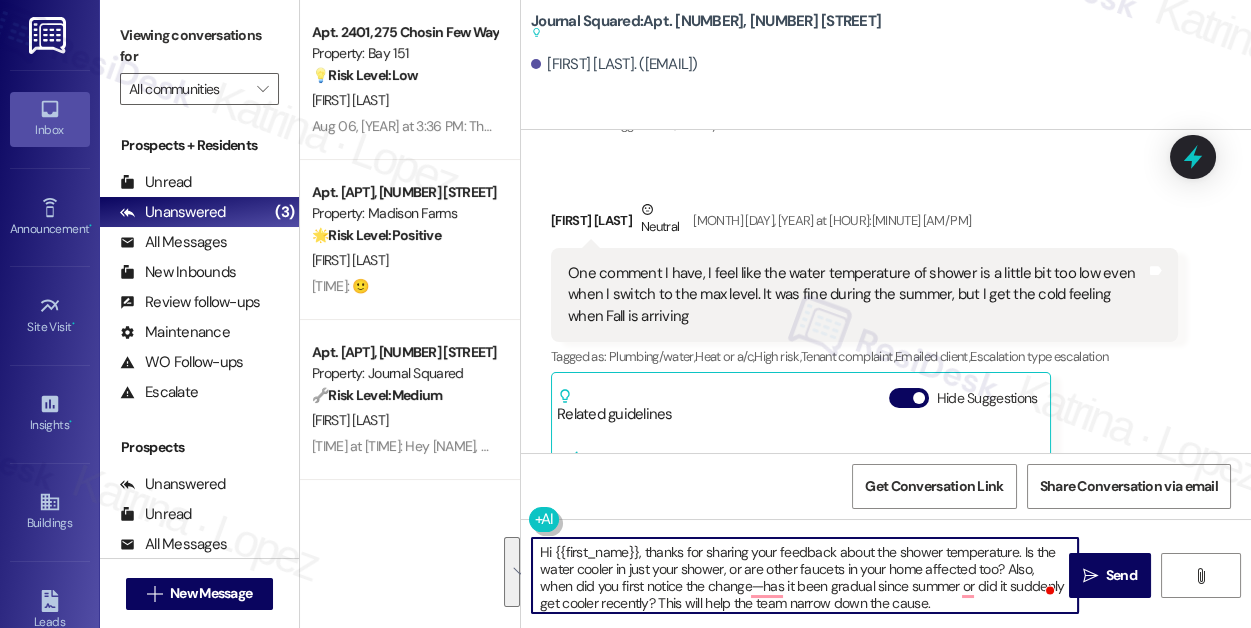 click on "Hi {{first_name}}, thanks for sharing your feedback about the shower temperature. Is the water cooler in just your shower, or are other faucets in your home affected too? Also, when did you first notice the change—has it been gradual since summer or did it suddenly get cooler recently? This will help the team narrow down the cause." at bounding box center (805, 575) 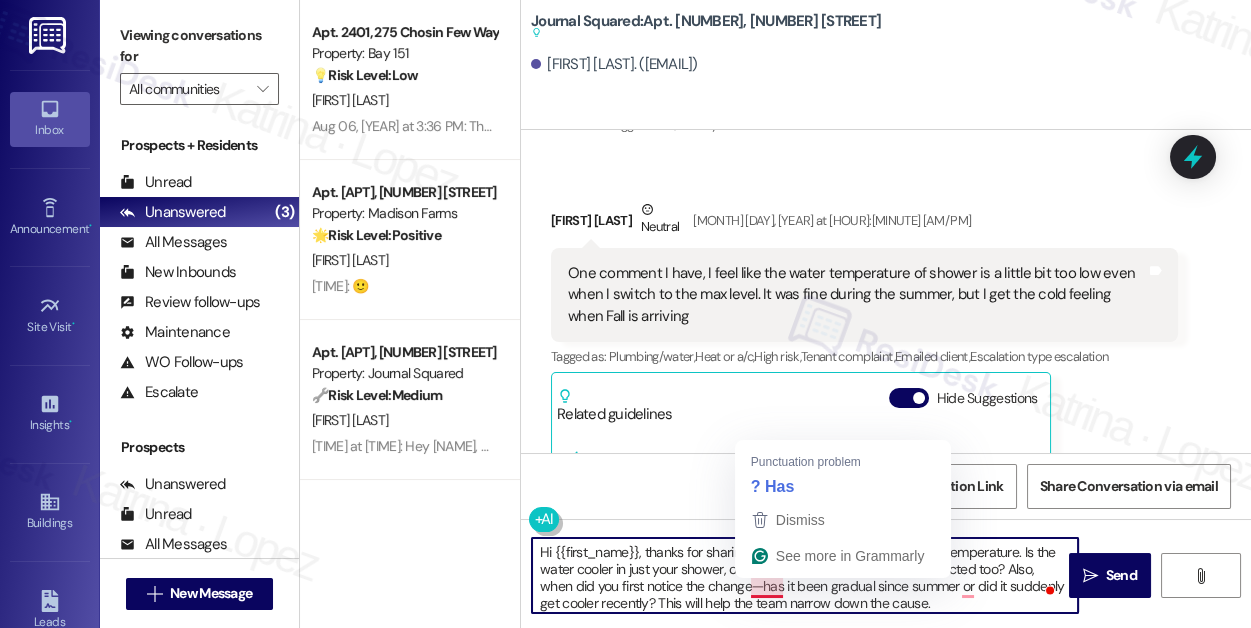 click on "Hi {{first_name}}, thanks for sharing your feedback about the shower temperature. Is the water cooler in just your shower, or are other faucets in your home affected too? Also, when did you first notice the change—has it been gradual since summer or did it suddenly get cooler recently? This will help the team narrow down the cause." at bounding box center [805, 575] 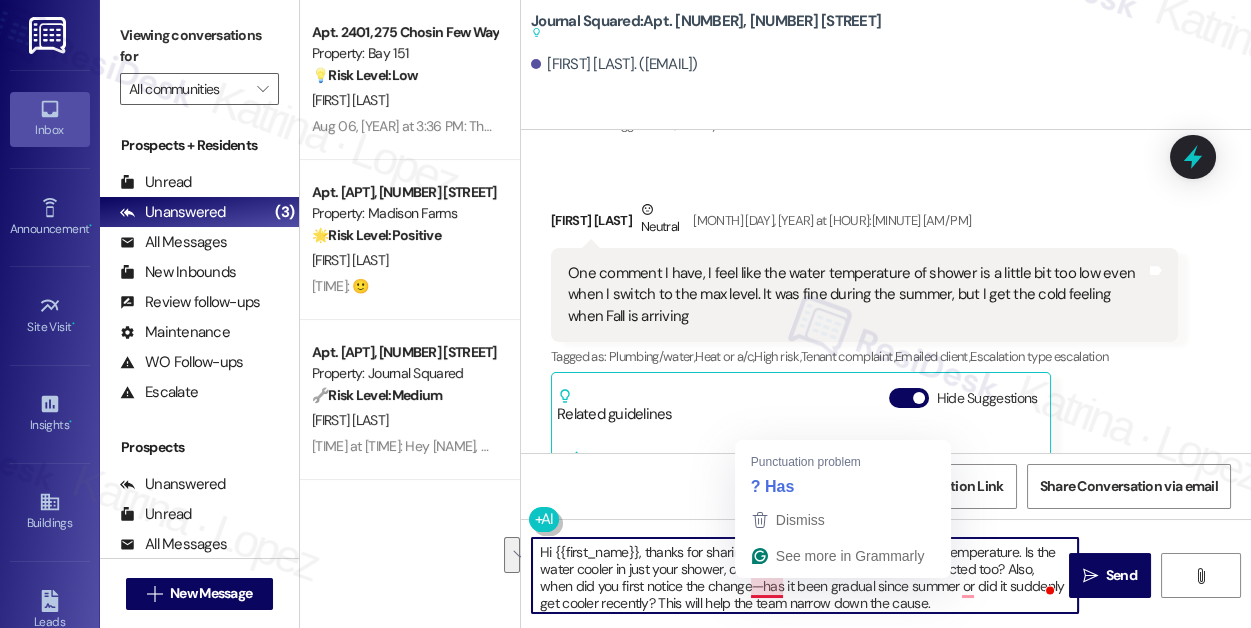 drag, startPoint x: 759, startPoint y: 588, endPoint x: 1008, endPoint y: 565, distance: 250.06 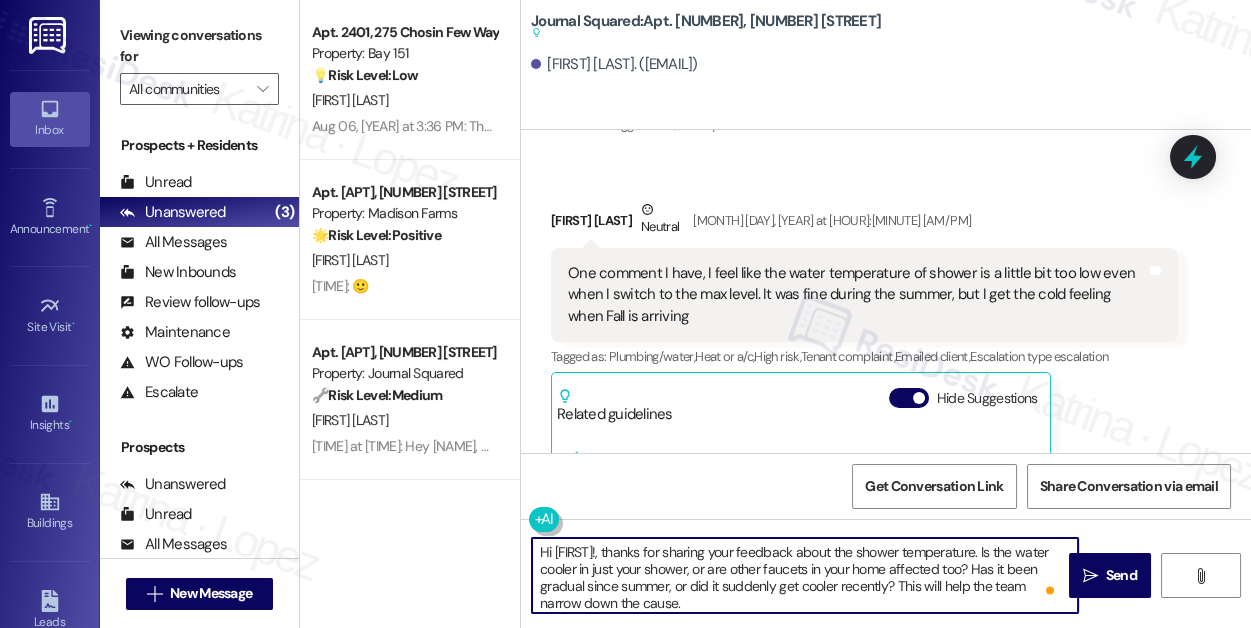 type on "Hi [FIRST]!, thanks for sharing your feedback about the shower temperature. Is the water cooler in just your shower, or are other faucets in your home affected too? Has it been gradual since summer, or did it suddenly get cooler recently? This will help the team narrow down the cause." 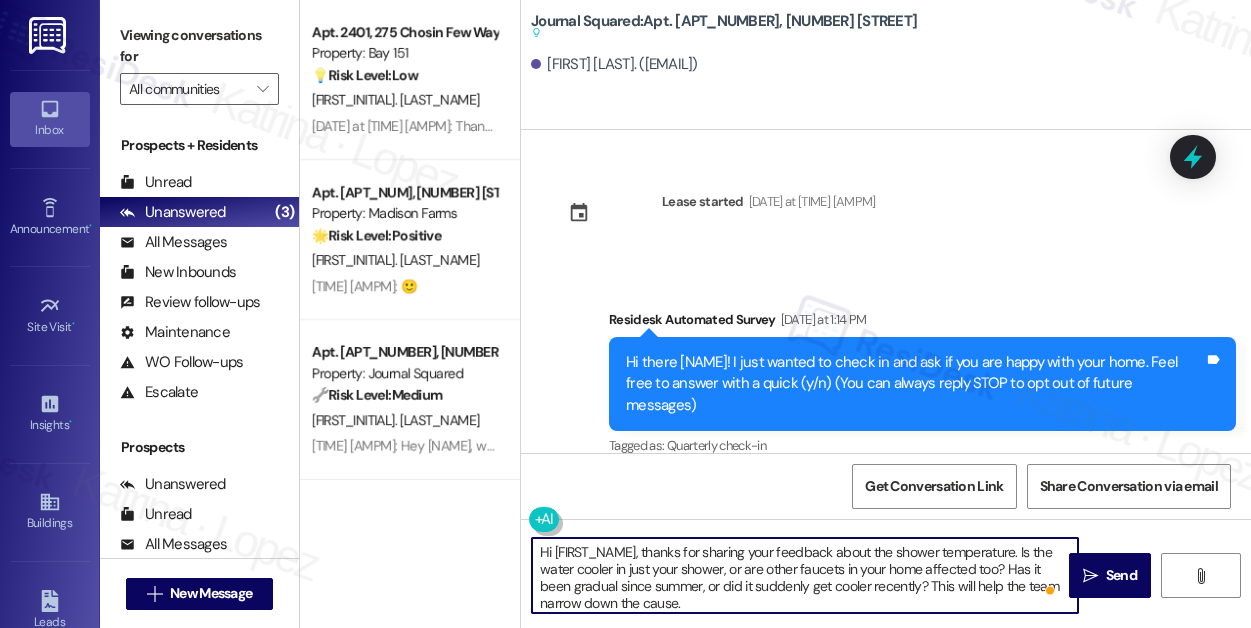 scroll, scrollTop: 0, scrollLeft: 0, axis: both 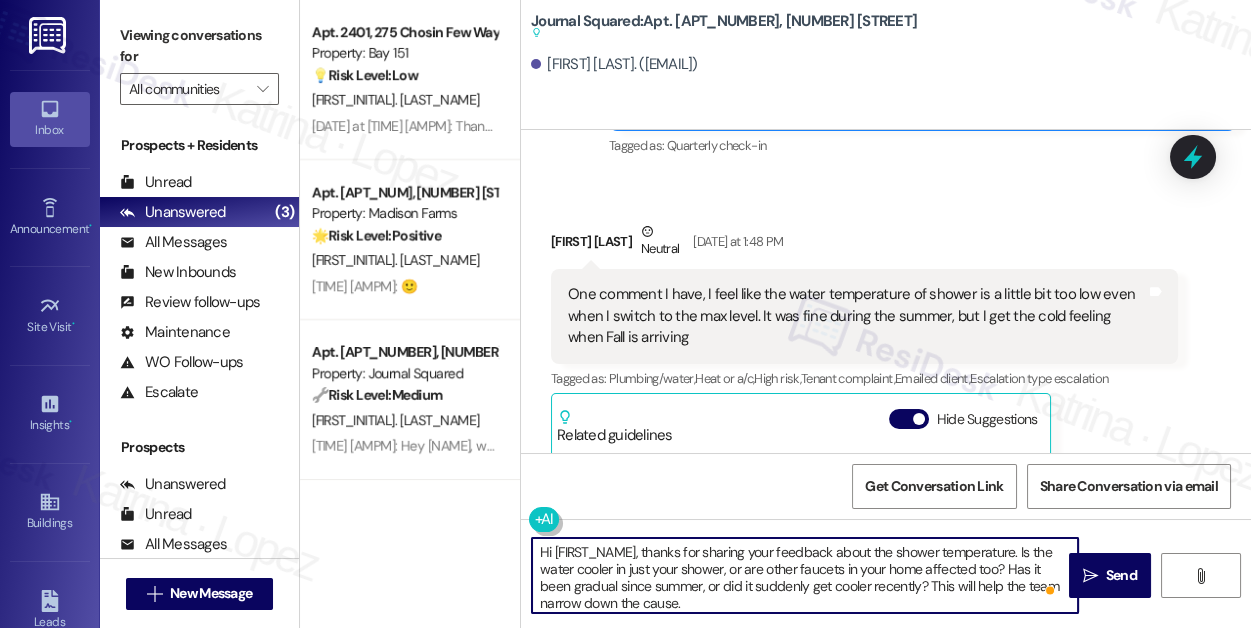 click on "Hi [FIRST_NAME], thanks for sharing your feedback about the shower temperature. Is the water cooler in just your shower, or are other faucets in your home affected too? Has it been gradual since summer, or did it suddenly get cooler recently? This will help the team narrow down the cause." at bounding box center (805, 575) 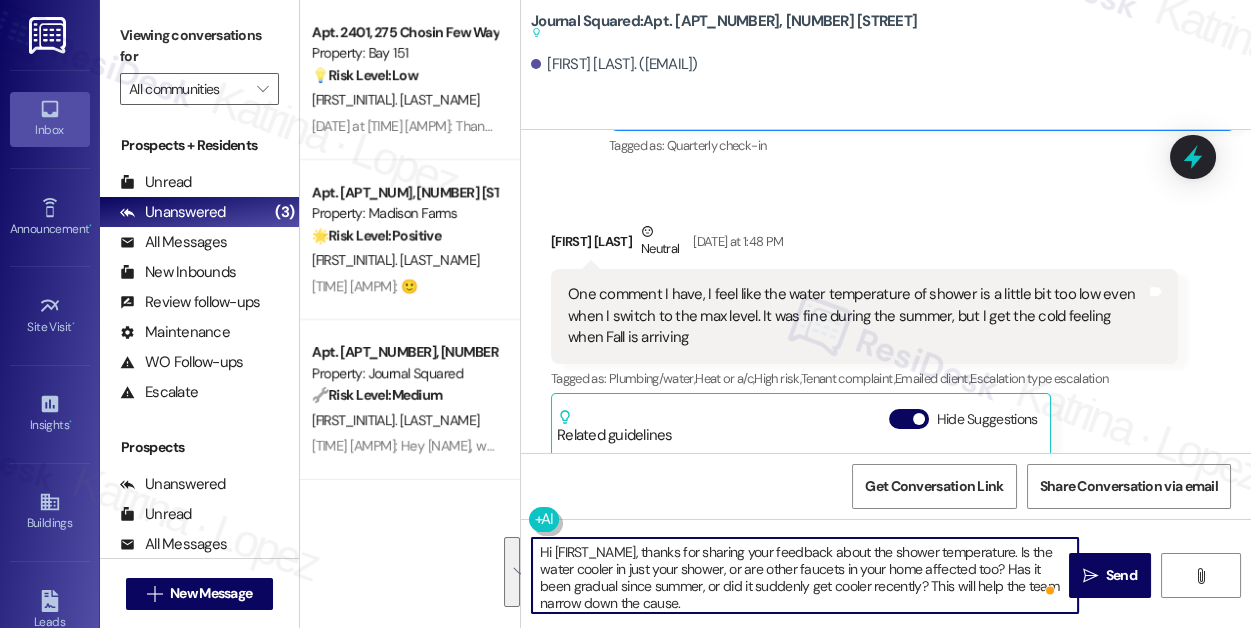 click on "Hi [FIRST_NAME], thanks for sharing your feedback about the shower temperature. Is the water cooler in just your shower, or are other faucets in your home affected too? Has it been gradual since summer, or did it suddenly get cooler recently? This will help the team narrow down the cause." at bounding box center [805, 575] 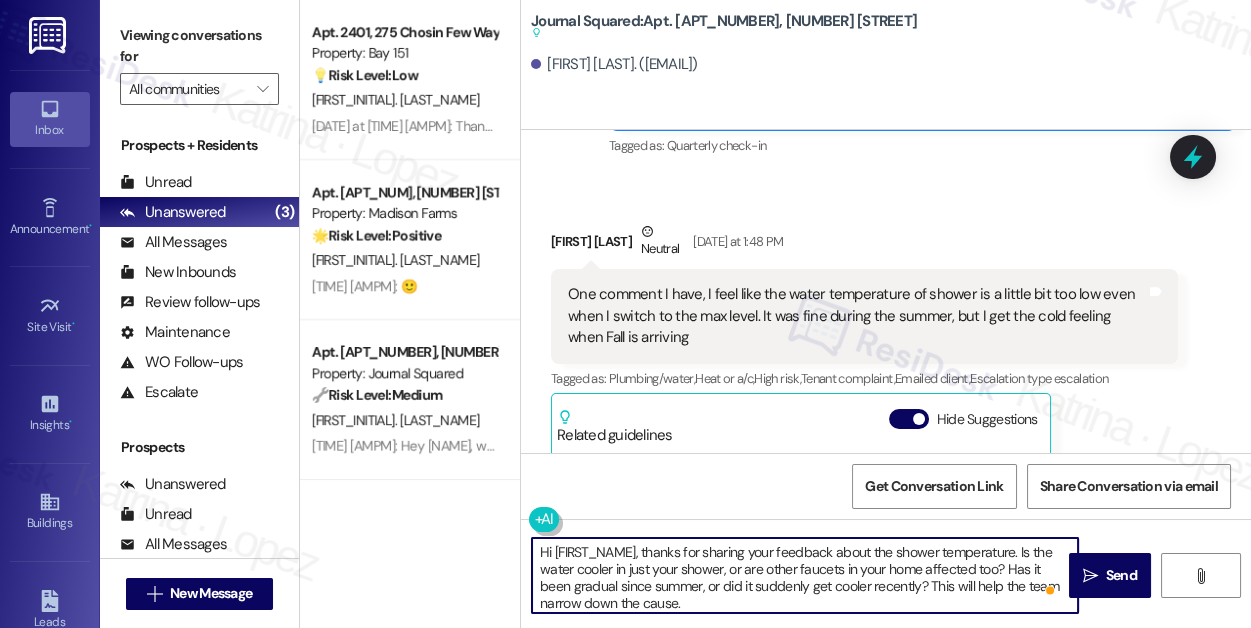 click on "Hi [FIRST_NAME], thanks for sharing your feedback about the shower temperature. Is the water cooler in just your shower, or are other faucets in your home affected too? Has it been gradual since summer, or did it suddenly get cooler recently? This will help the team narrow down the cause." at bounding box center (805, 575) 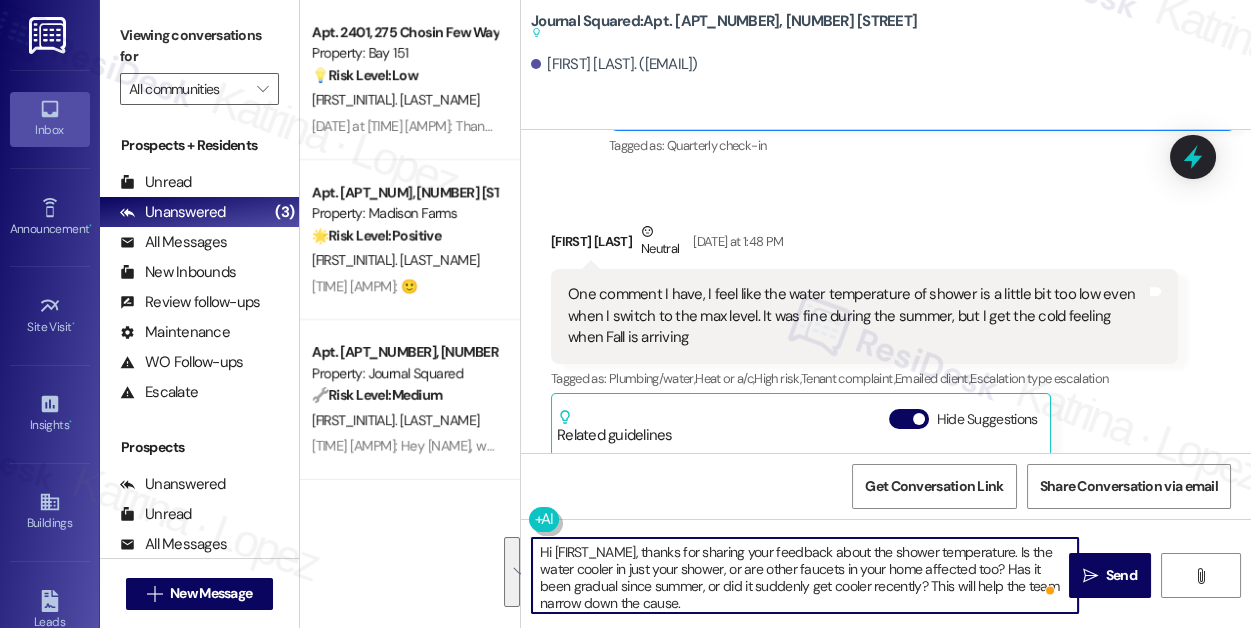 click on "Hi [FIRST_NAME], thanks for sharing your feedback about the shower temperature. Is the water cooler in just your shower, or are other faucets in your home affected too? Has it been gradual since summer, or did it suddenly get cooler recently? This will help the team narrow down the cause." at bounding box center [805, 575] 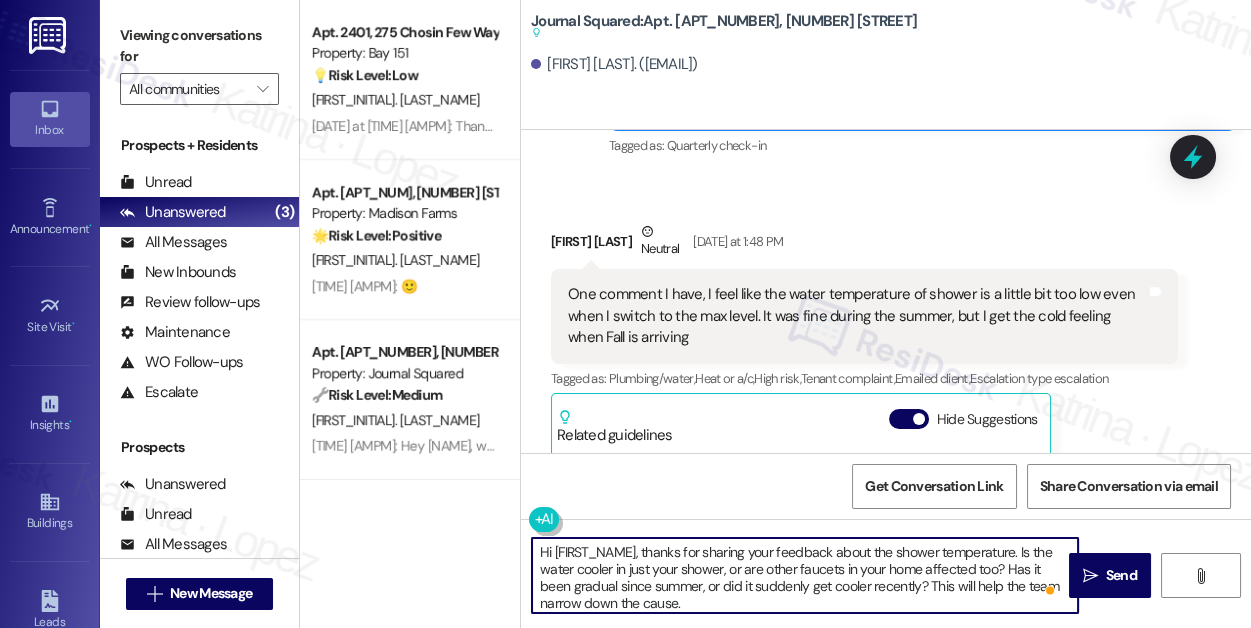 scroll, scrollTop: 5, scrollLeft: 0, axis: vertical 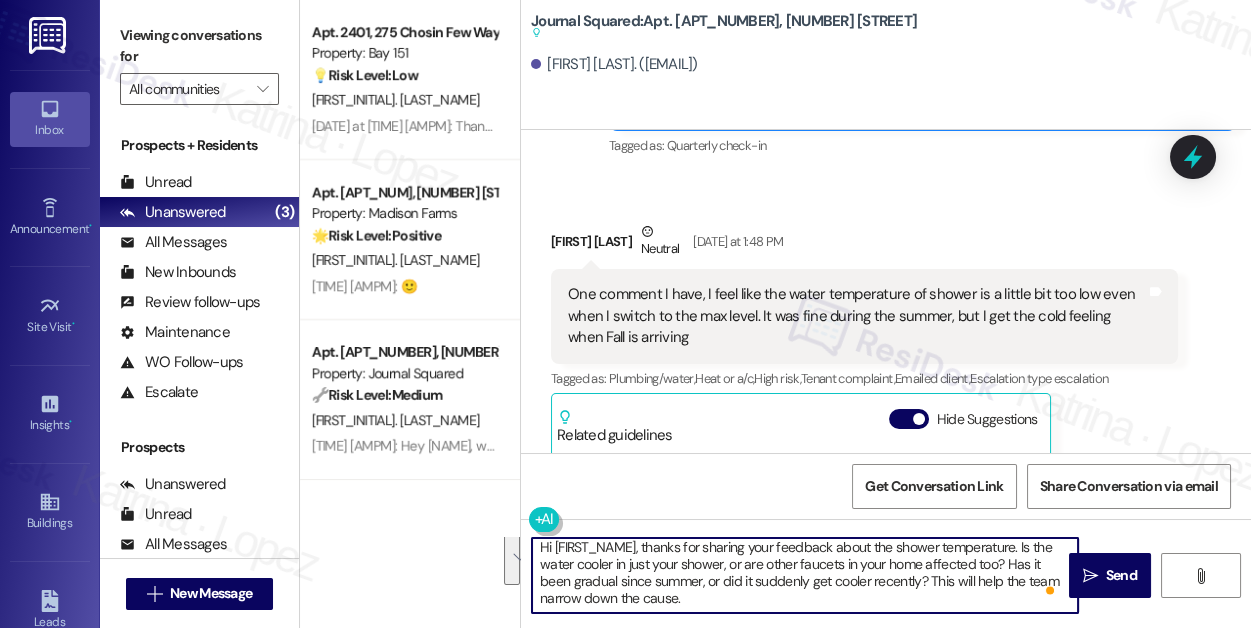 drag, startPoint x: 746, startPoint y: 602, endPoint x: 714, endPoint y: 559, distance: 53.600372 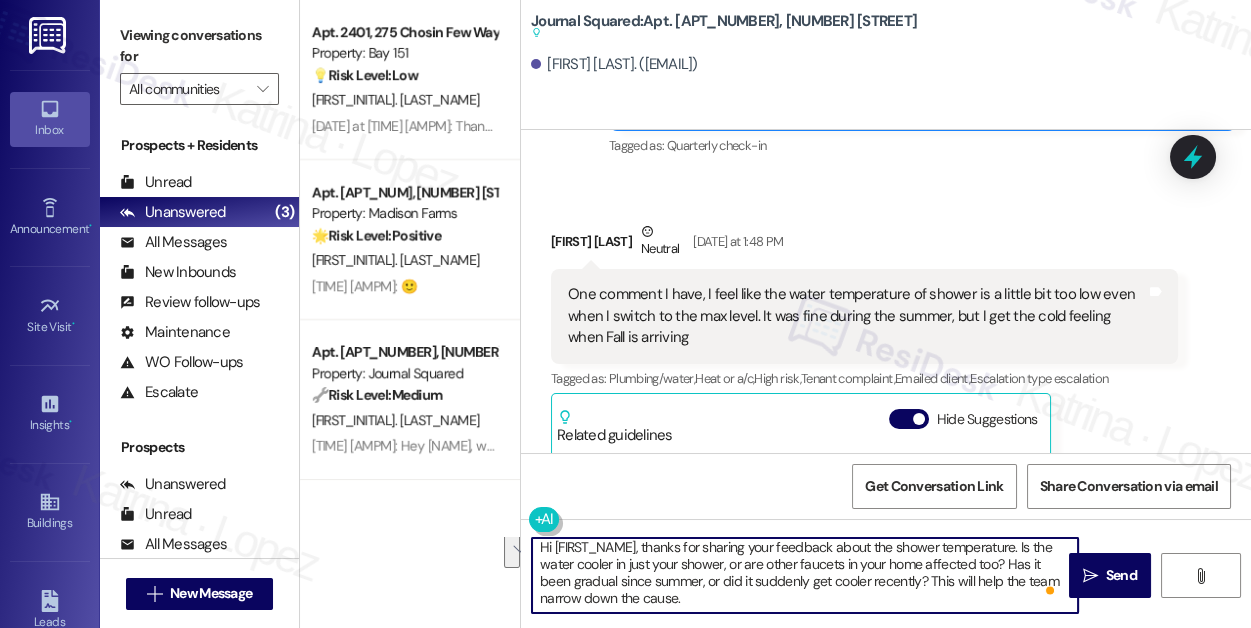 drag, startPoint x: 932, startPoint y: 583, endPoint x: 976, endPoint y: 596, distance: 45.88028 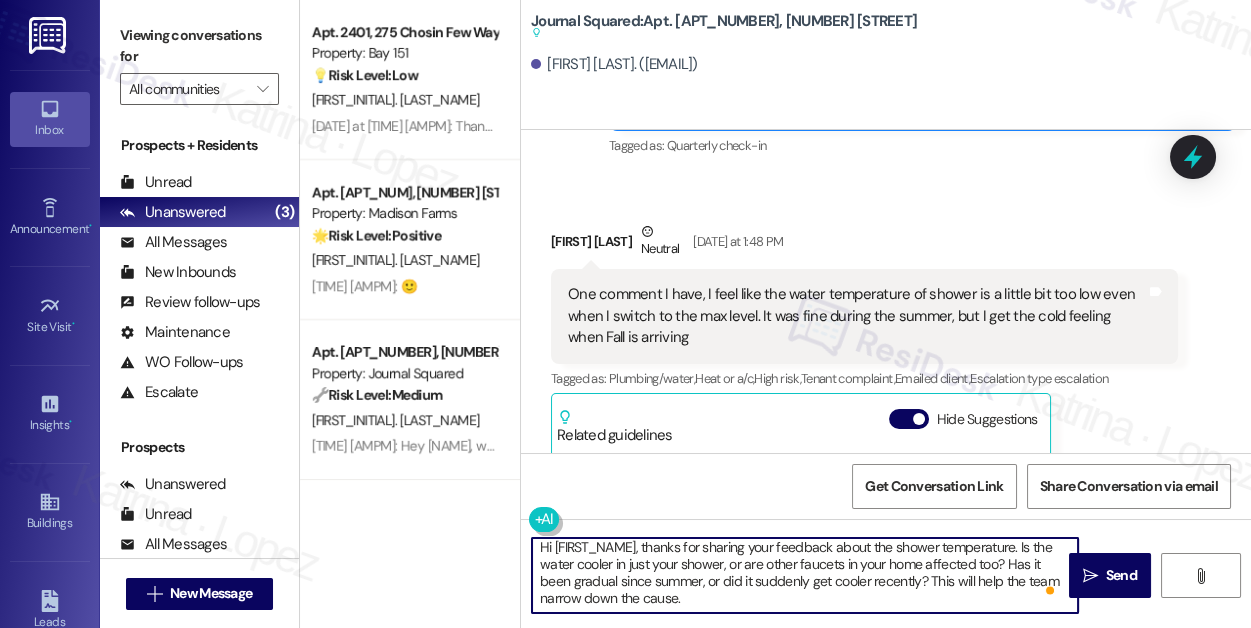 scroll, scrollTop: 0, scrollLeft: 0, axis: both 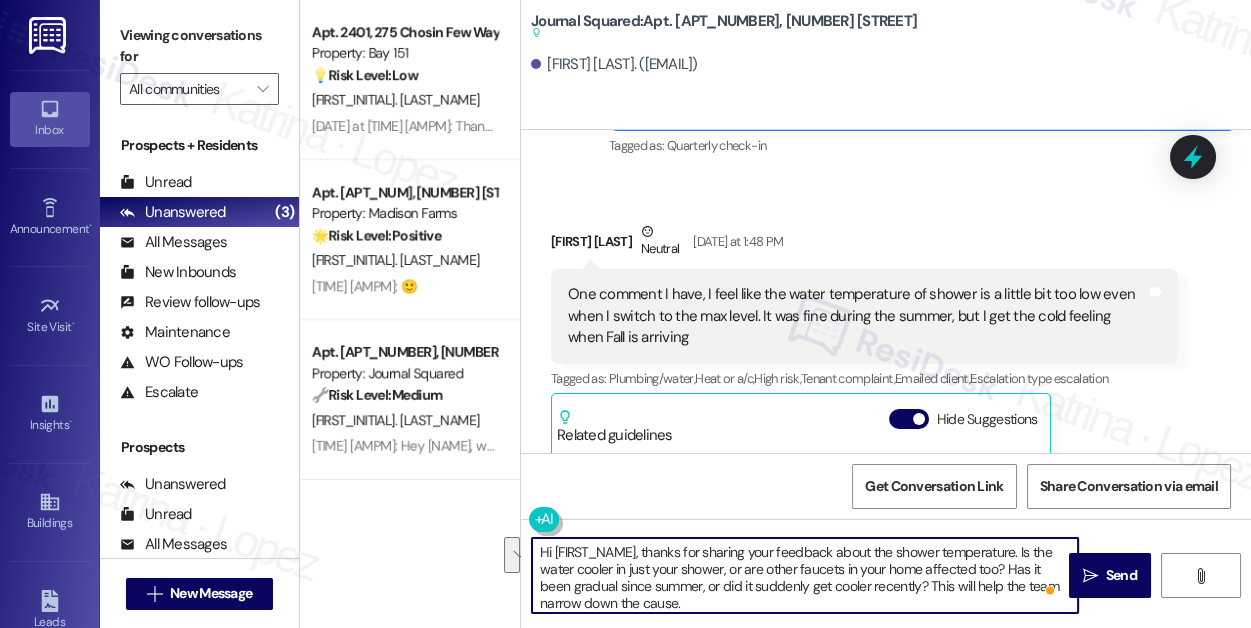 drag, startPoint x: 729, startPoint y: 556, endPoint x: 946, endPoint y: 572, distance: 217.58907 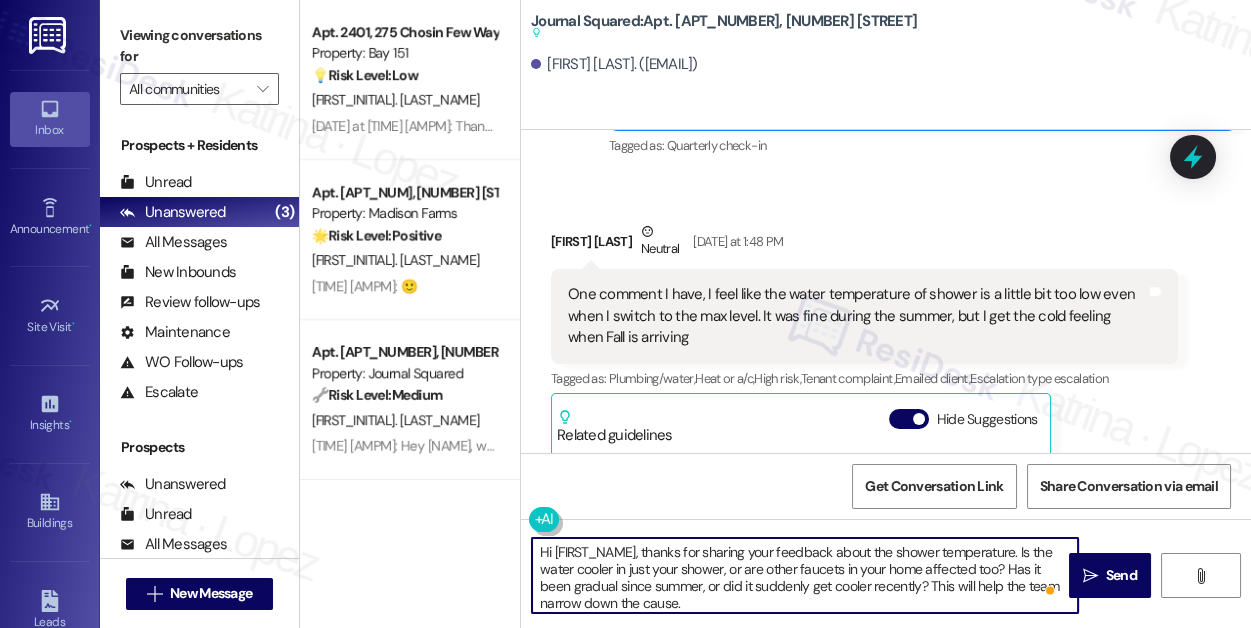 click on "Hi [FIRST_NAME], thanks for sharing your feedback about the shower temperature. Is the water cooler in just your shower, or are other faucets in your home affected too? Has it been gradual since summer, or did it suddenly get cooler recently? This will help the team narrow down the cause." at bounding box center (805, 575) 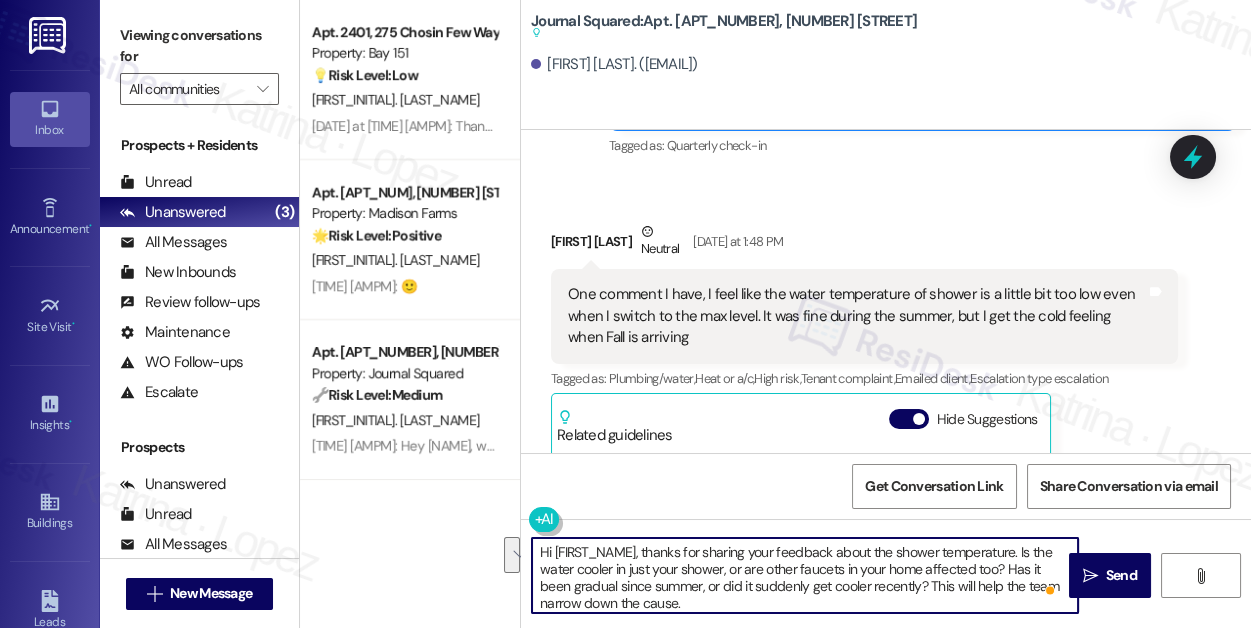 drag, startPoint x: 1003, startPoint y: 567, endPoint x: 931, endPoint y: 590, distance: 75.58439 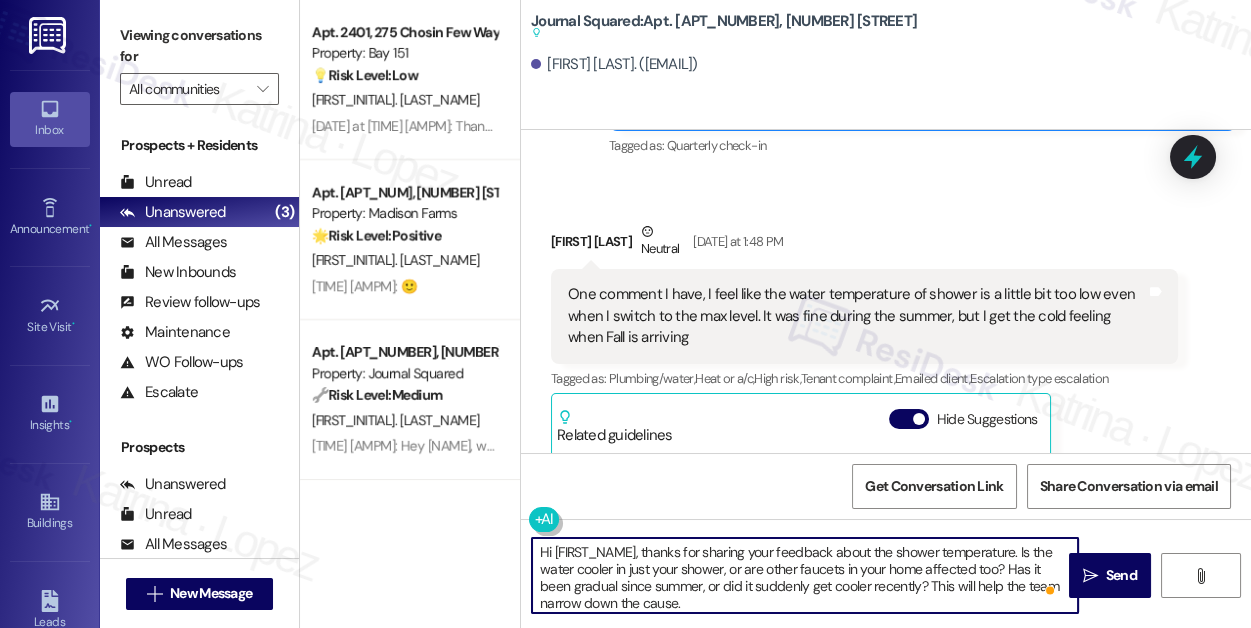 click on "Hi [FIRST_NAME], thanks for sharing your feedback about the shower temperature. Is the water cooler in just your shower, or are other faucets in your home affected too? Has it been gradual since summer, or did it suddenly get cooler recently? This will help the team narrow down the cause." at bounding box center (805, 575) 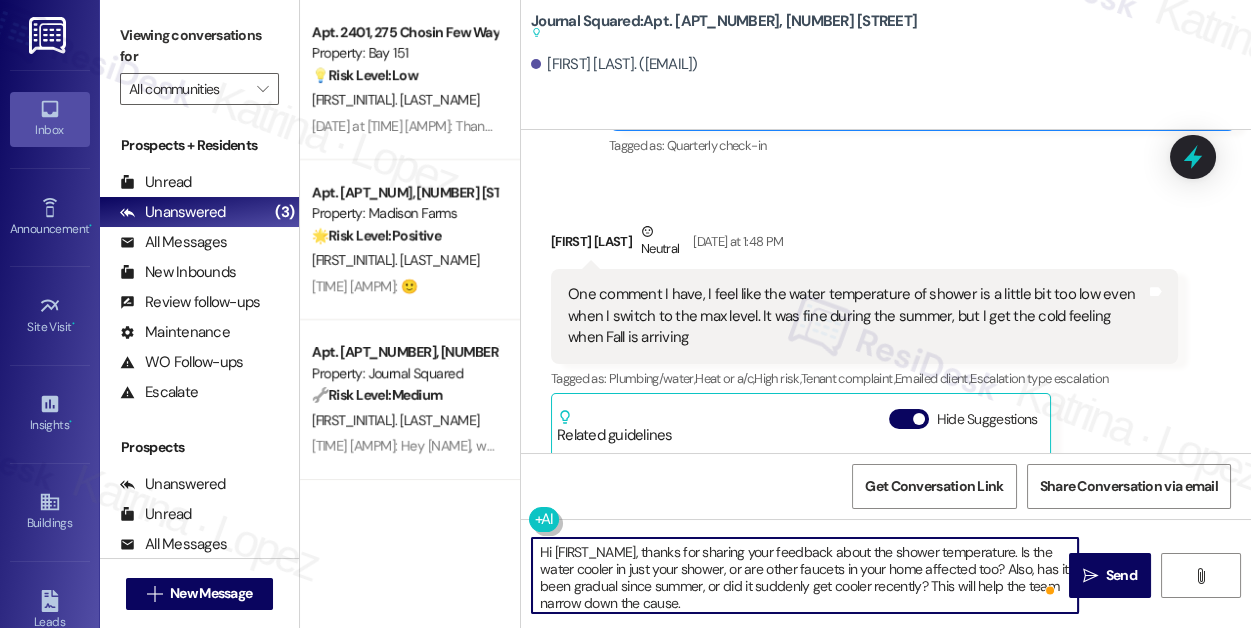click on "Hi [FIRST_NAME], thanks for sharing your feedback about the shower temperature. Is the water cooler in just your shower, or are other faucets in your home affected too? Also, has it been gradual since summer, or did it suddenly get cooler recently? This will help the team narrow down the cause." at bounding box center [805, 575] 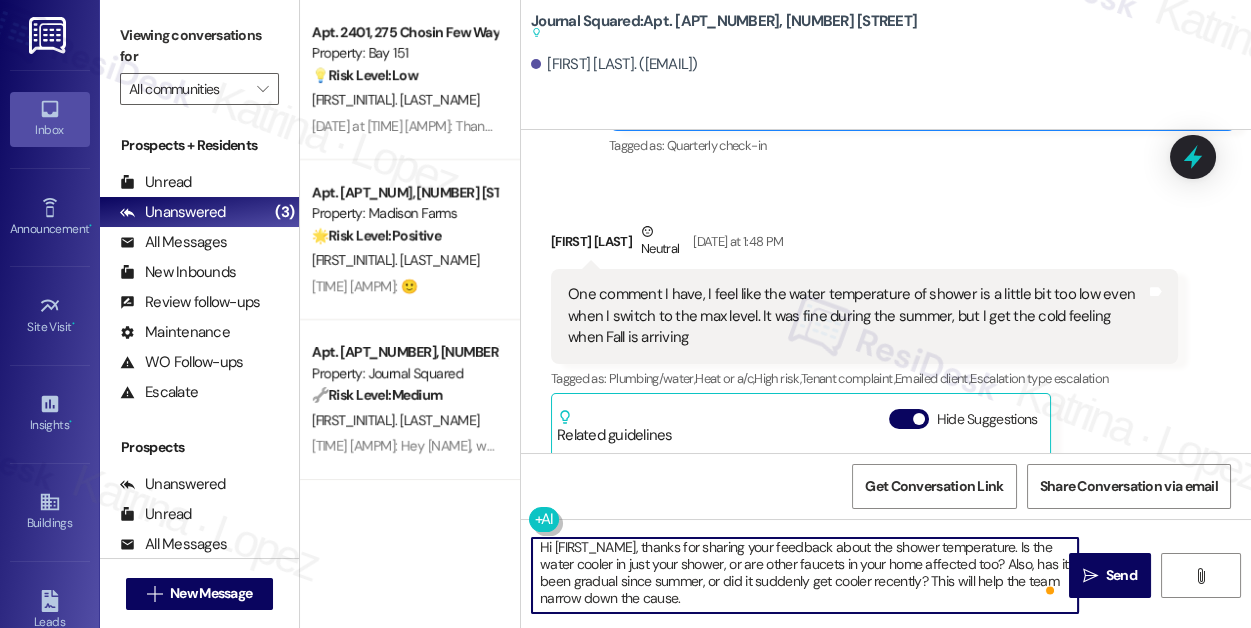 click on "Hi [FIRST_NAME], thanks for sharing your feedback about the shower temperature. Is the water cooler in just your shower, or are other faucets in your home affected too? Also, has it been gradual since summer, or did it suddenly get cooler recently? This will help the team narrow down the cause." at bounding box center (805, 575) 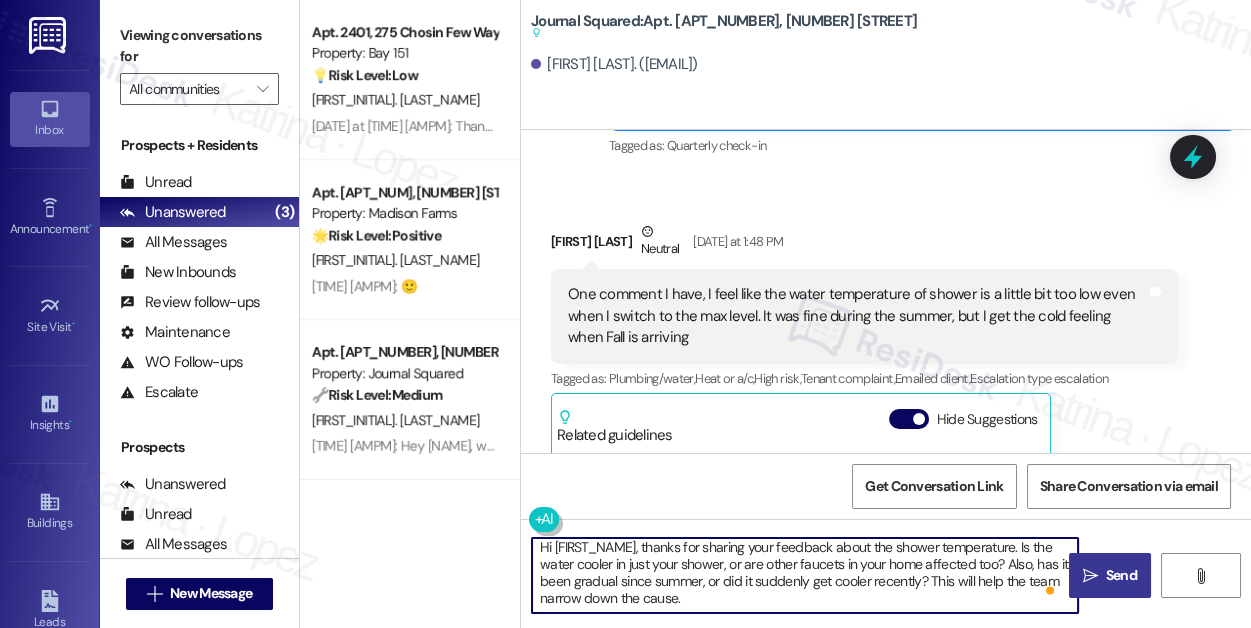 type on "Hi [FIRST_NAME], thanks for sharing your feedback about the shower temperature. Is the water cooler in just your shower, or are other faucets in your home affected too? Also, has it been gradual since summer, or did it suddenly get cooler recently? This will help the team narrow down the cause." 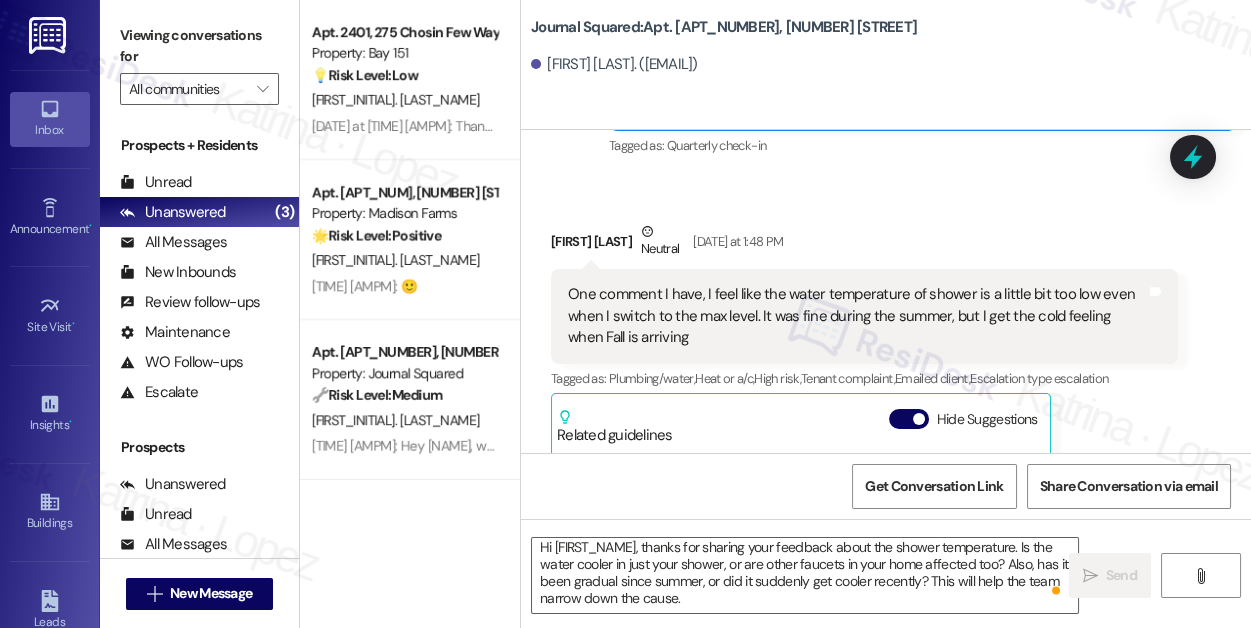 scroll, scrollTop: 0, scrollLeft: 0, axis: both 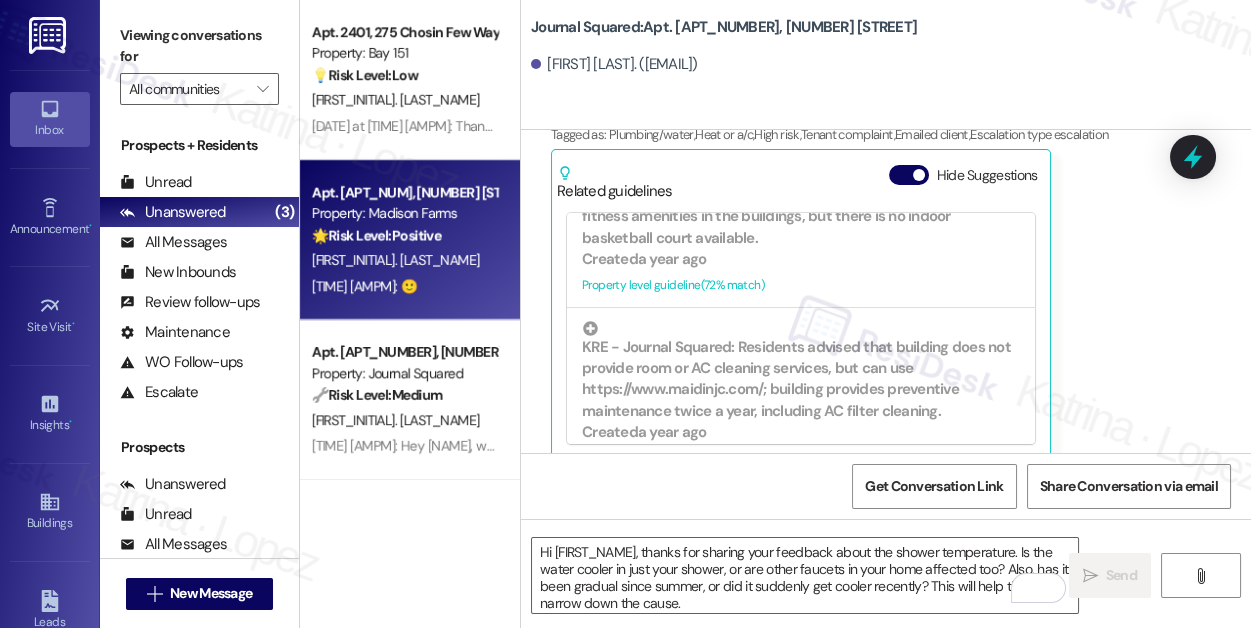 click on "🌟  Risk Level:  Positive" at bounding box center [376, 235] 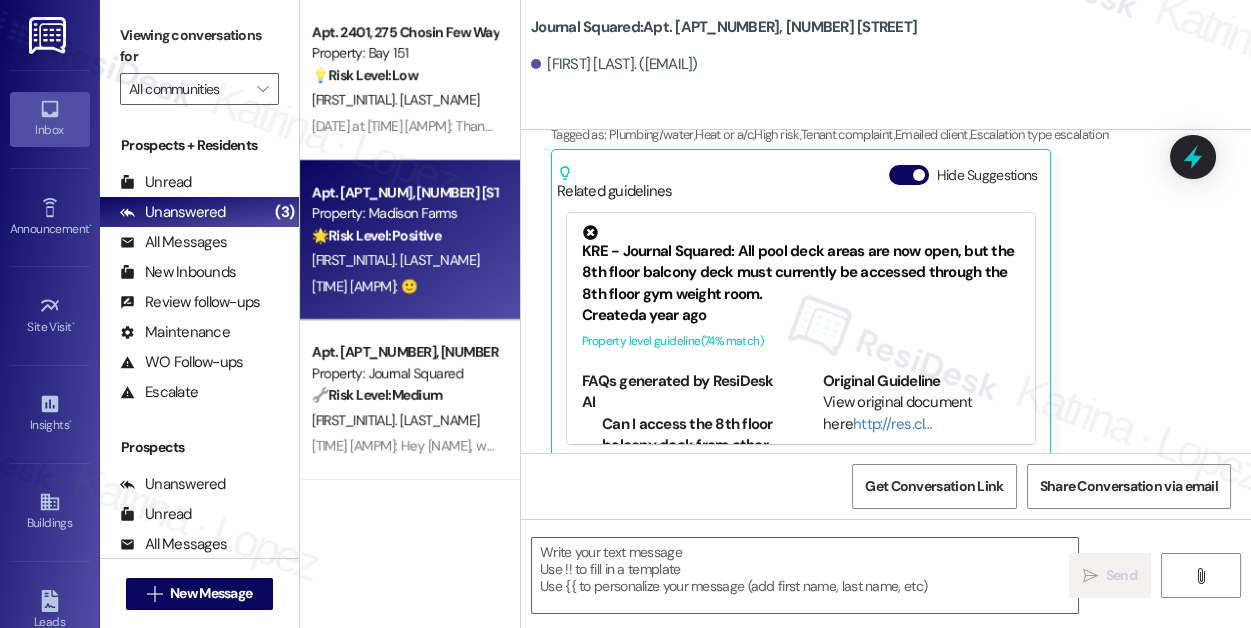type on "Fetching suggested responses. Please feel free to read through the conversation in the meantime." 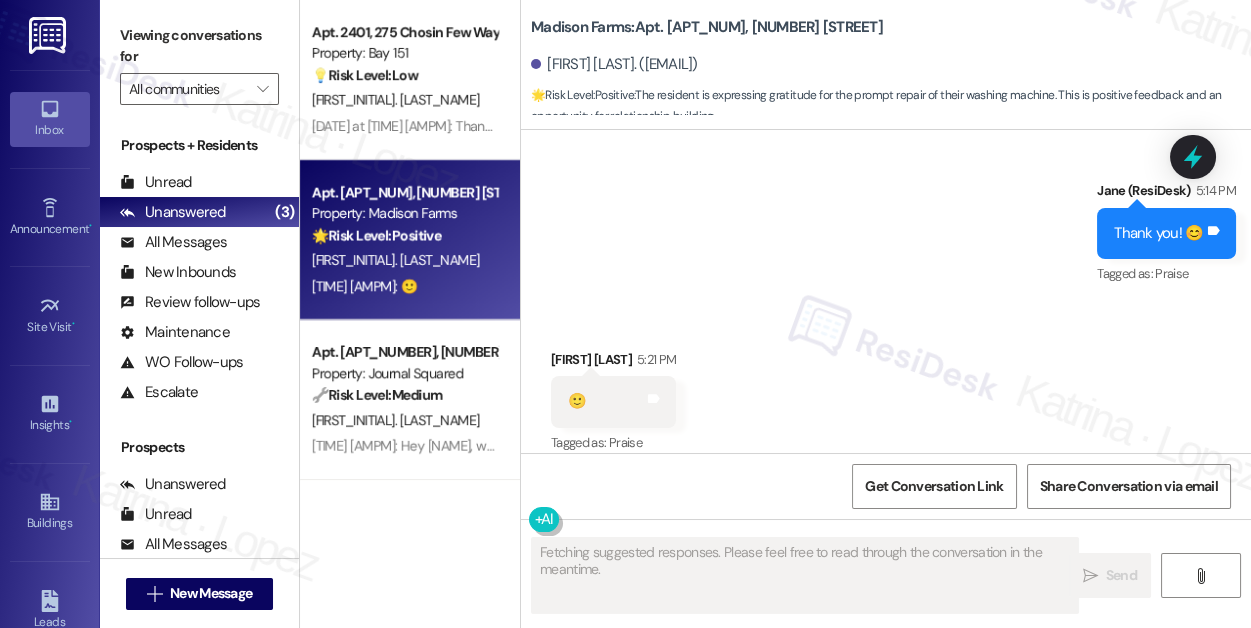 scroll, scrollTop: 3858, scrollLeft: 0, axis: vertical 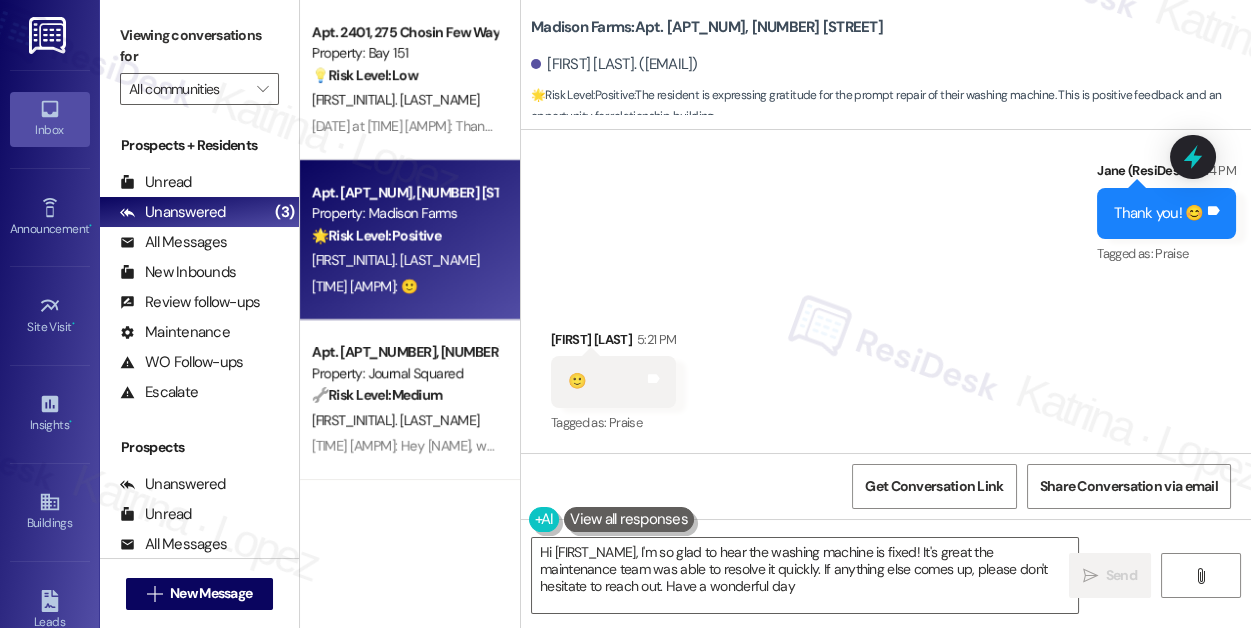 type on "Hi [NAME], I'm so glad to hear the washing machine is fixed! It's great the maintenance team was able to resolve it quickly. If anything else comes up, please don't hesitate to reach out. Have a wonderful day!" 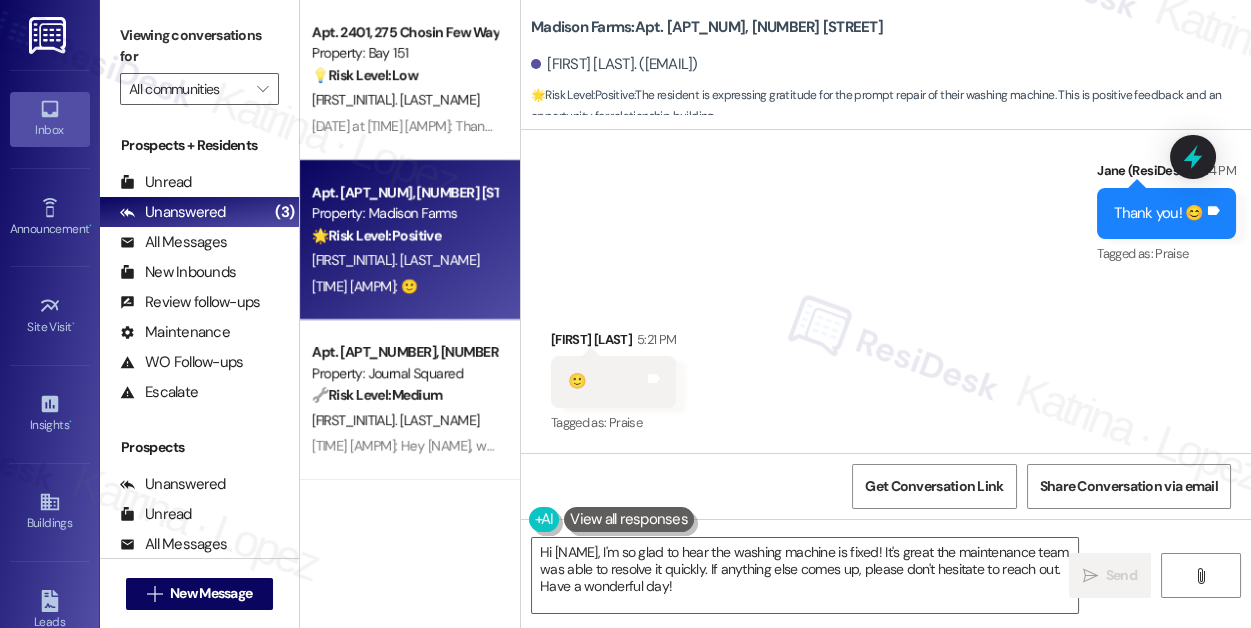 click on "Sent via SMS [FIRST_NAME] (ResiDesk) 5:14 PM Thank you! 😊 Tags and notes Tagged as: Praise Click to highlight conversations about Praise" at bounding box center (886, 199) 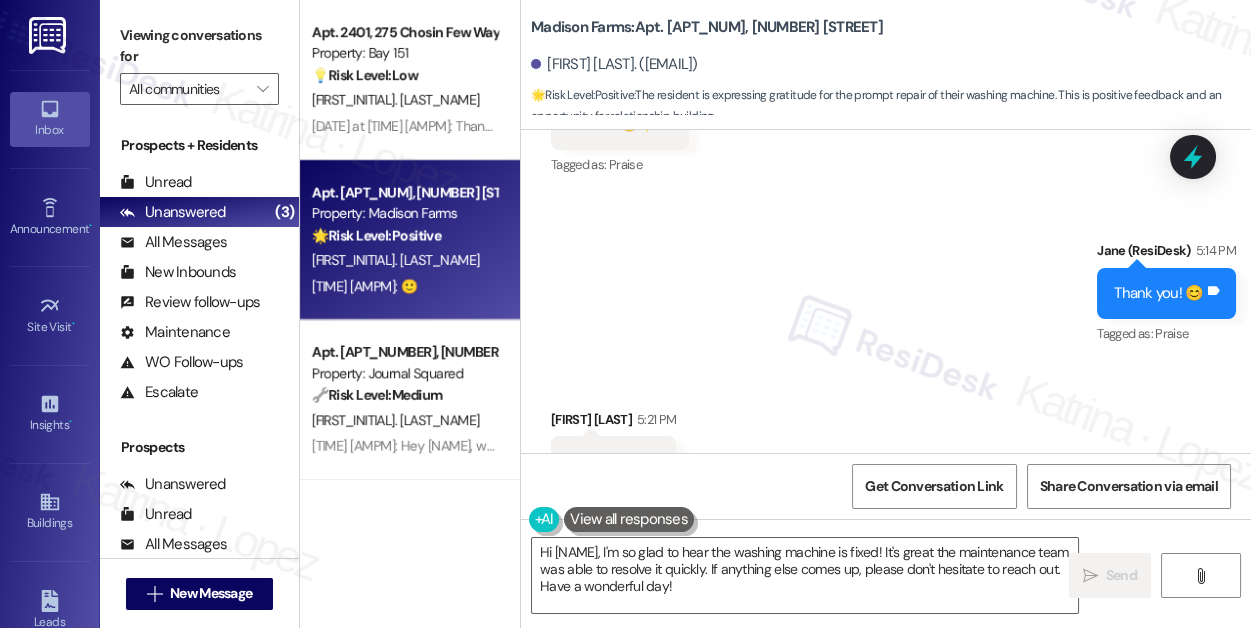 scroll, scrollTop: 3858, scrollLeft: 0, axis: vertical 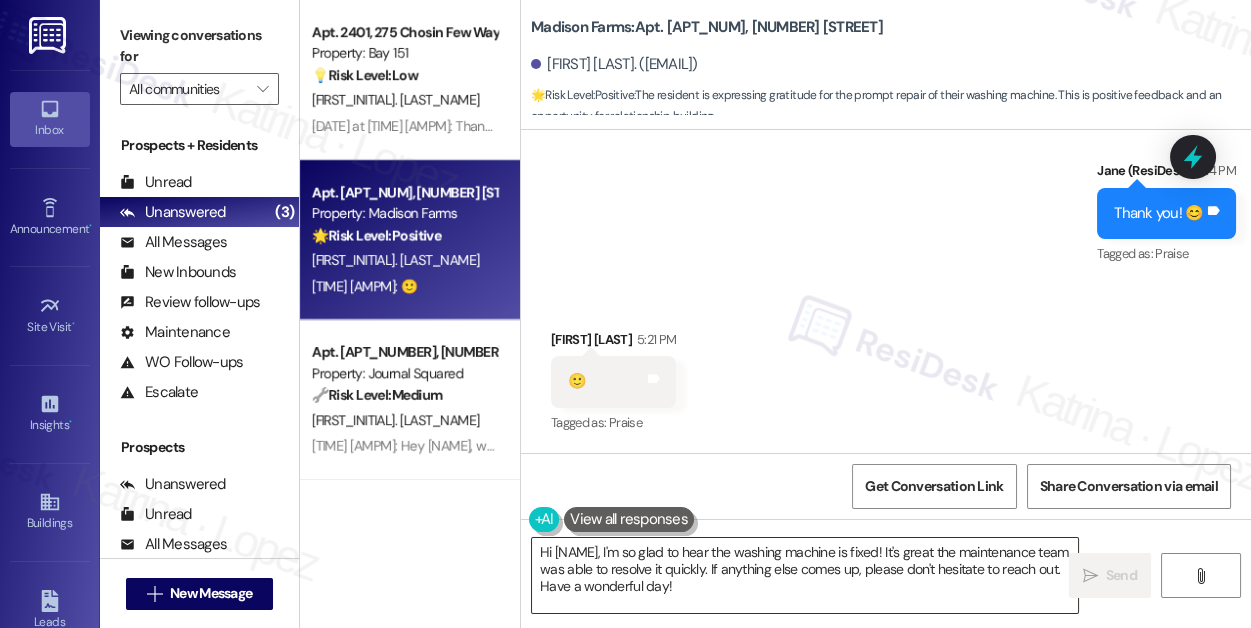 click on "Hi {{first_name}}, I'm so glad to hear the washing machine is fixed! It's great the maintenance team was able to resolve it quickly. If anything else comes up, please don't hesitate to reach out. Have a wonderful day!" at bounding box center (805, 575) 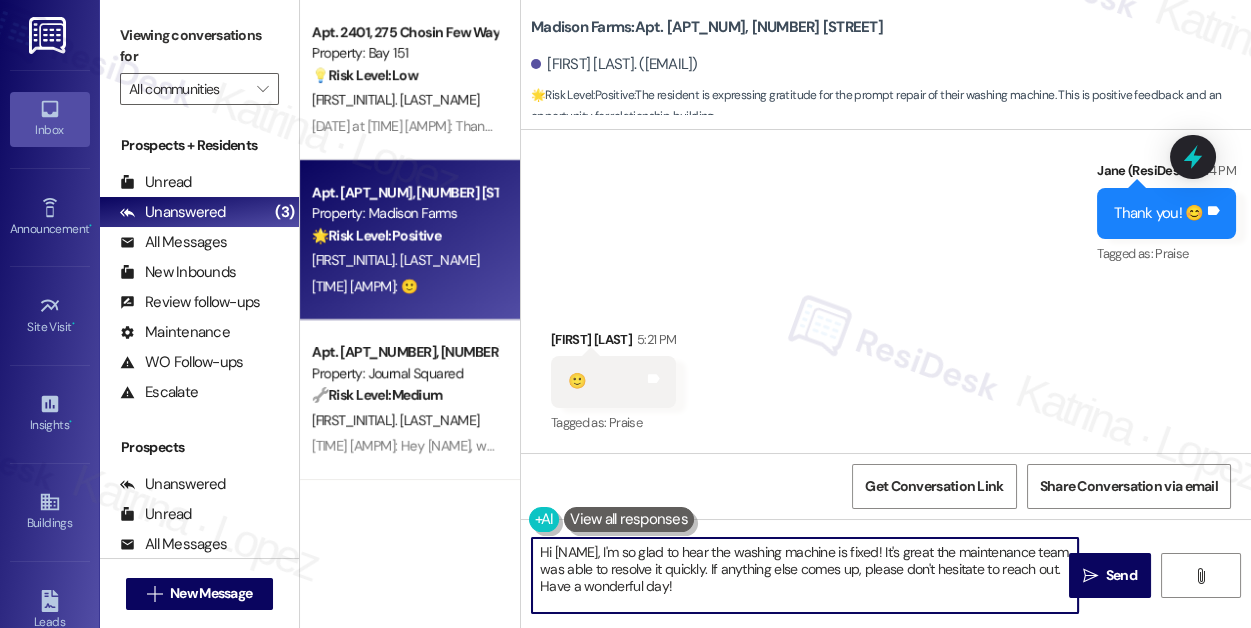 click on "Hi {{first_name}}, I'm so glad to hear the washing machine is fixed! It's great the maintenance team was able to resolve it quickly. If anything else comes up, please don't hesitate to reach out. Have a wonderful day!" at bounding box center (805, 575) 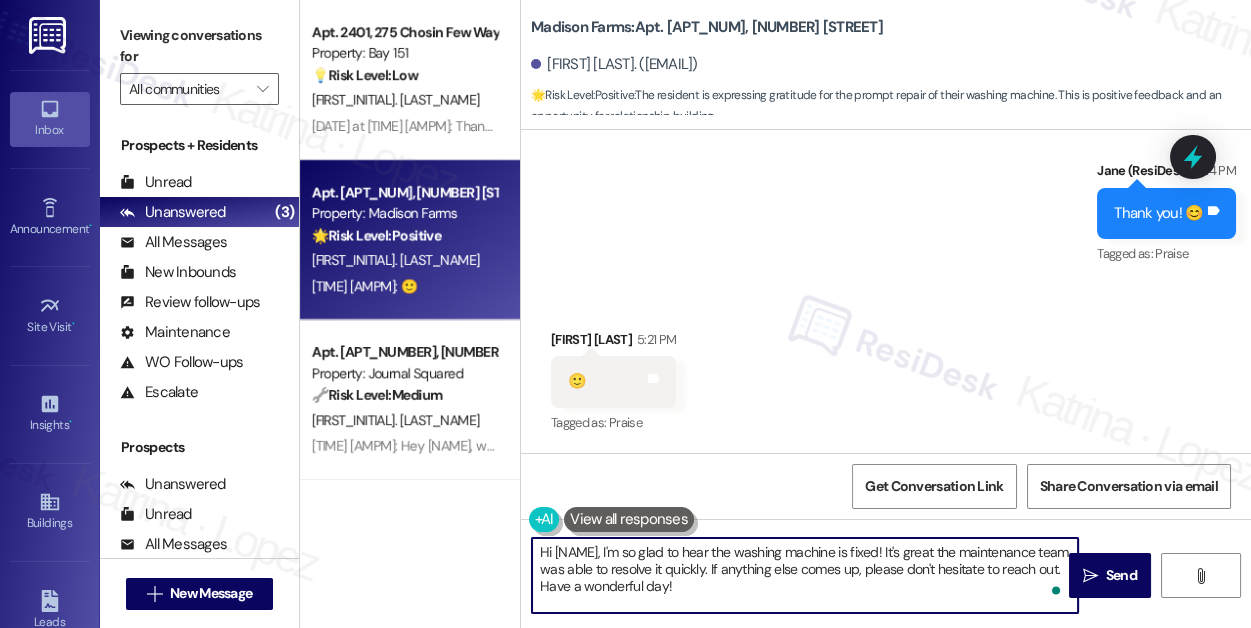 click on "Hi {{first_name}}, I'm so glad to hear the washing machine is fixed! It's great the maintenance team was able to resolve it quickly. If anything else comes up, please don't hesitate to reach out. Have a wonderful day!" at bounding box center (805, 575) 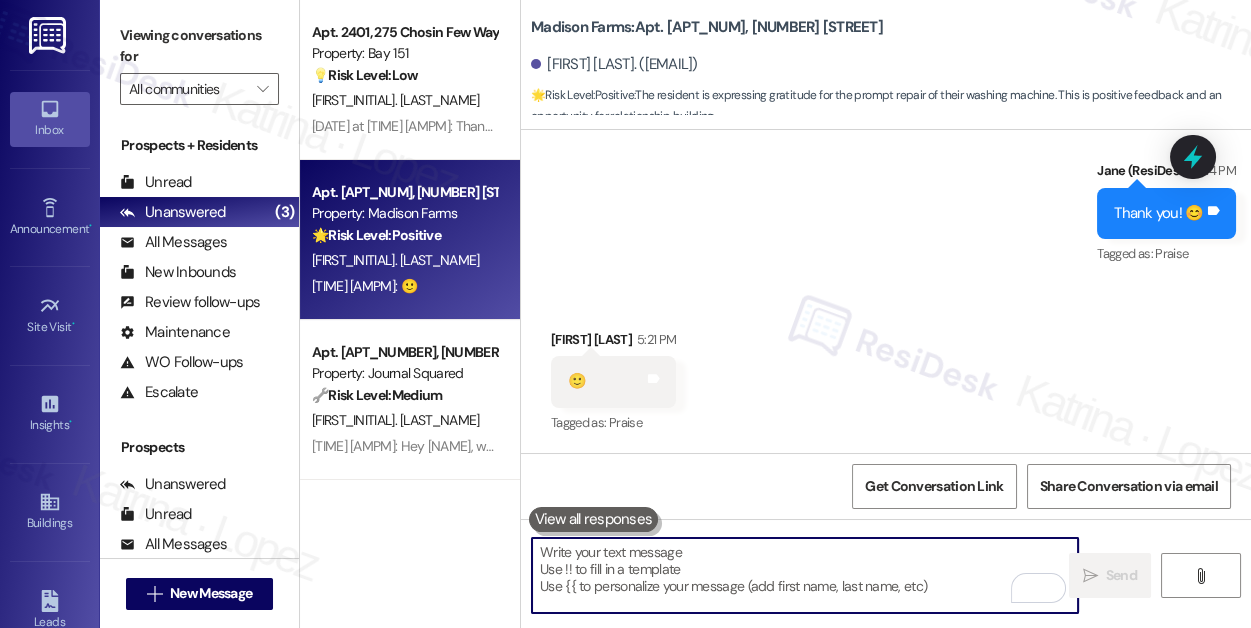 type 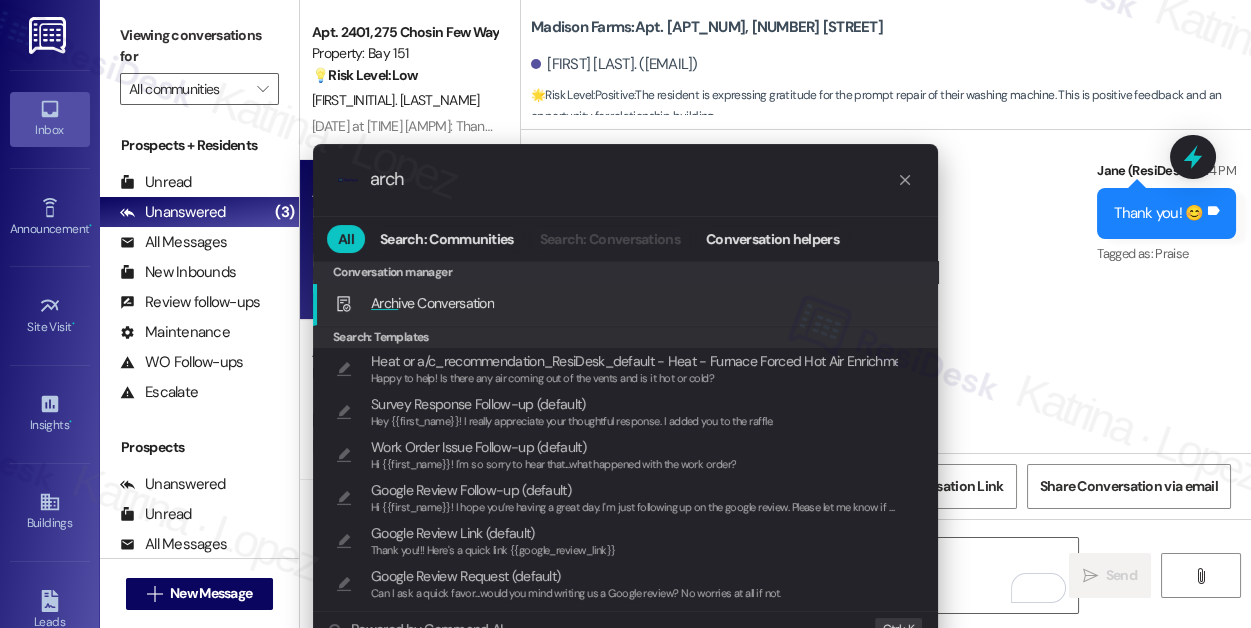 type on "arch" 